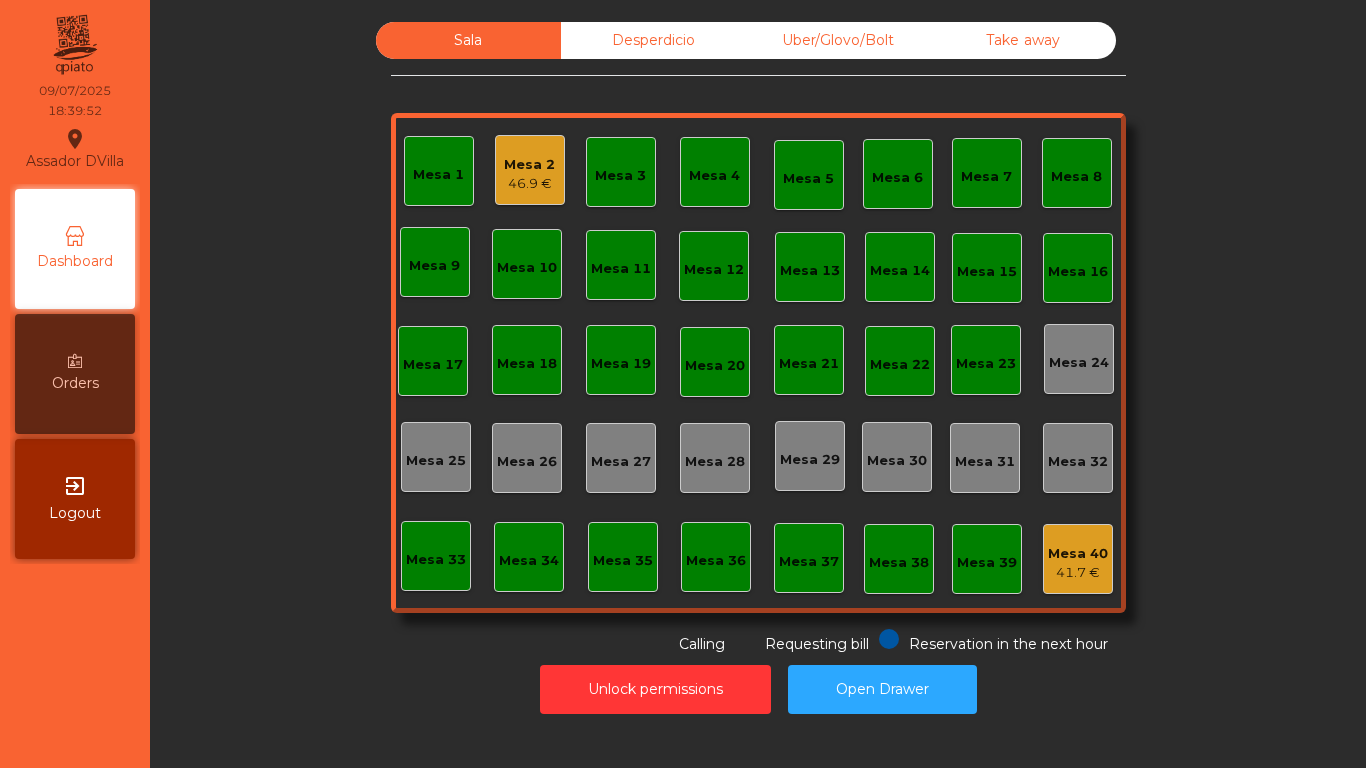 scroll, scrollTop: 0, scrollLeft: 0, axis: both 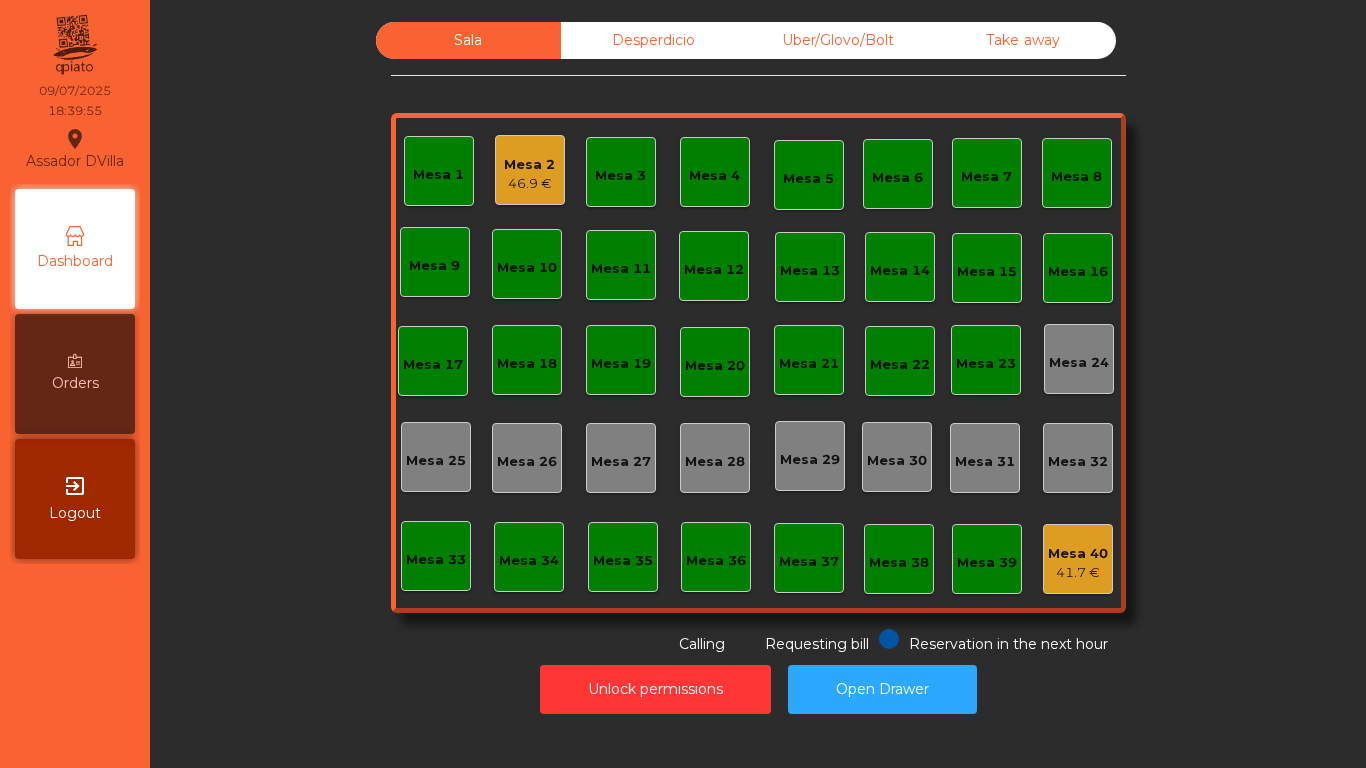 click on "46.9 €" at bounding box center [529, 184] 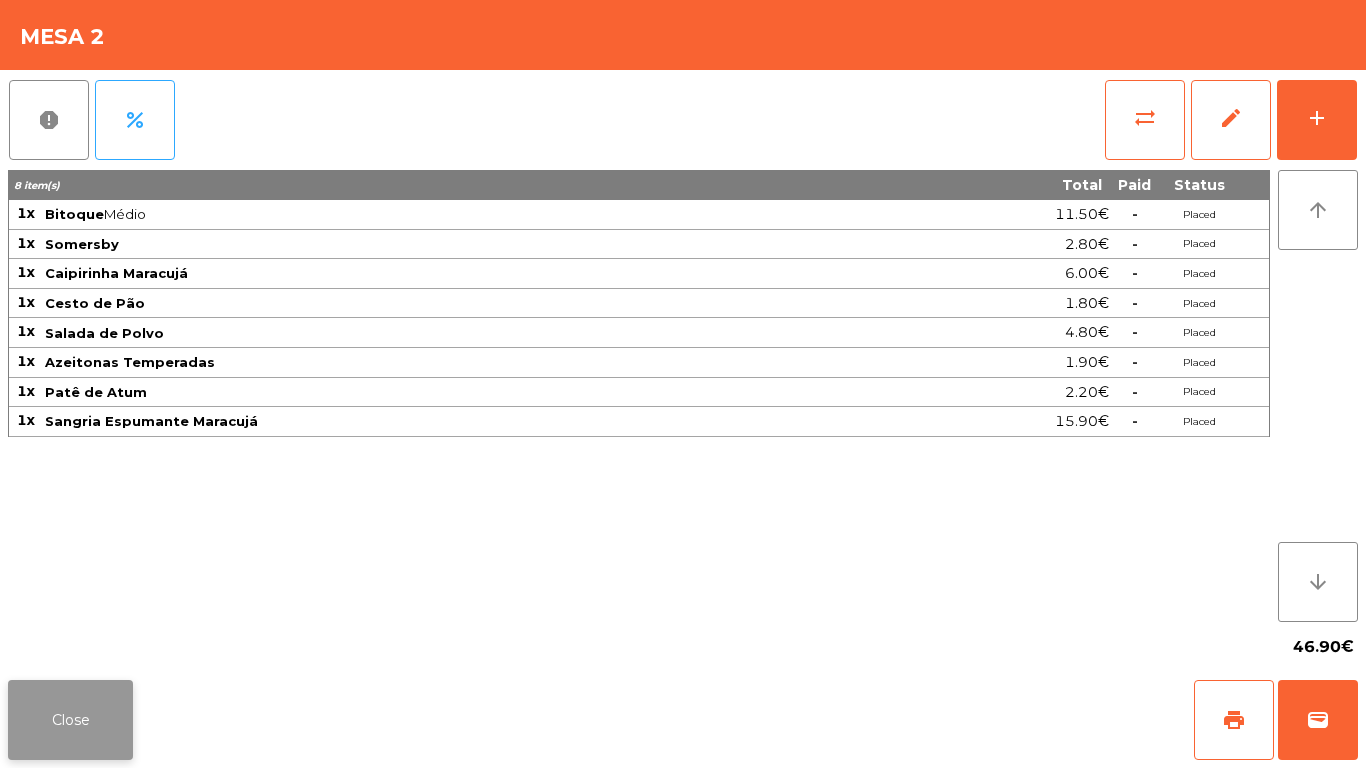 click on "Close" at bounding box center [70, 720] 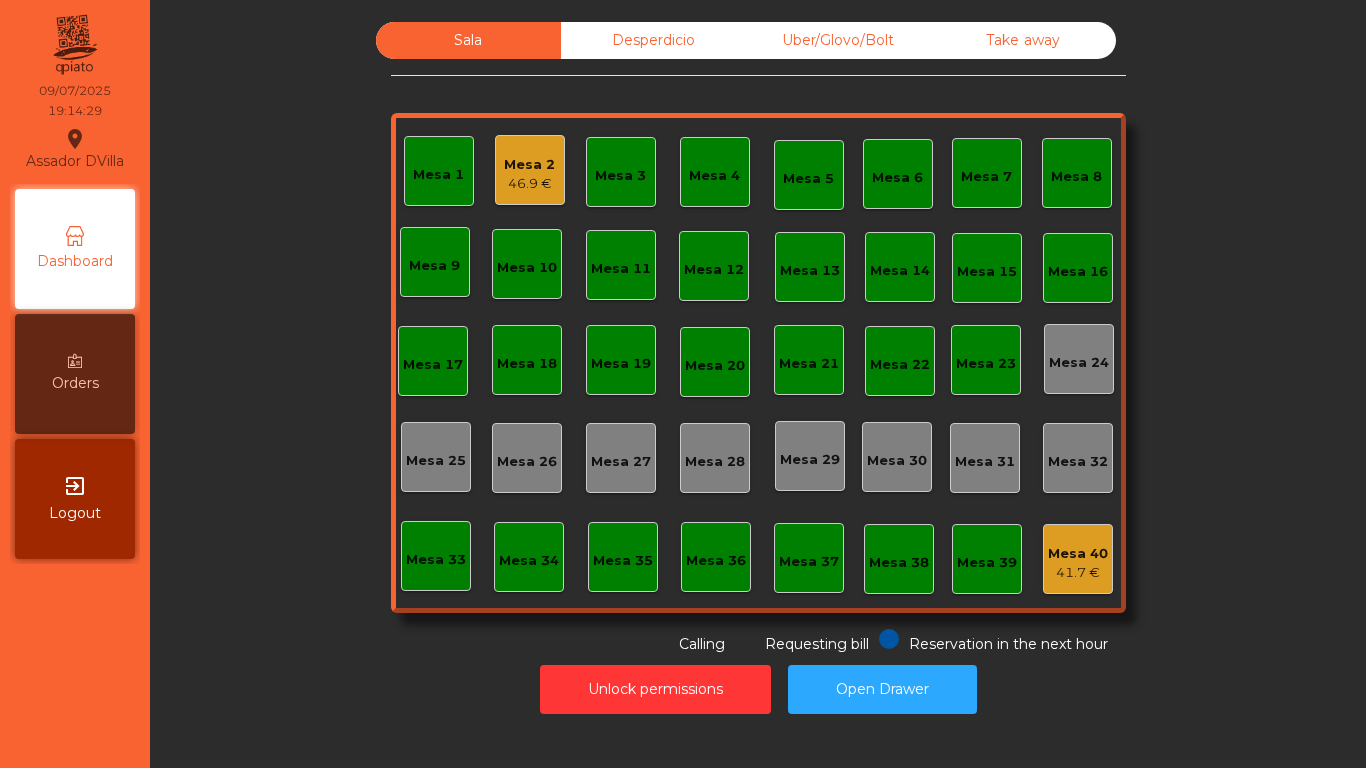click on "Uber/Glovo/Bolt" at bounding box center [838, 40] 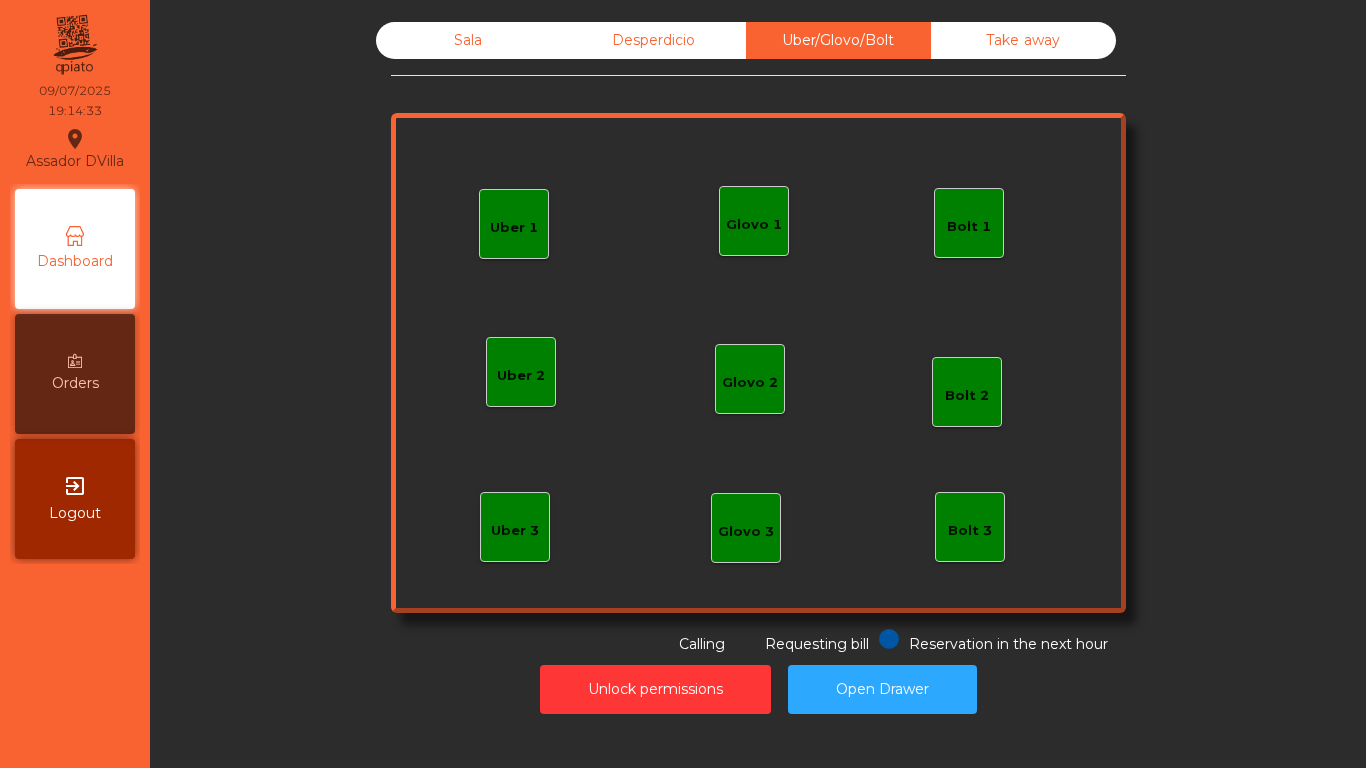 click on "Uber 1" at bounding box center (514, 228) 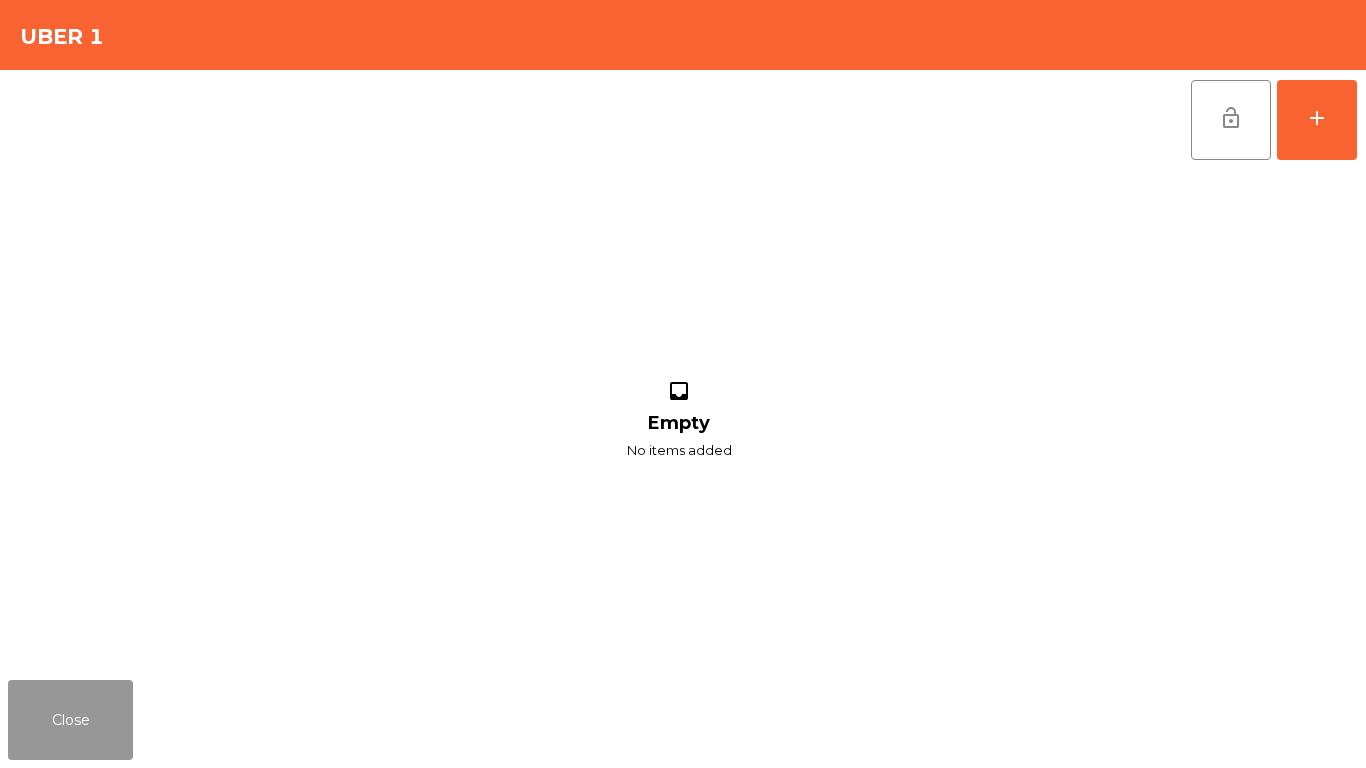 drag, startPoint x: 96, startPoint y: 724, endPoint x: 651, endPoint y: 416, distance: 634.73535 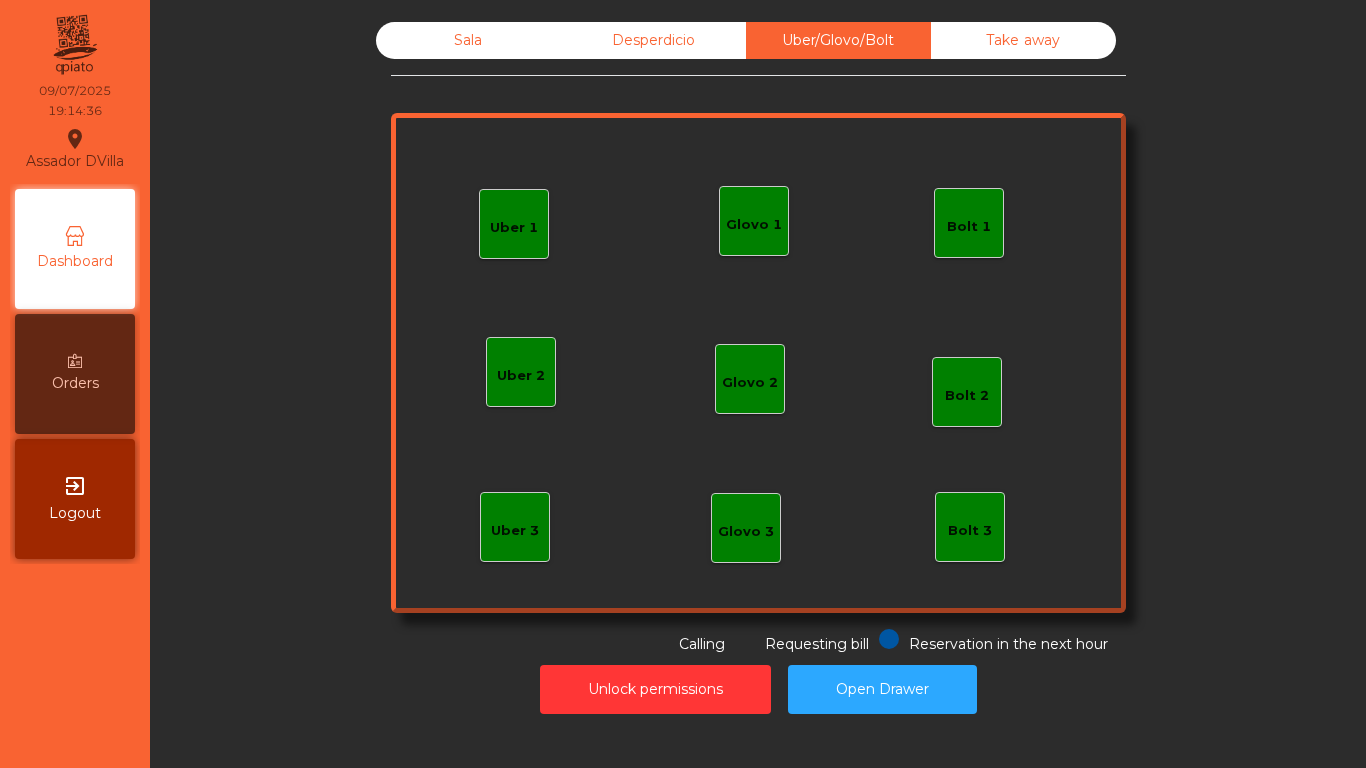 click on "Glovo 1" at bounding box center [754, 221] 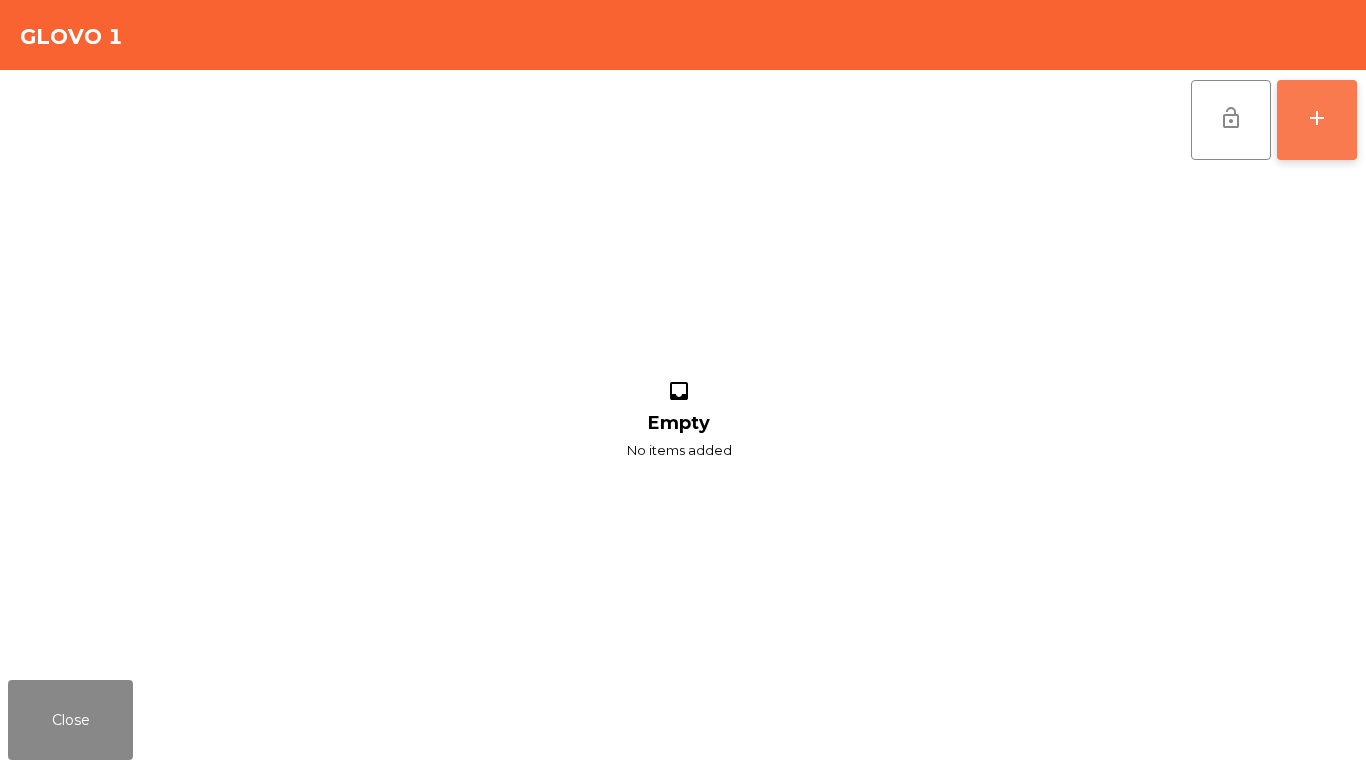 click on "add" at bounding box center (1317, 120) 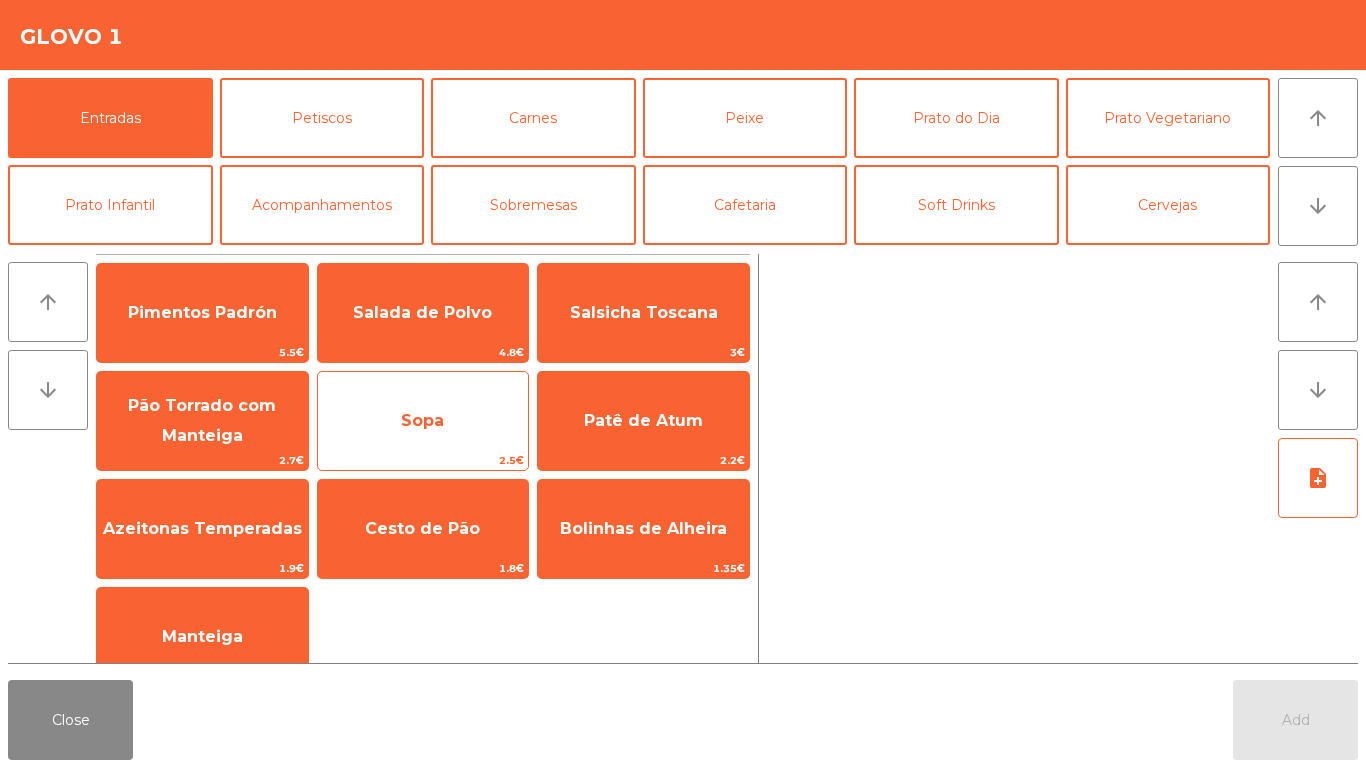 click on "Sopa" at bounding box center [202, 312] 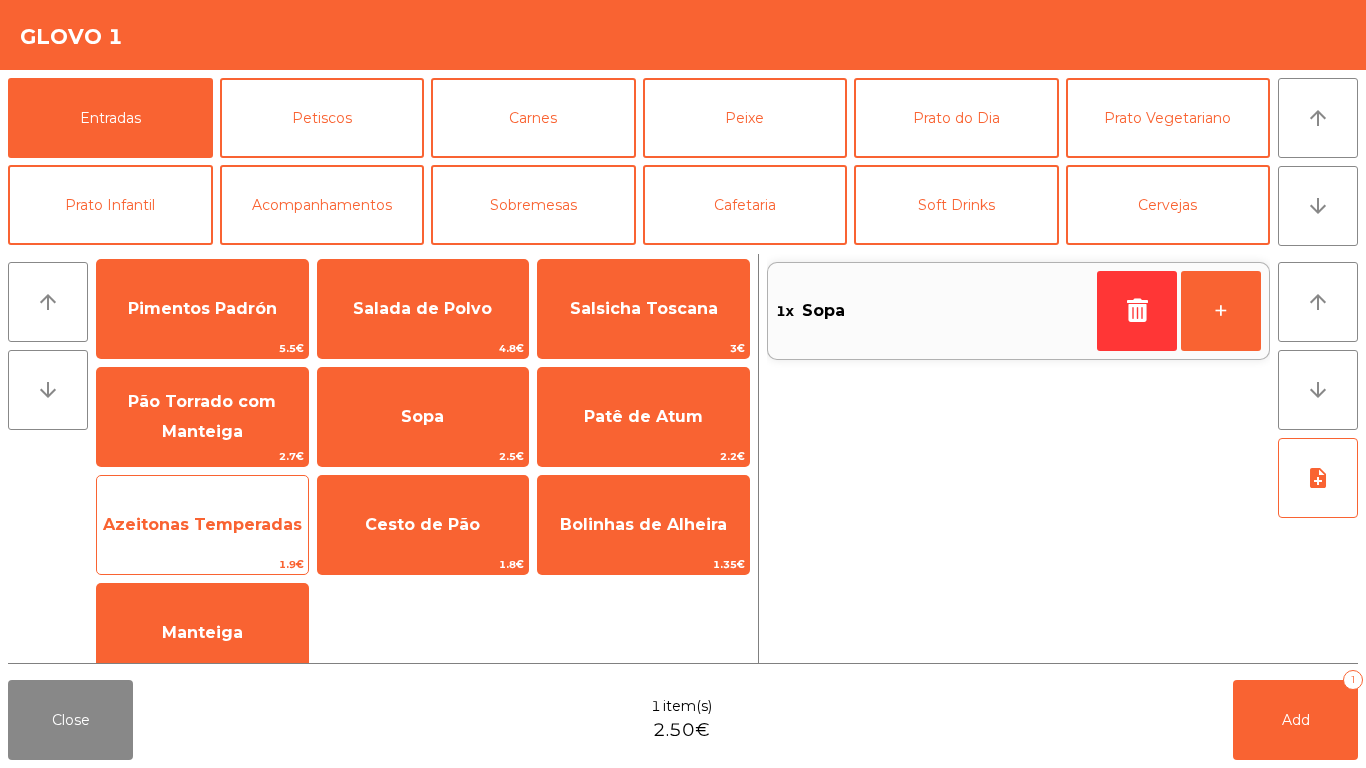 scroll, scrollTop: 0, scrollLeft: 0, axis: both 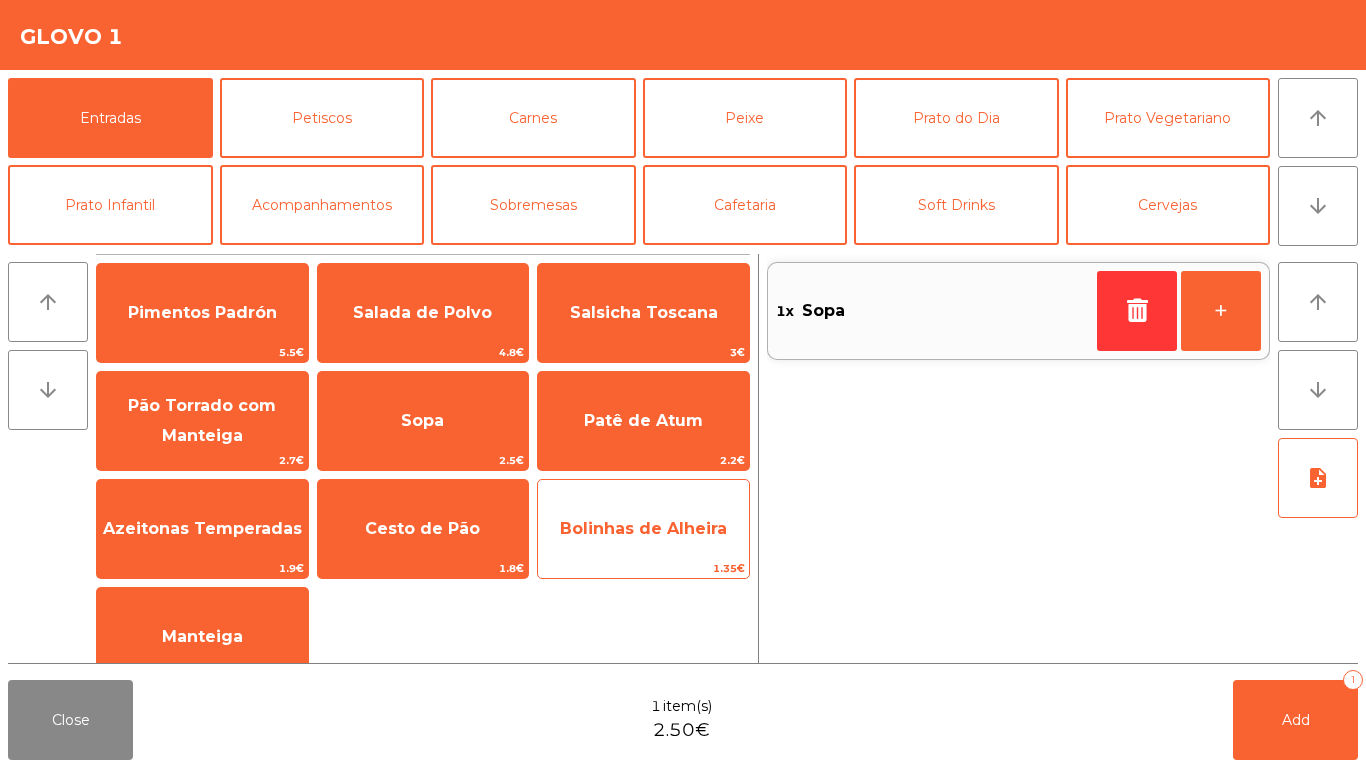 click on "Bolinhas de Alheira" at bounding box center [202, 313] 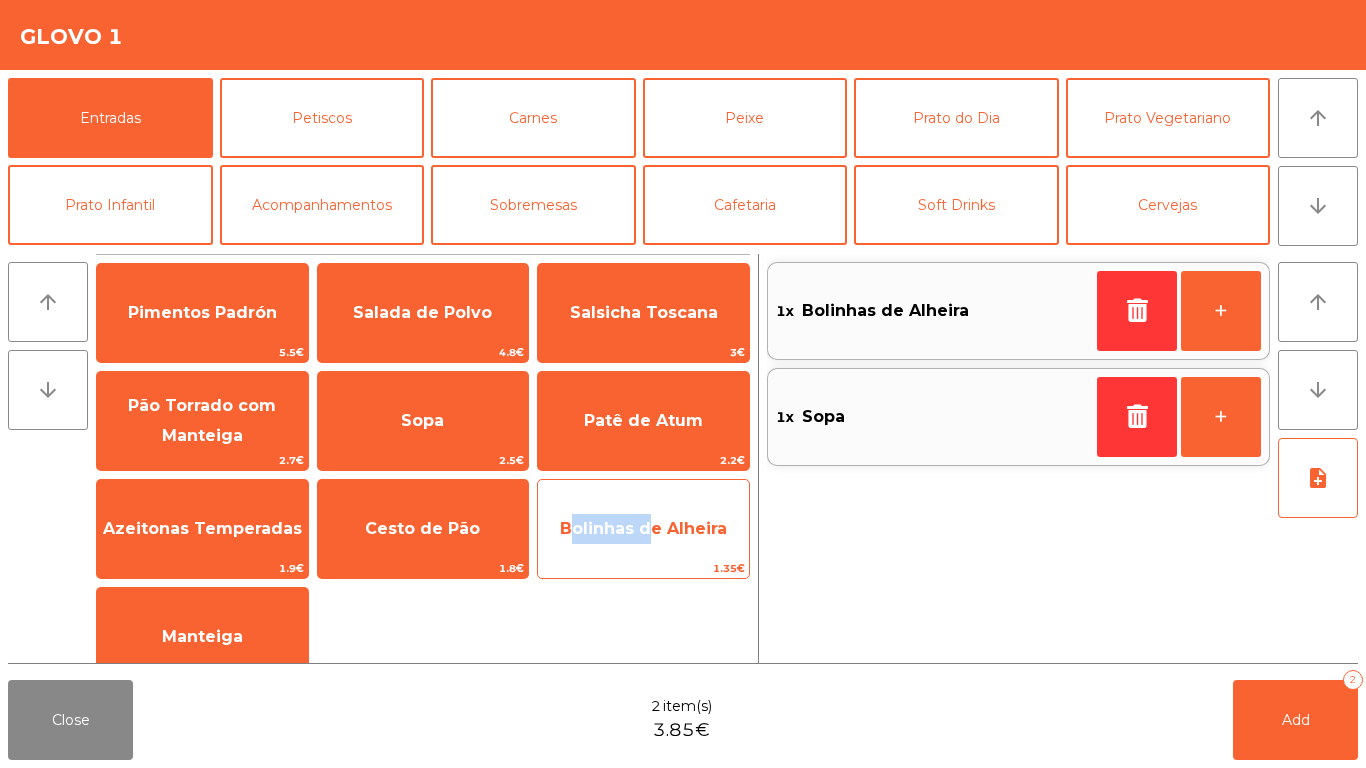 click on "Bolinhas de Alheira" at bounding box center [202, 313] 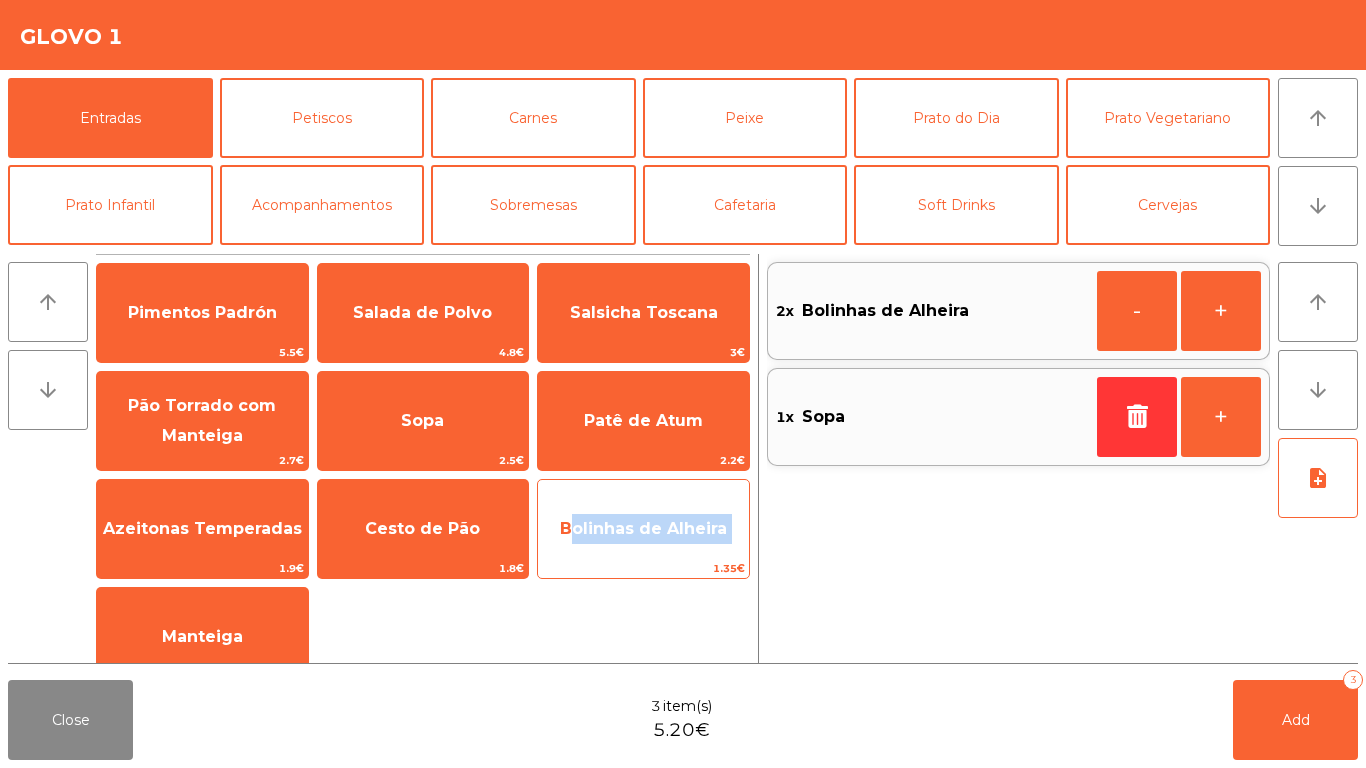 click on "Bolinhas de Alheira" at bounding box center (202, 313) 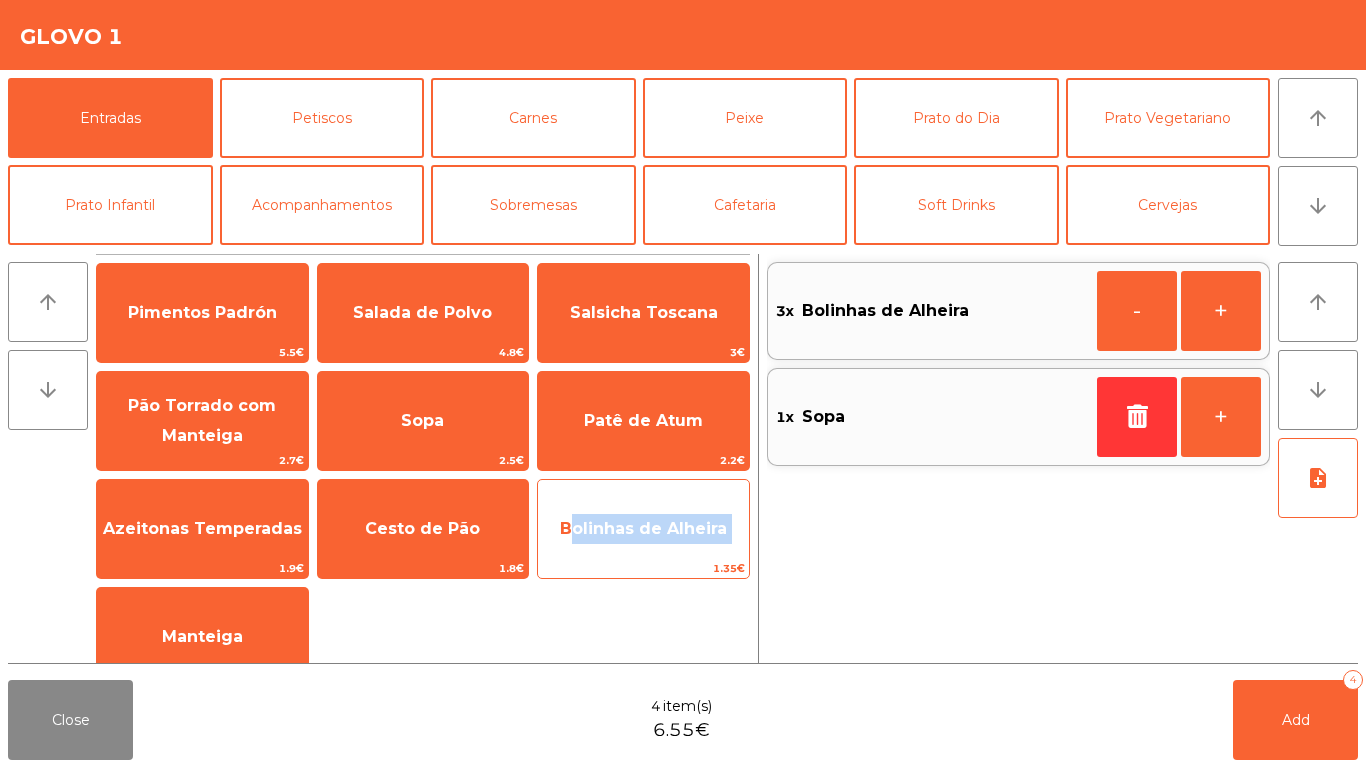 click on "Bolinhas de Alheira" at bounding box center [202, 313] 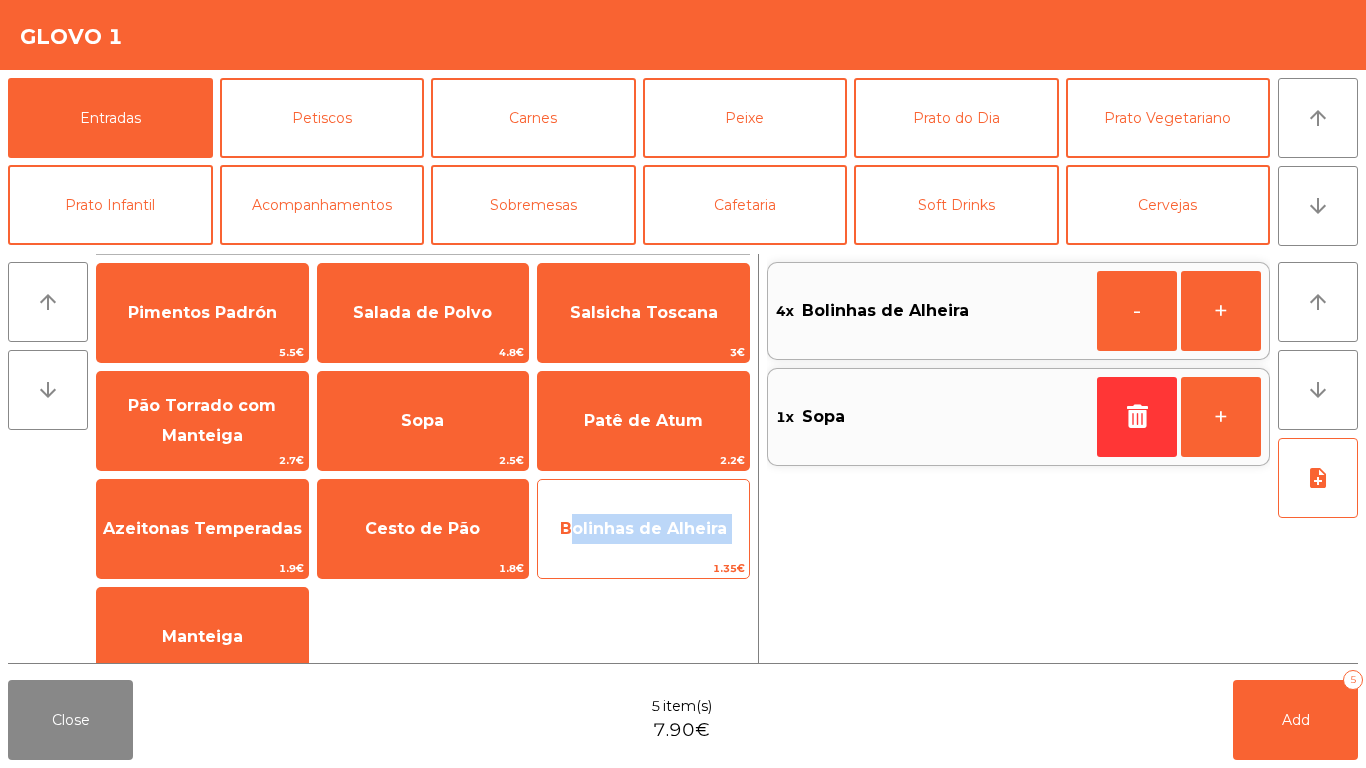 click on "Bolinhas de Alheira" at bounding box center (202, 313) 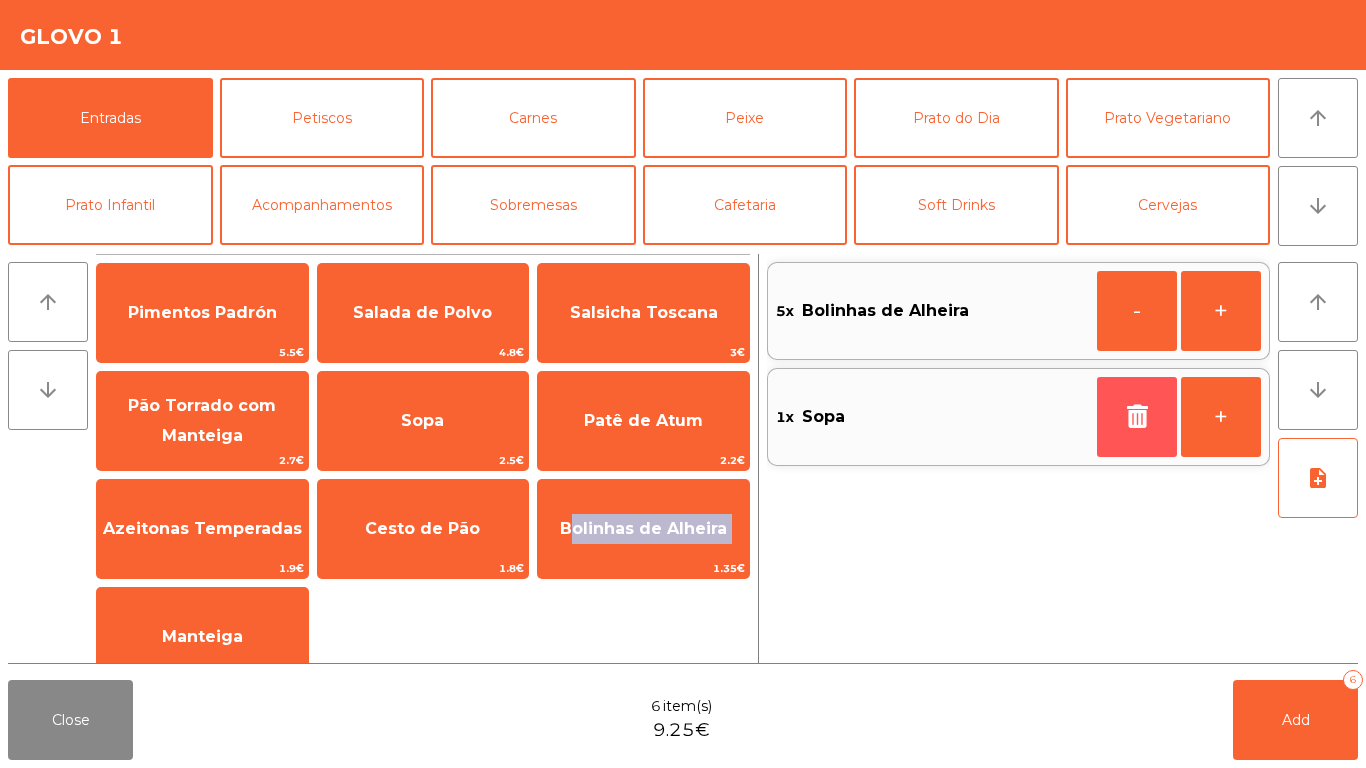 click at bounding box center (1137, 417) 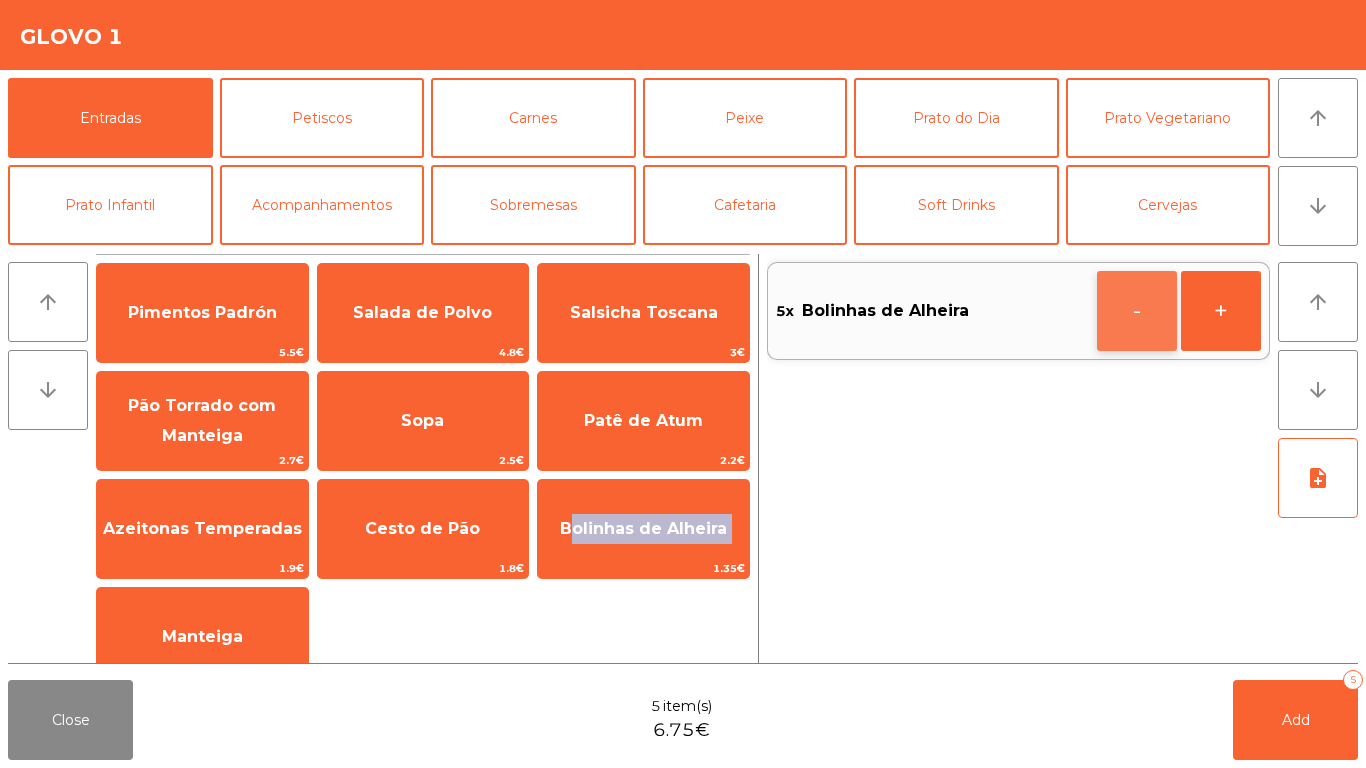 click on "-" at bounding box center (1137, 311) 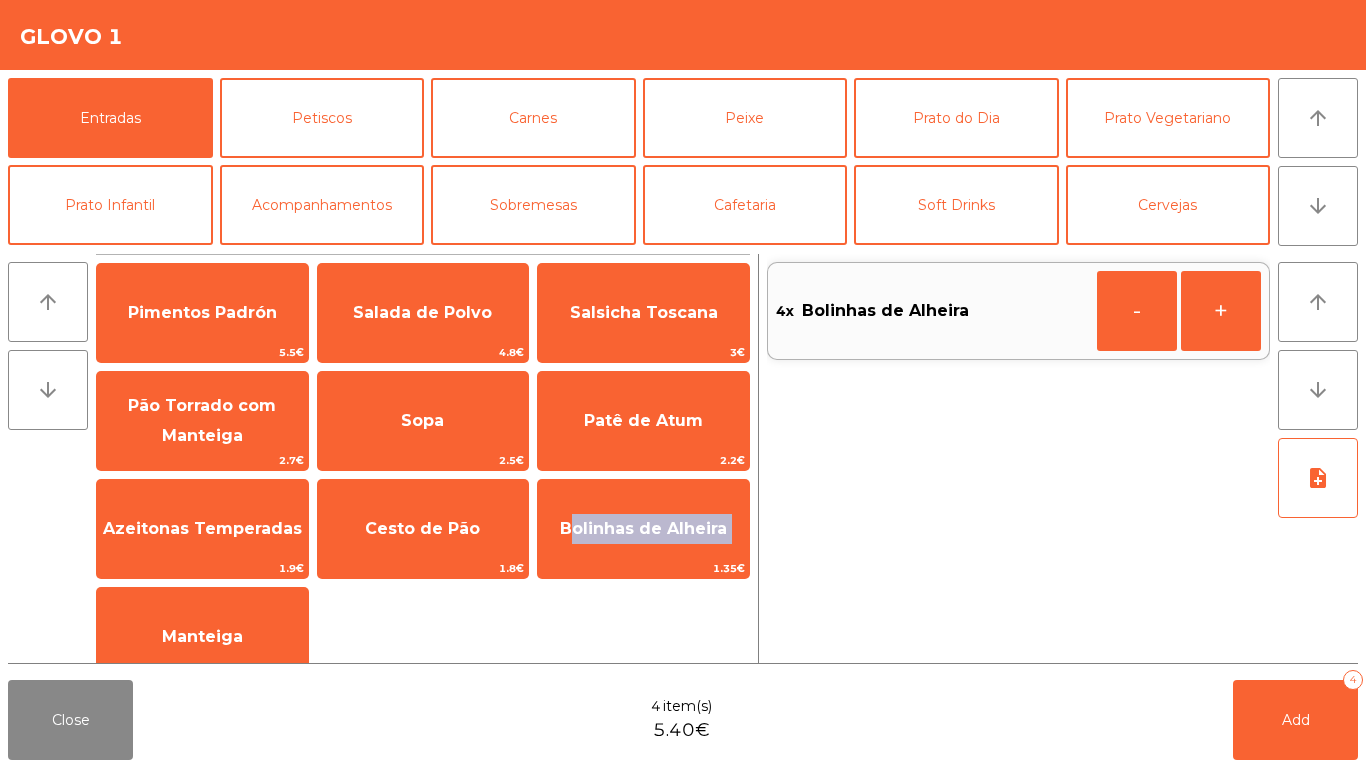 click on "-" at bounding box center [1137, 311] 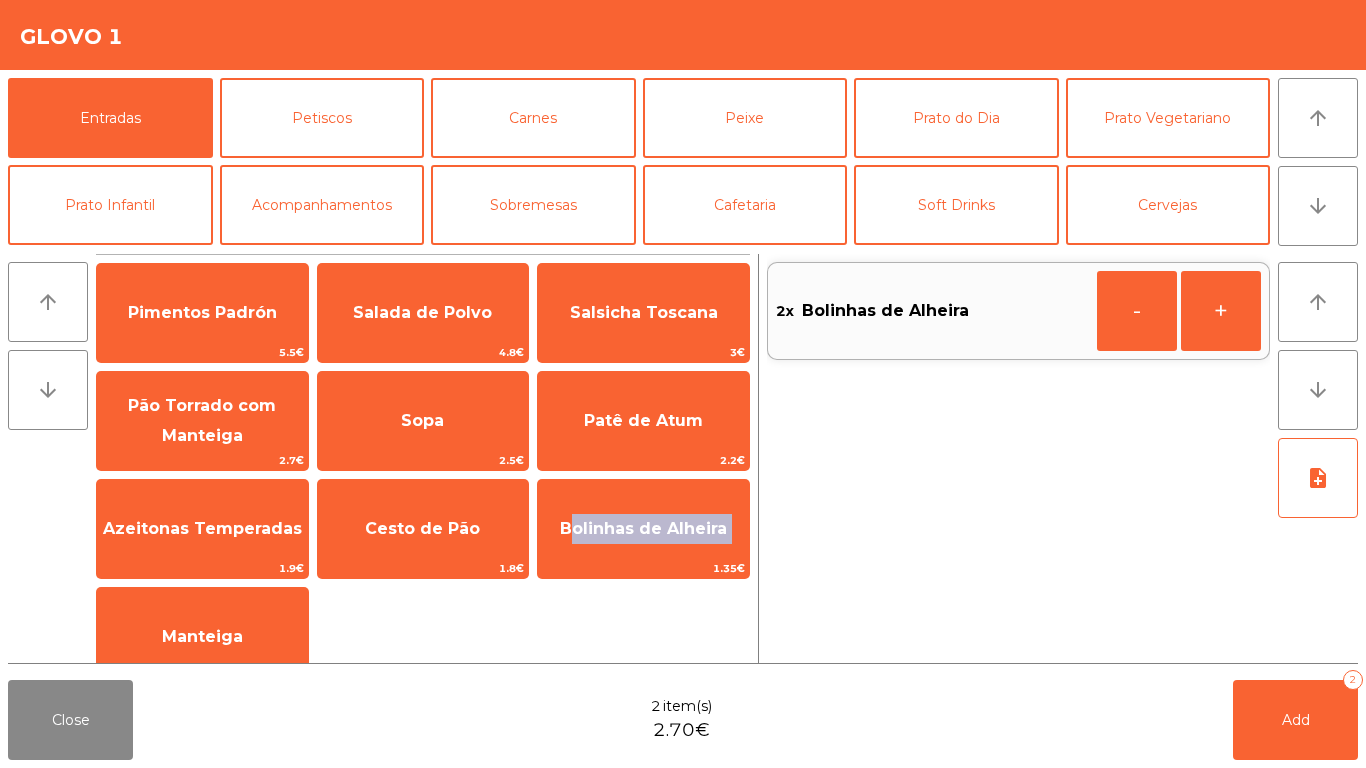 click on "-" at bounding box center (1137, 311) 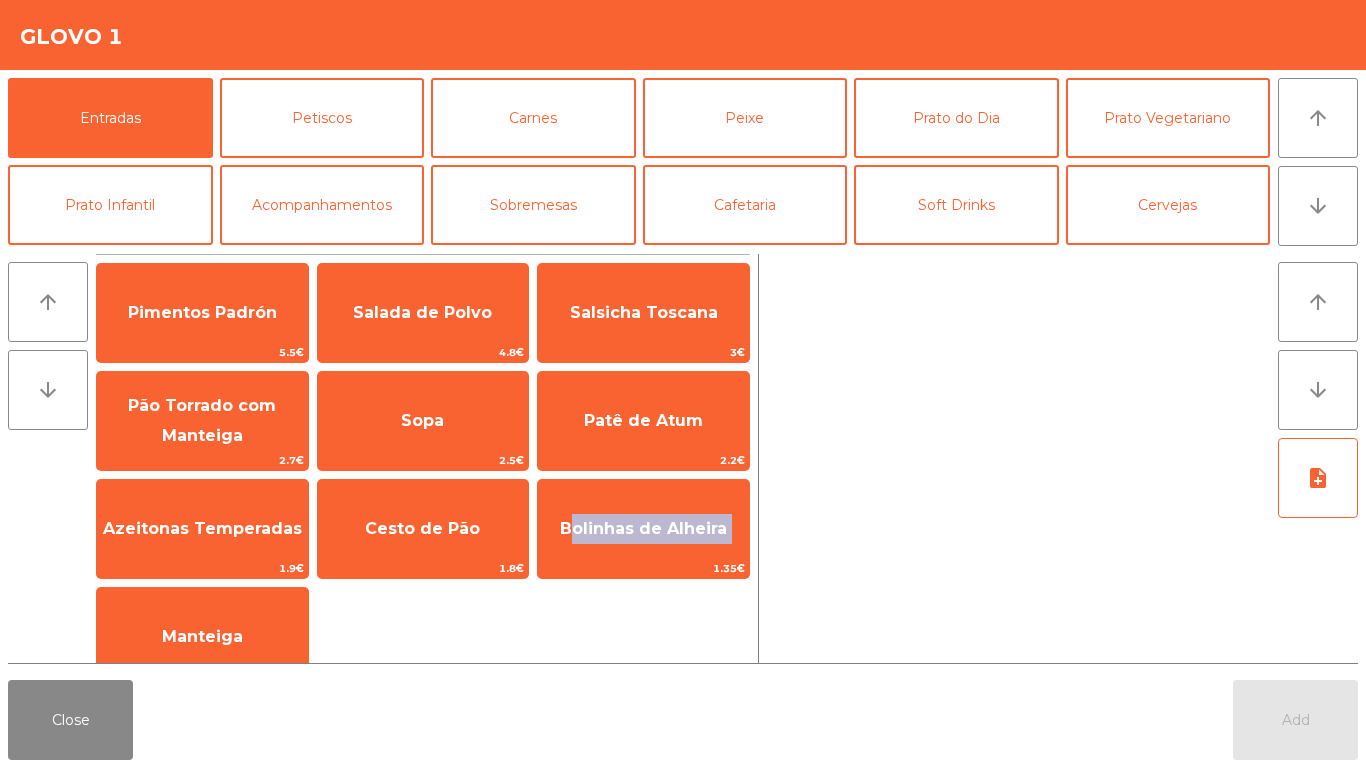 click at bounding box center [1018, 458] 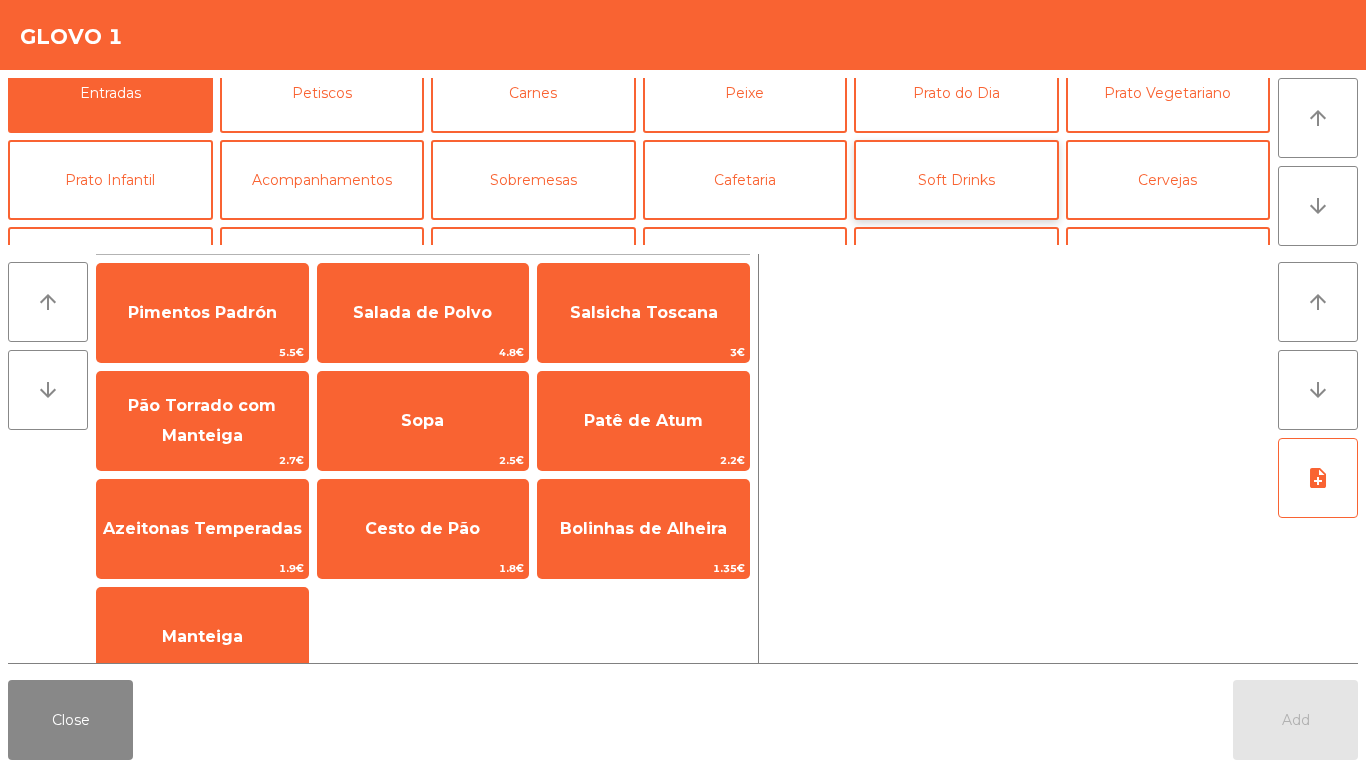 scroll, scrollTop: 0, scrollLeft: 0, axis: both 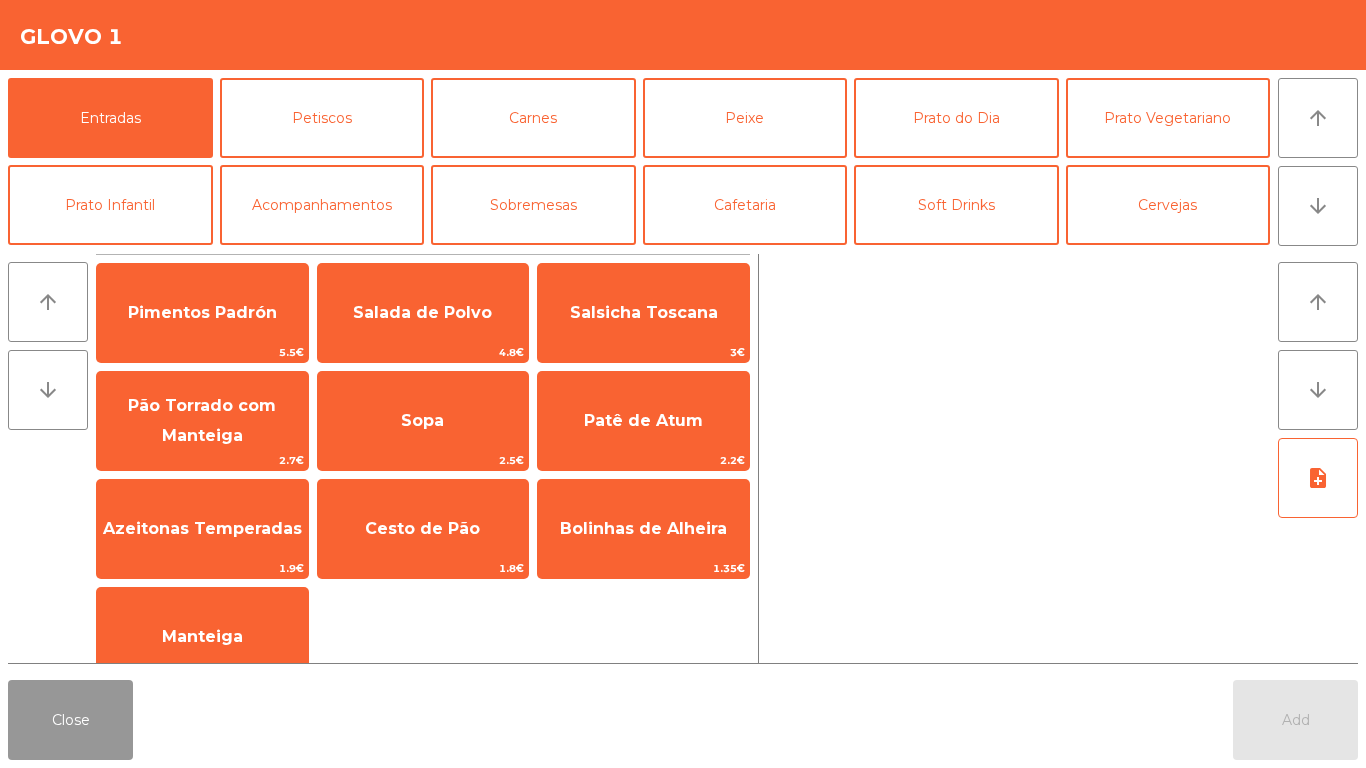 click on "Close" at bounding box center (70, 720) 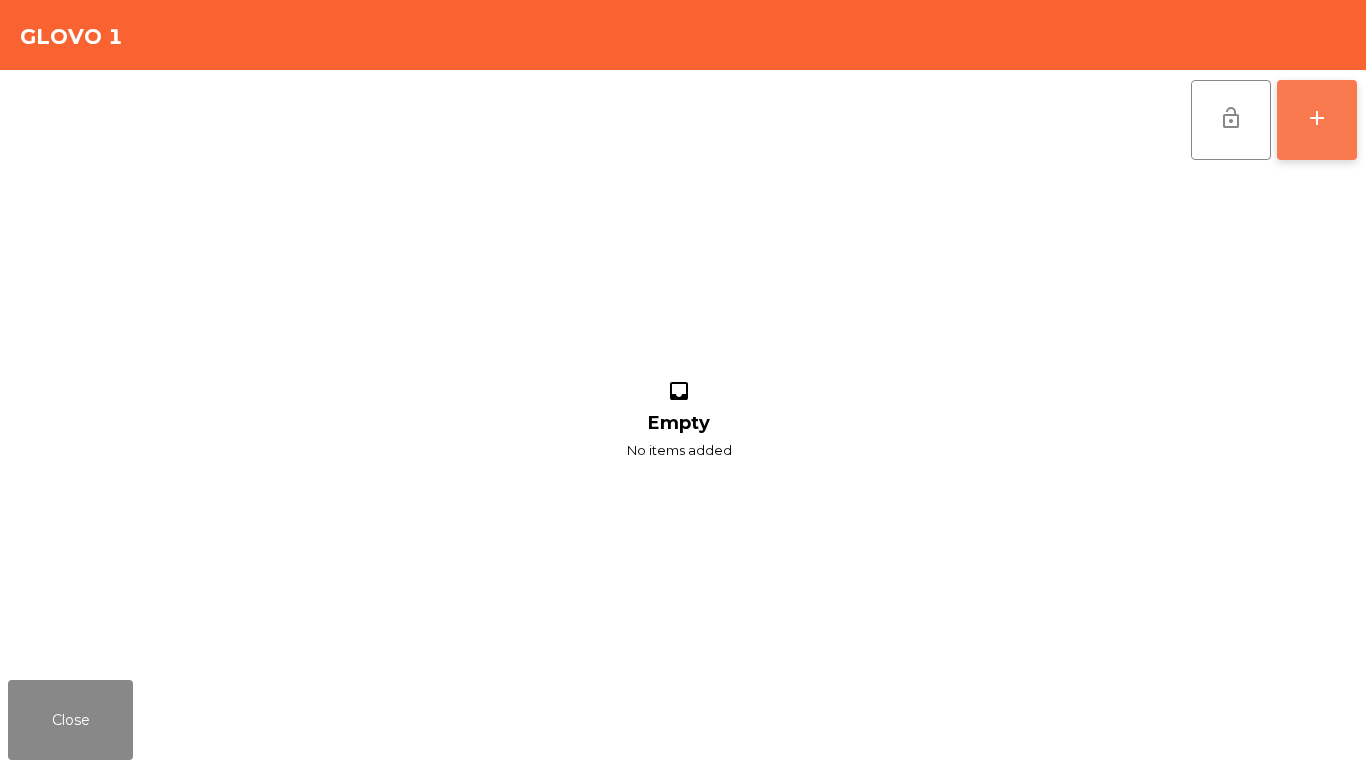 click on "add" at bounding box center (1317, 120) 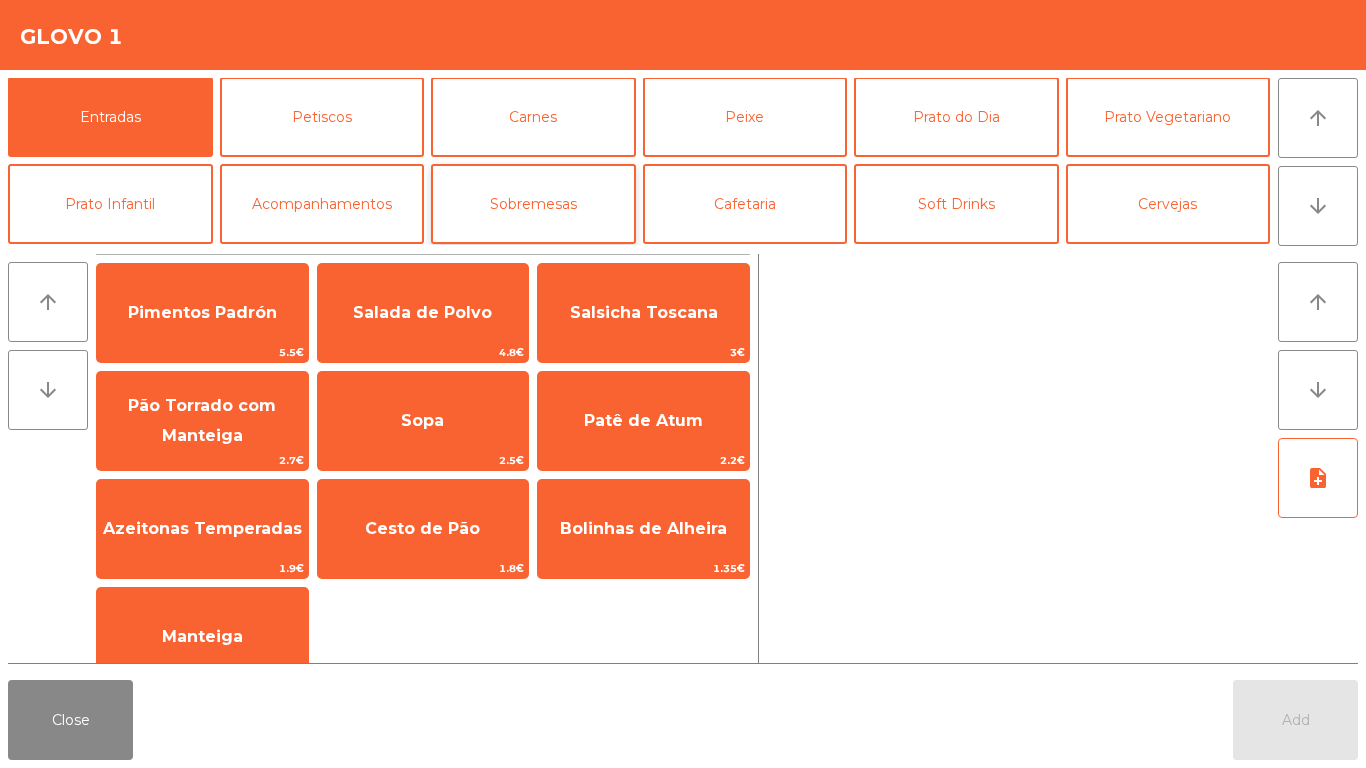 scroll, scrollTop: 0, scrollLeft: 0, axis: both 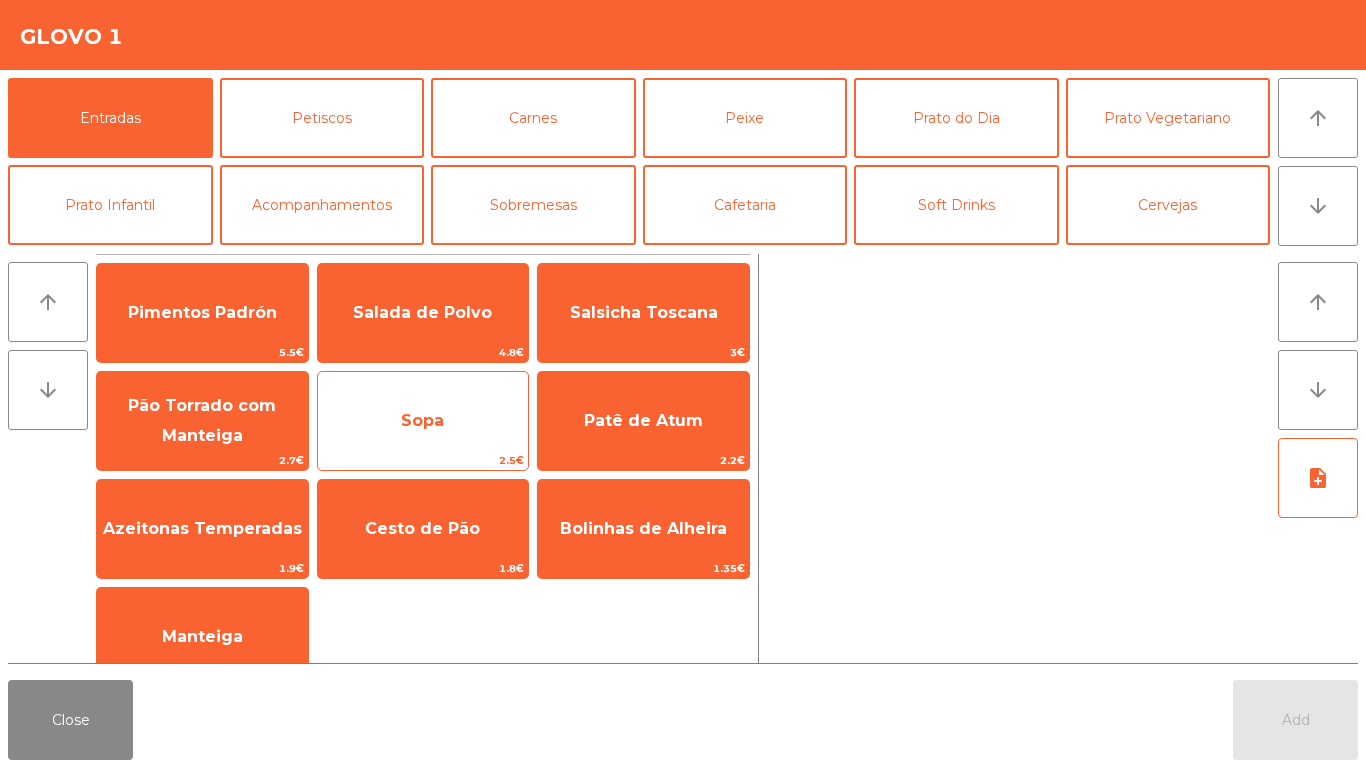 click on "Sopa" at bounding box center (202, 313) 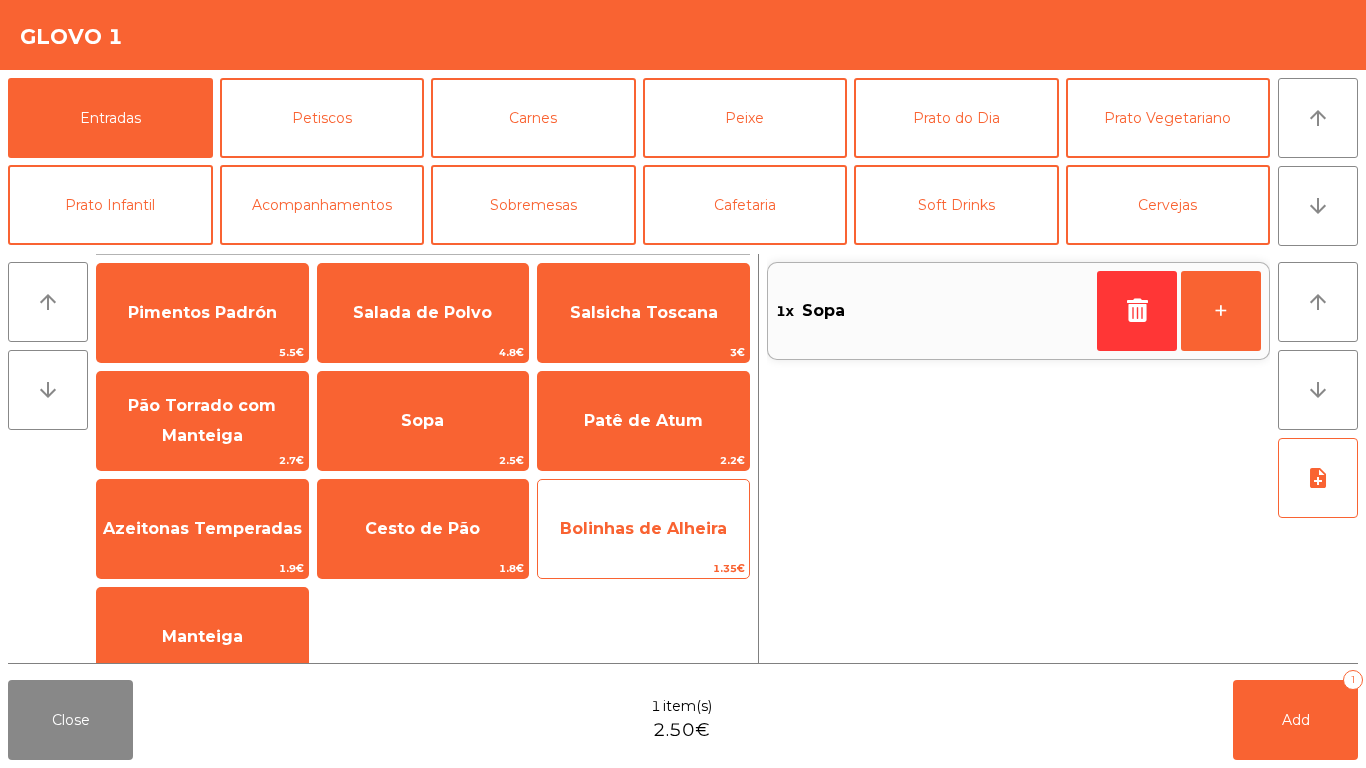 click on "1.35€" at bounding box center (202, 352) 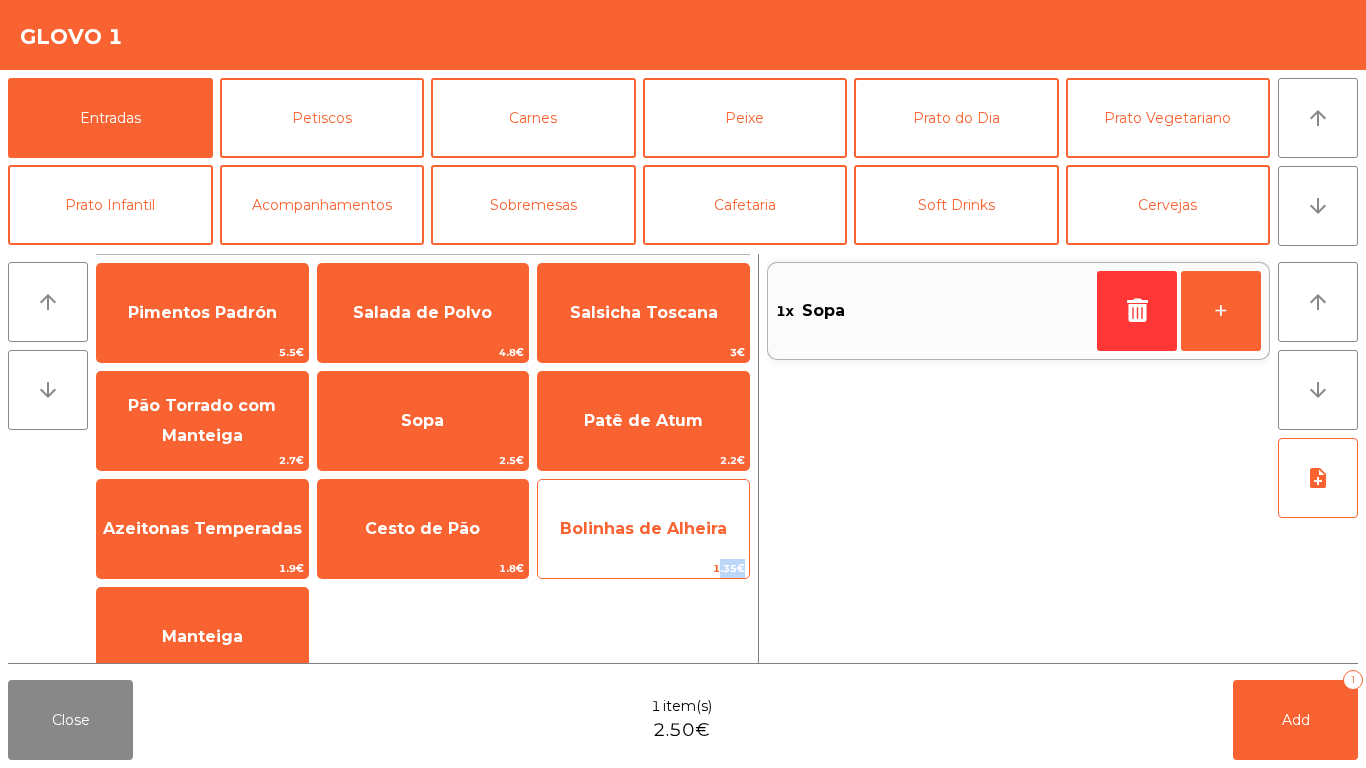 click on "1.35€" at bounding box center [202, 352] 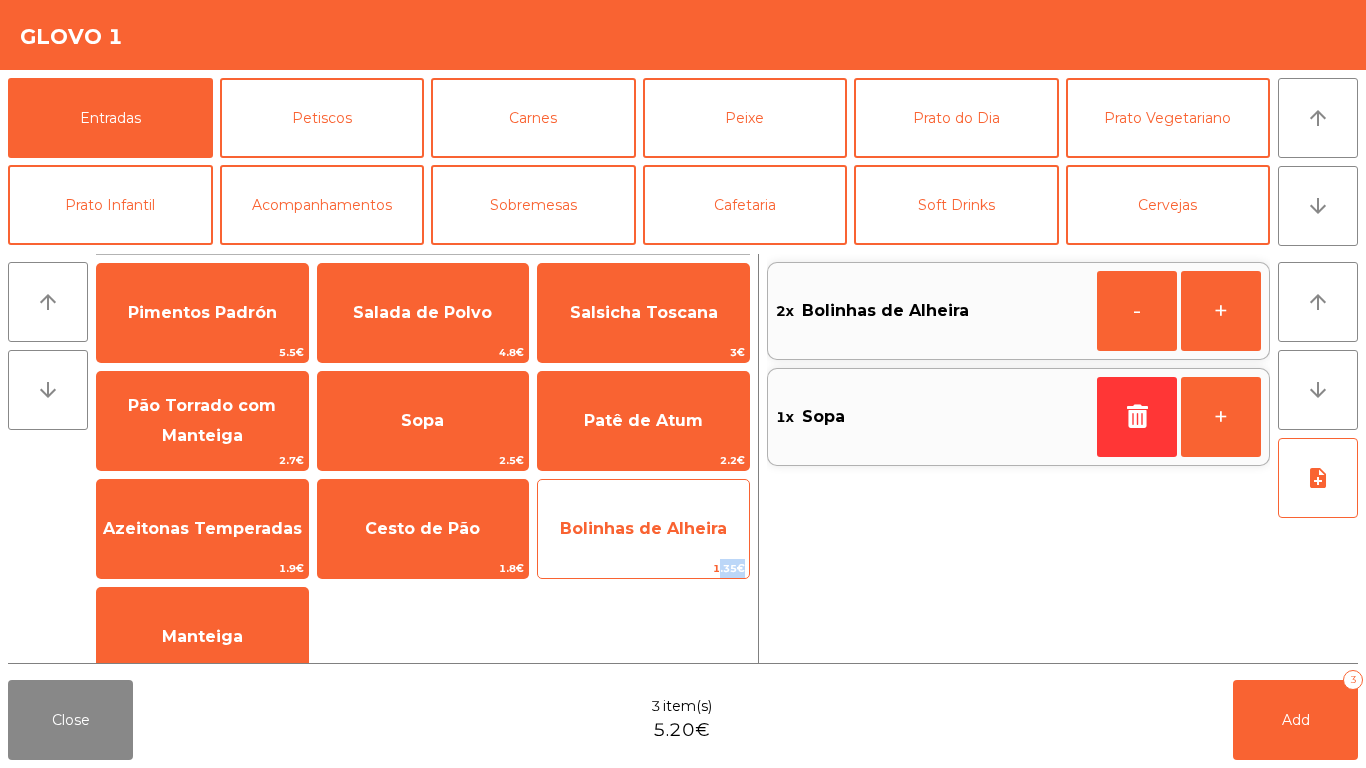 click on "1.35€" at bounding box center [202, 352] 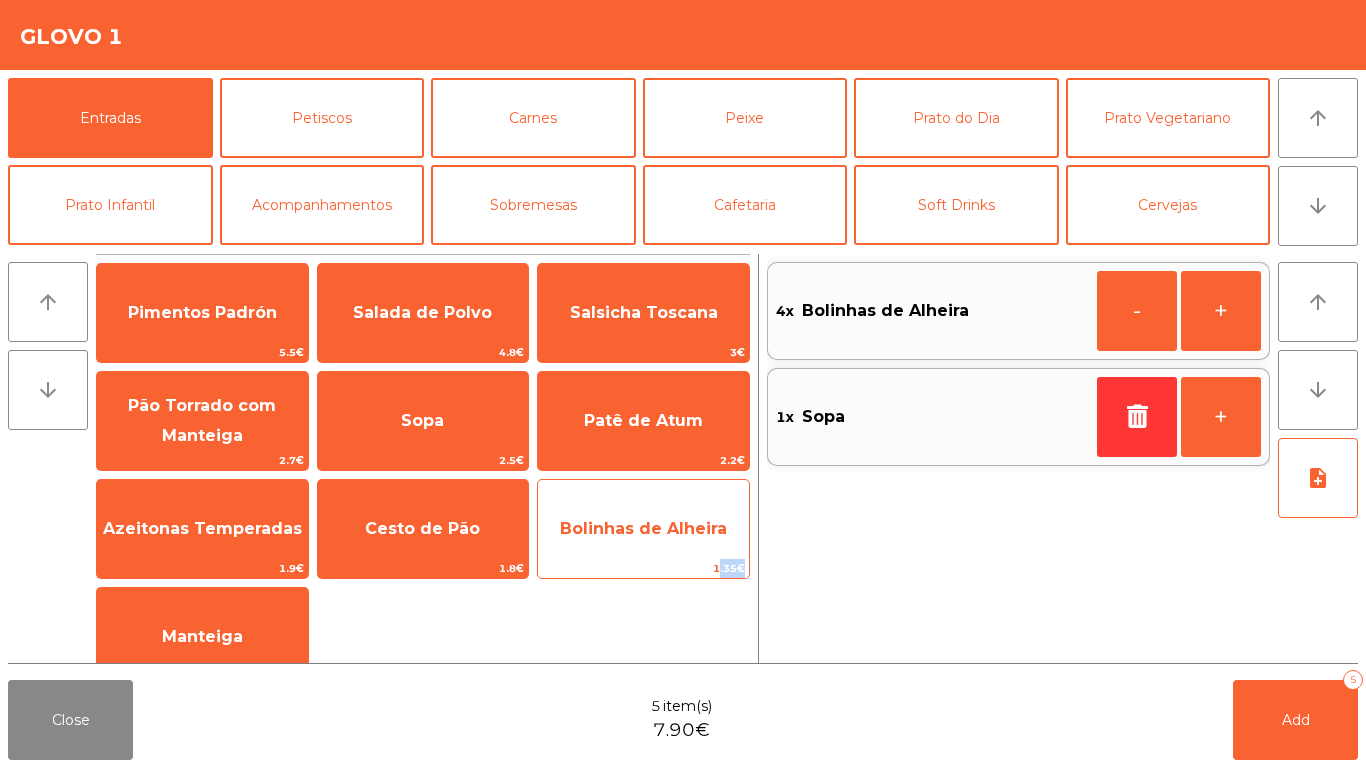 click on "1.35€" at bounding box center (202, 352) 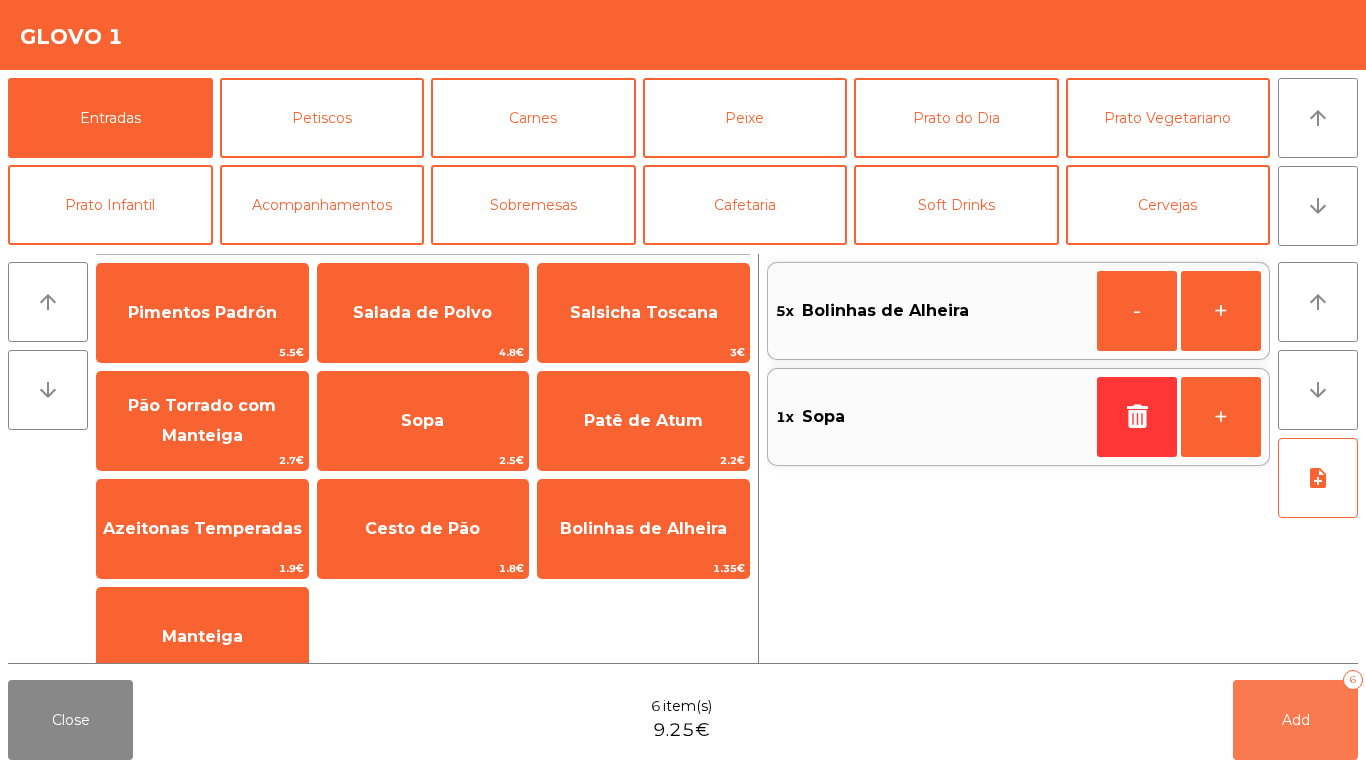 drag, startPoint x: 1306, startPoint y: 722, endPoint x: 1302, endPoint y: 708, distance: 14.56022 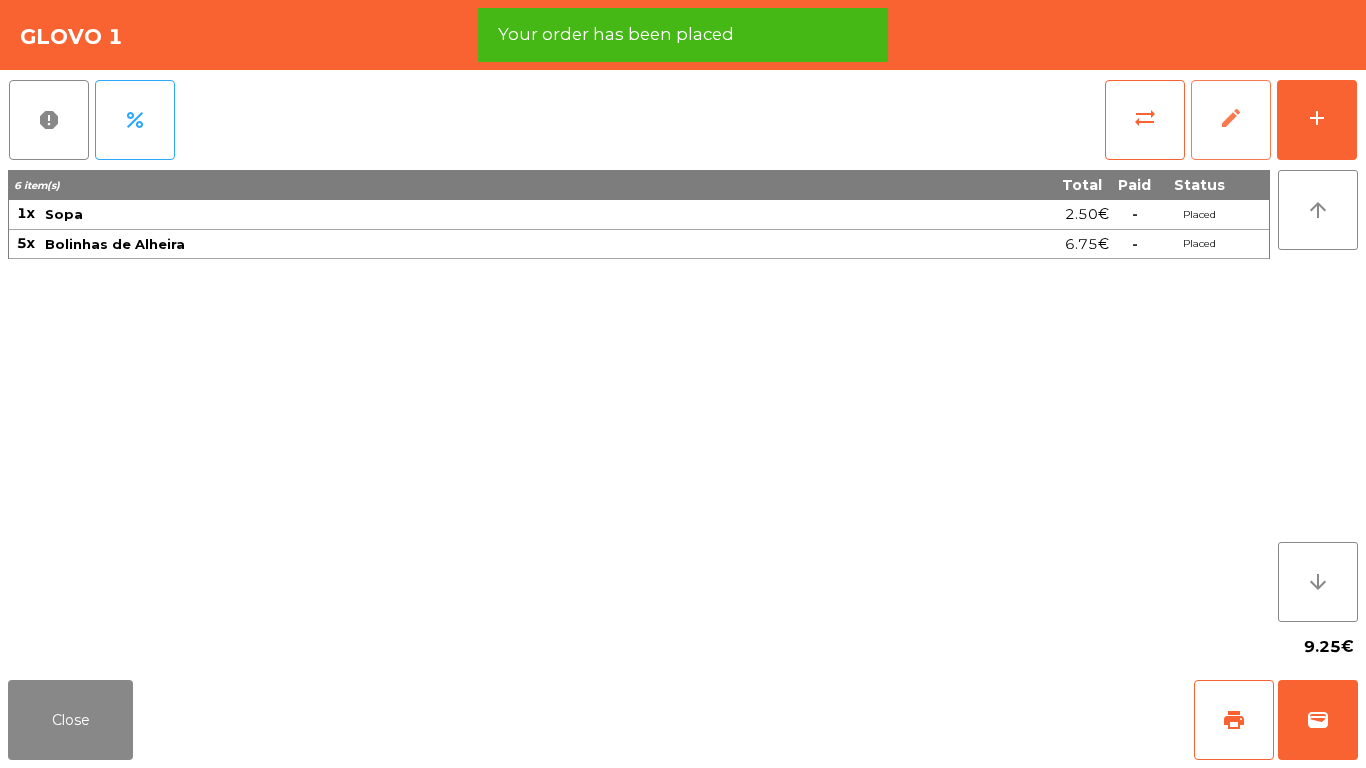 click on "edit" at bounding box center [1231, 120] 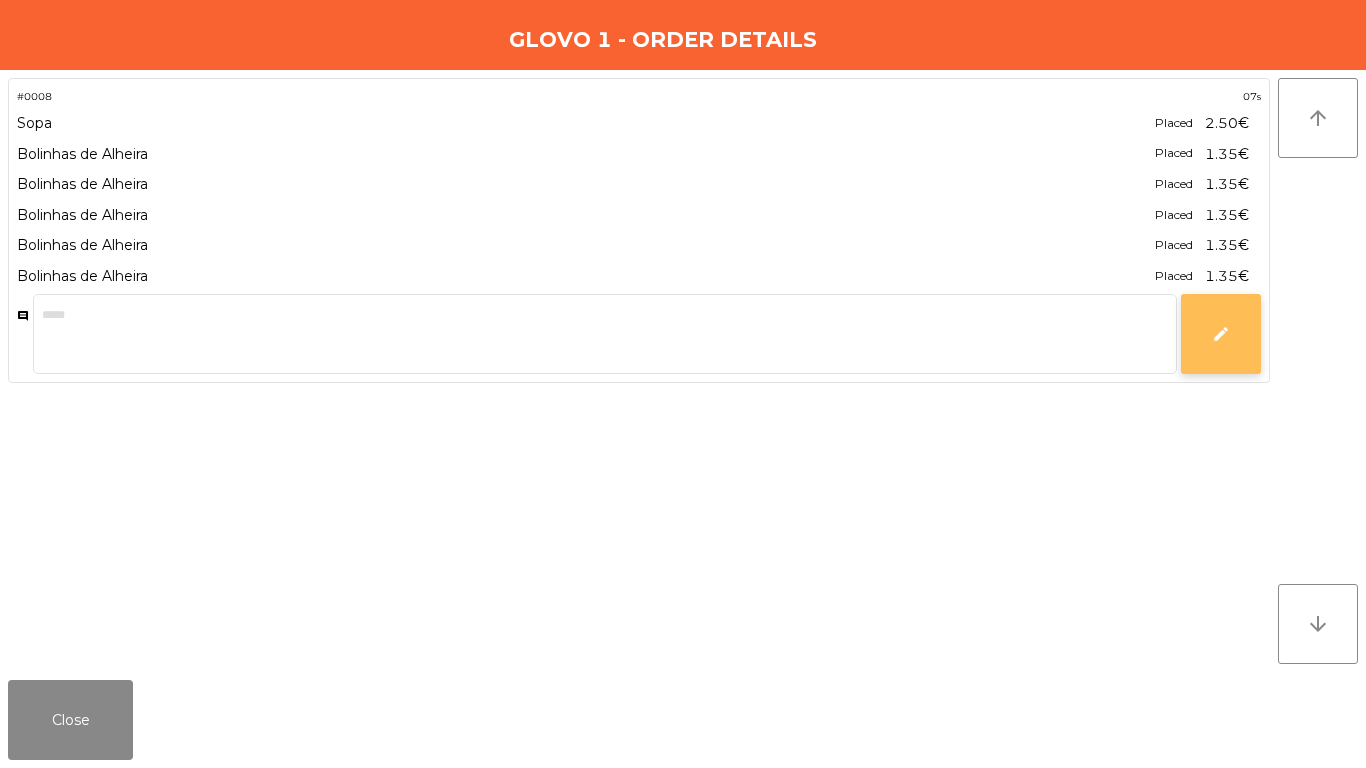 click on "edit" at bounding box center (1221, 334) 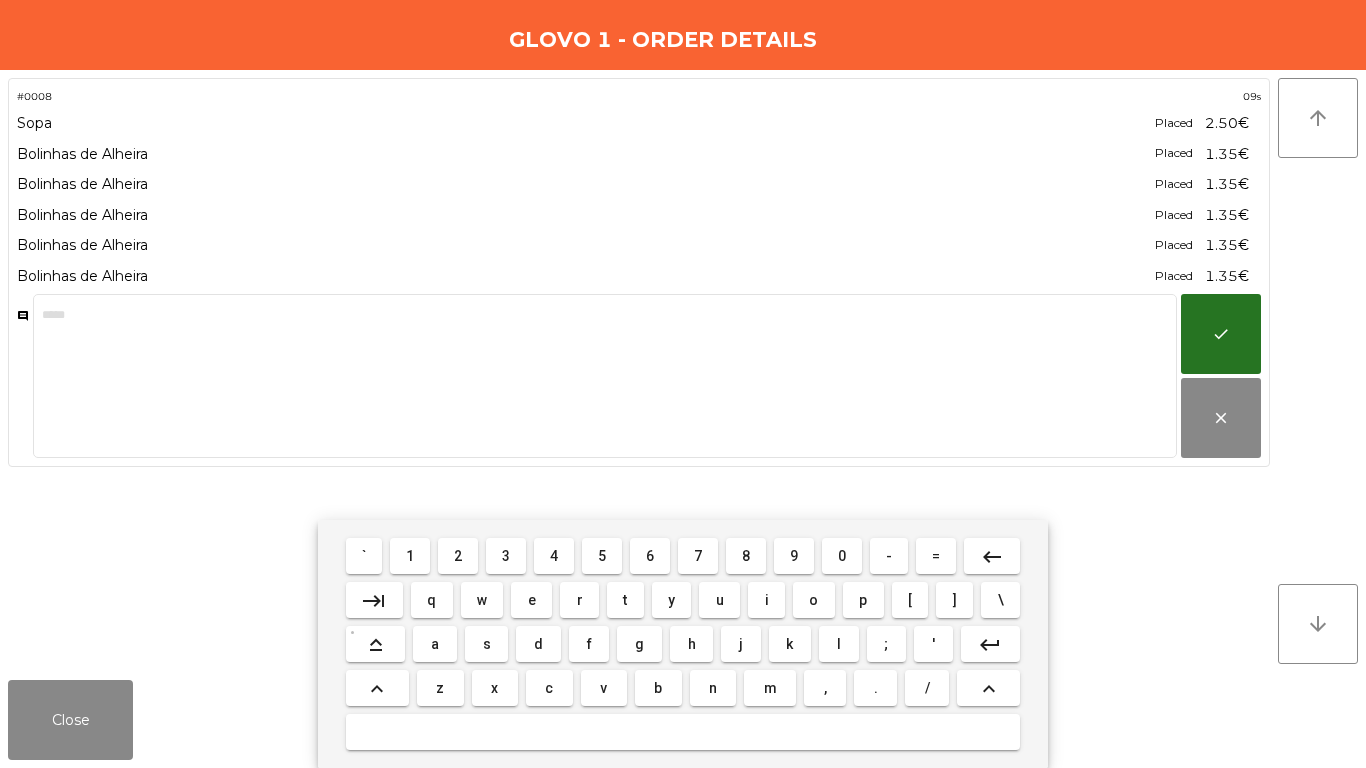 click at bounding box center (605, 376) 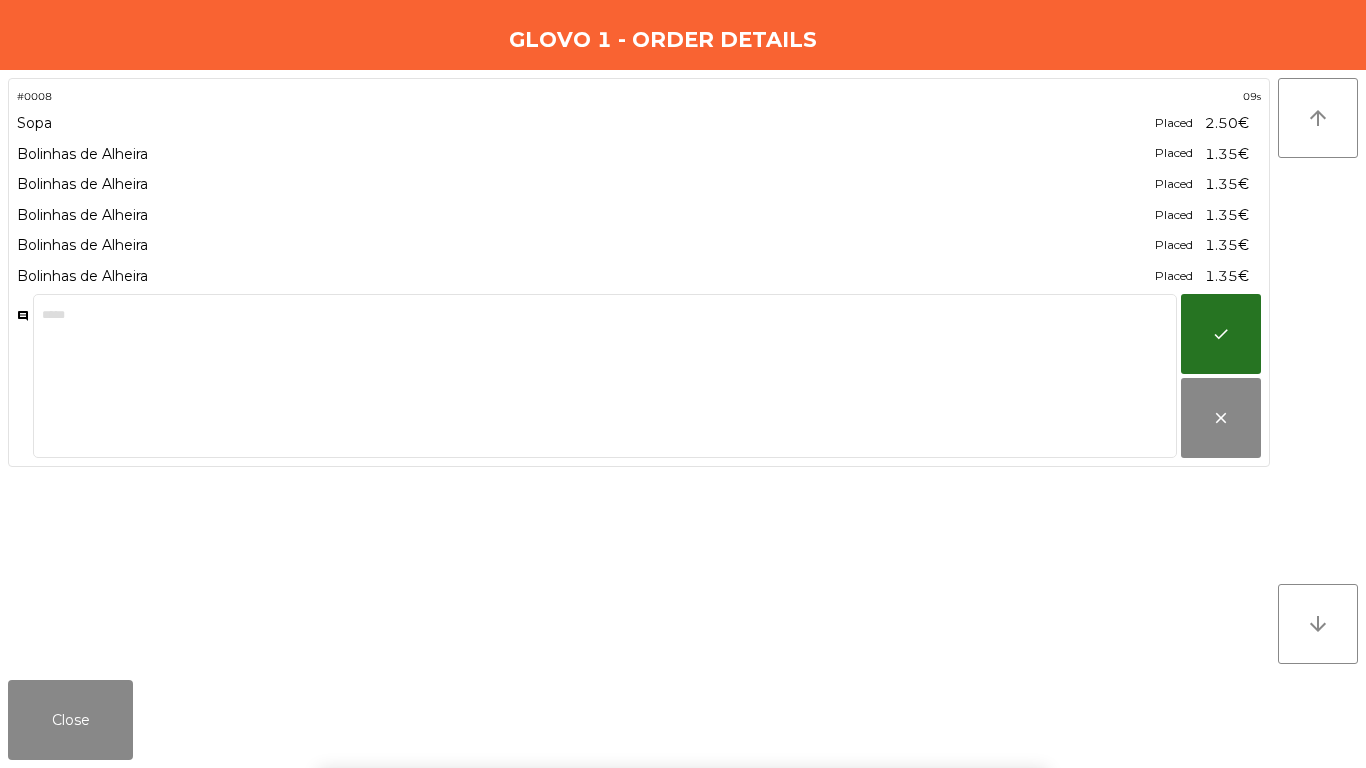 click on "arrow_upward arrow_downward" at bounding box center (1318, 371) 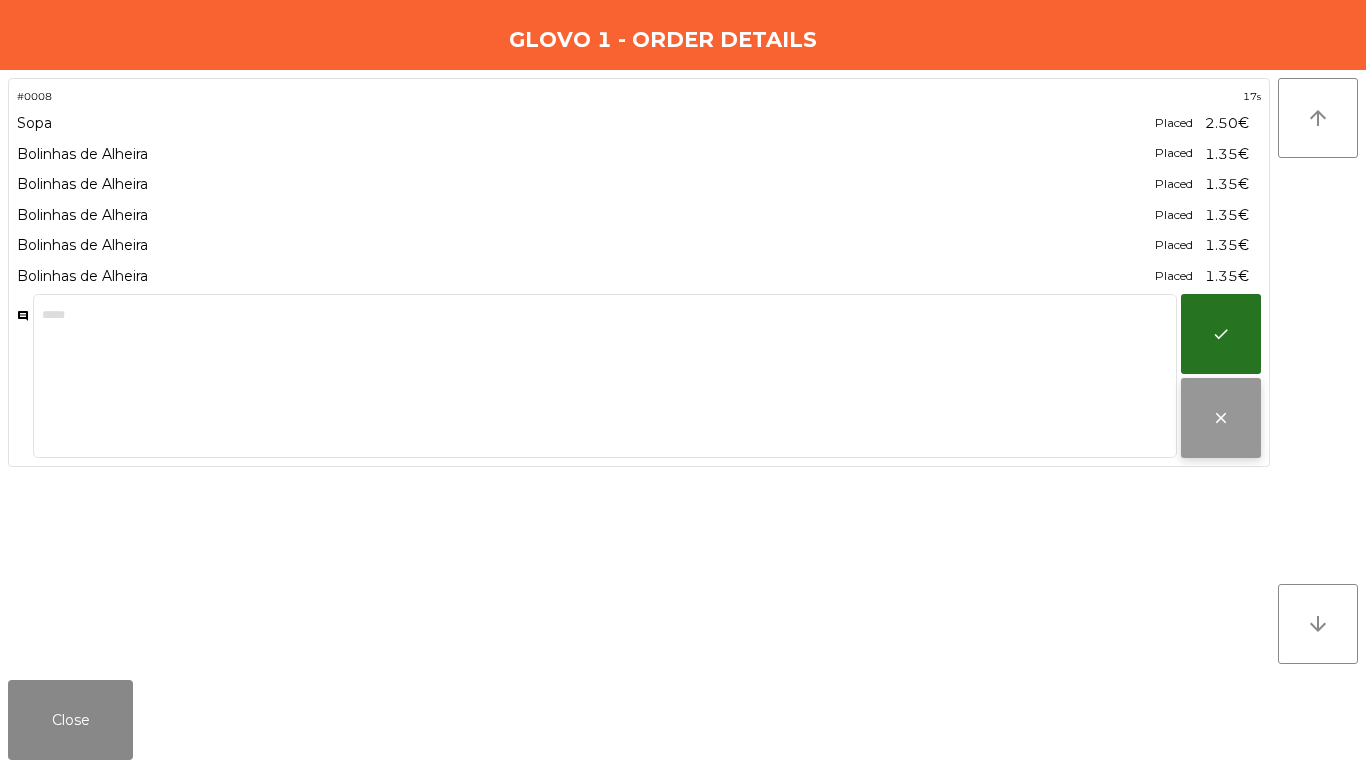 click on "close" at bounding box center [1221, 418] 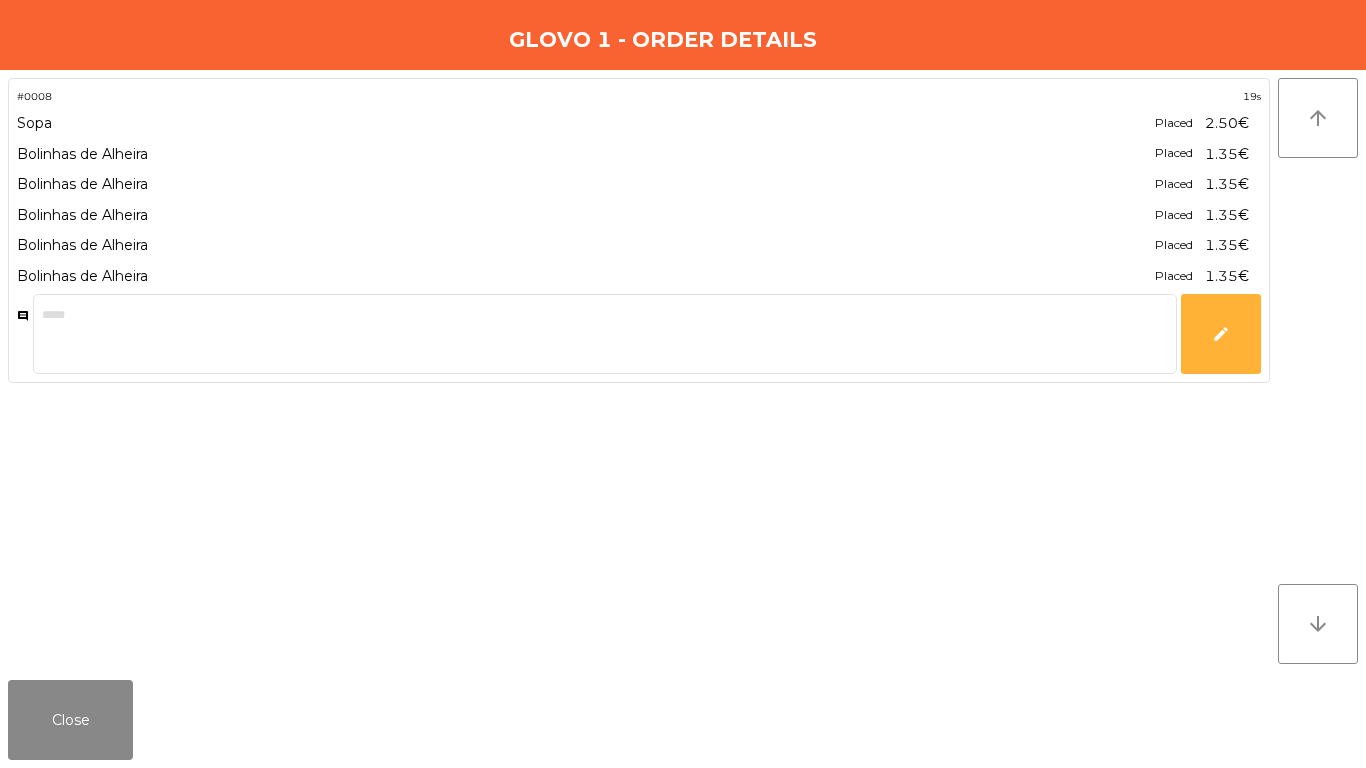 drag, startPoint x: 1229, startPoint y: 116, endPoint x: 72, endPoint y: 640, distance: 1270.1279 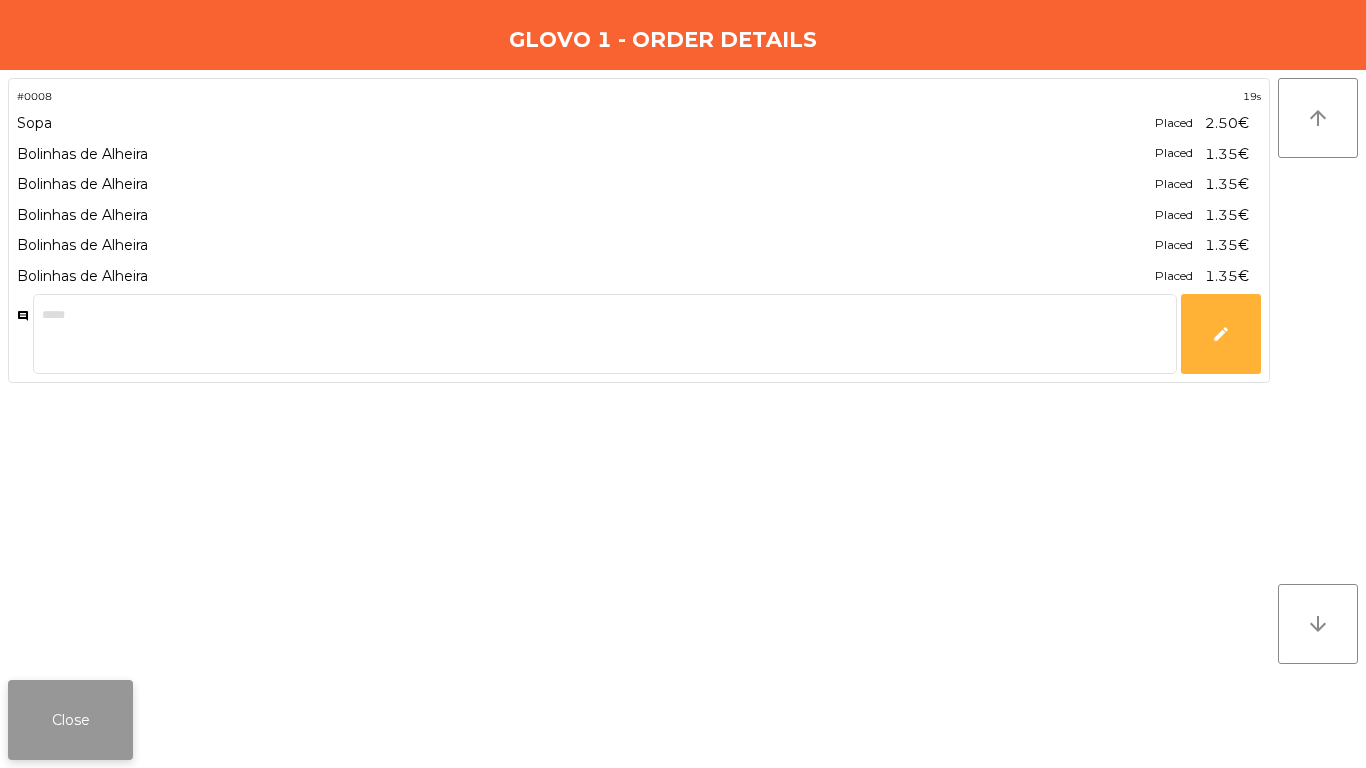 click on "Close" at bounding box center [70, 720] 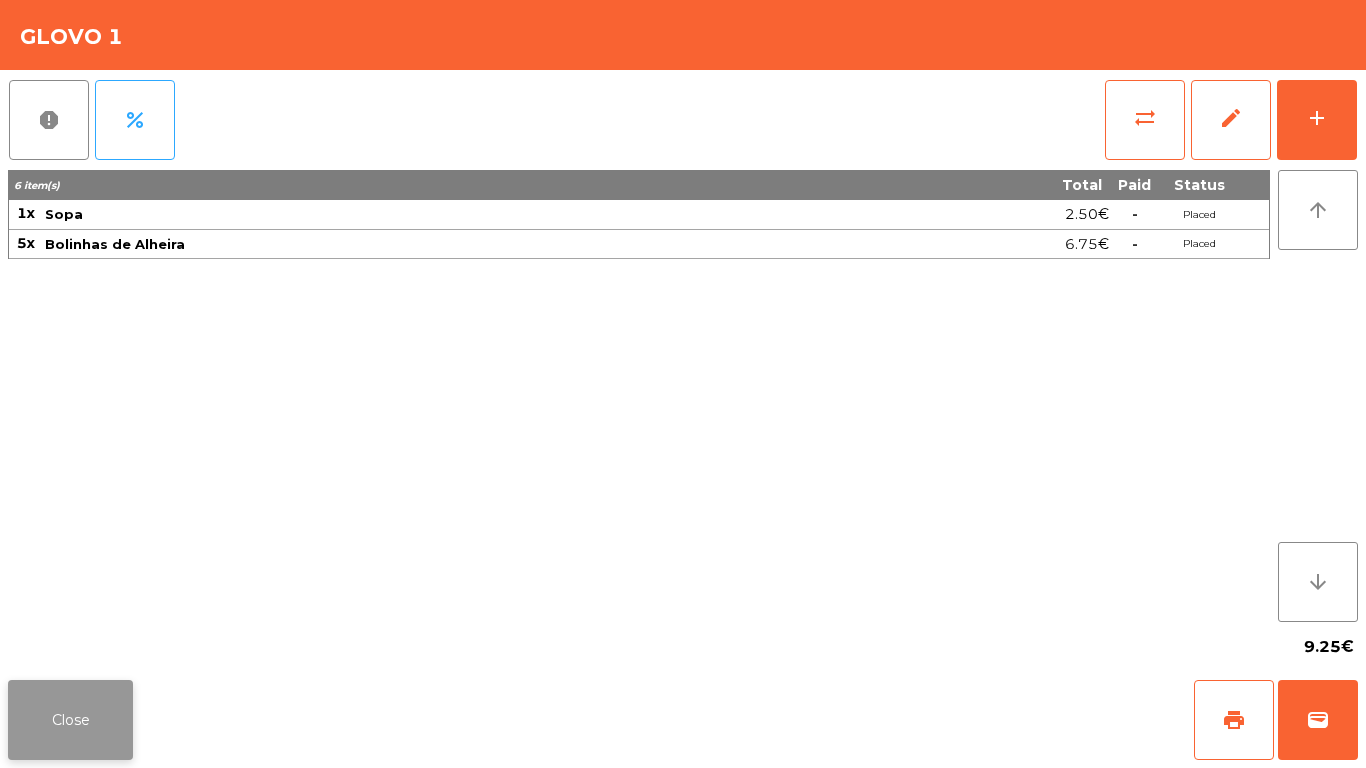 click on "Close" at bounding box center [70, 720] 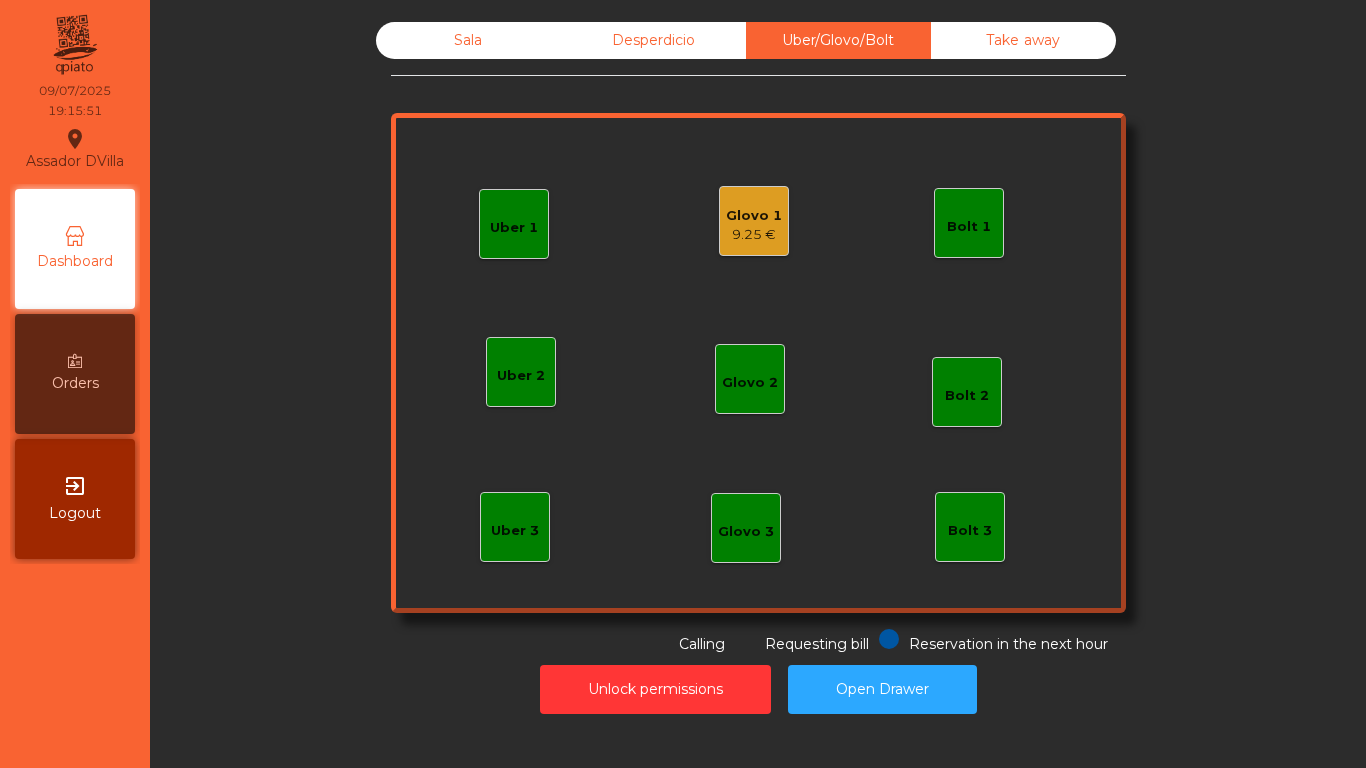 click on "Unlock permissions   Open Drawer" at bounding box center (758, 689) 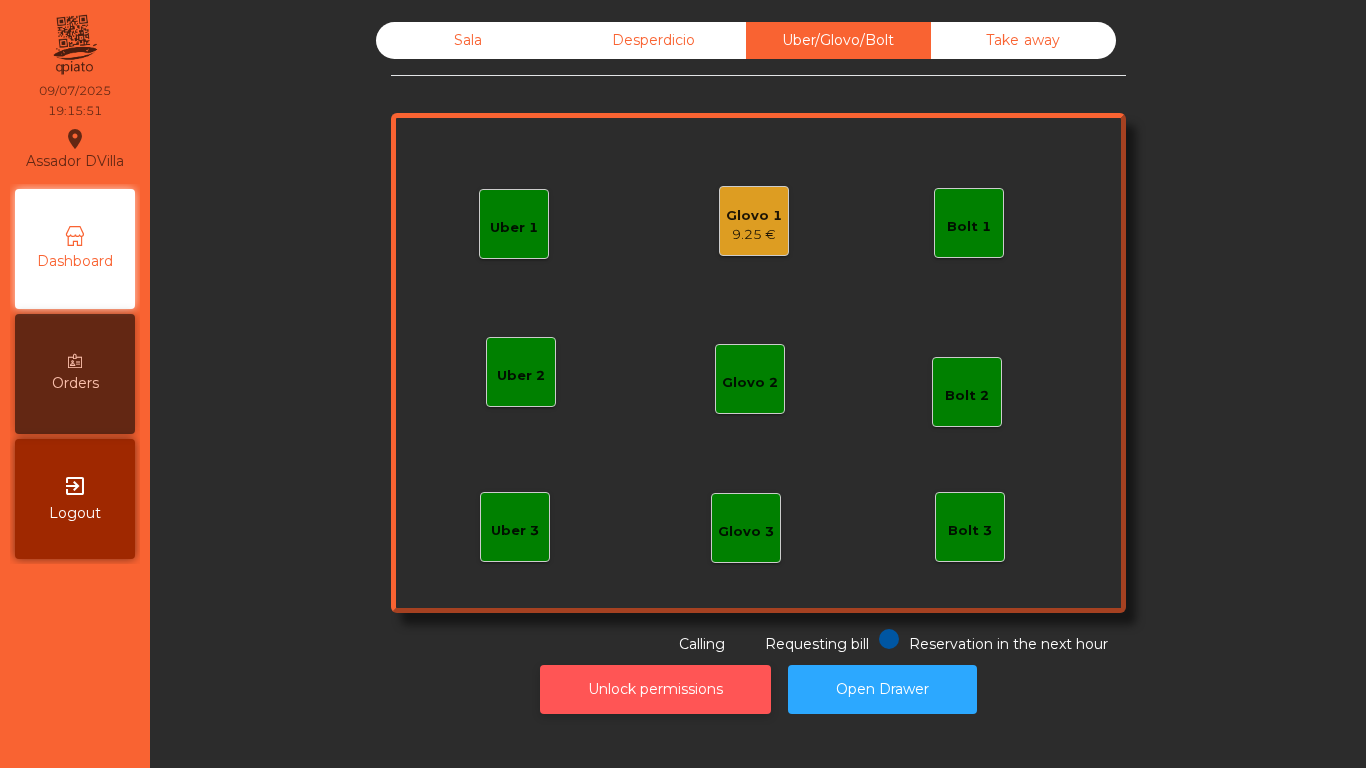 click on "Unlock permissions" at bounding box center (655, 689) 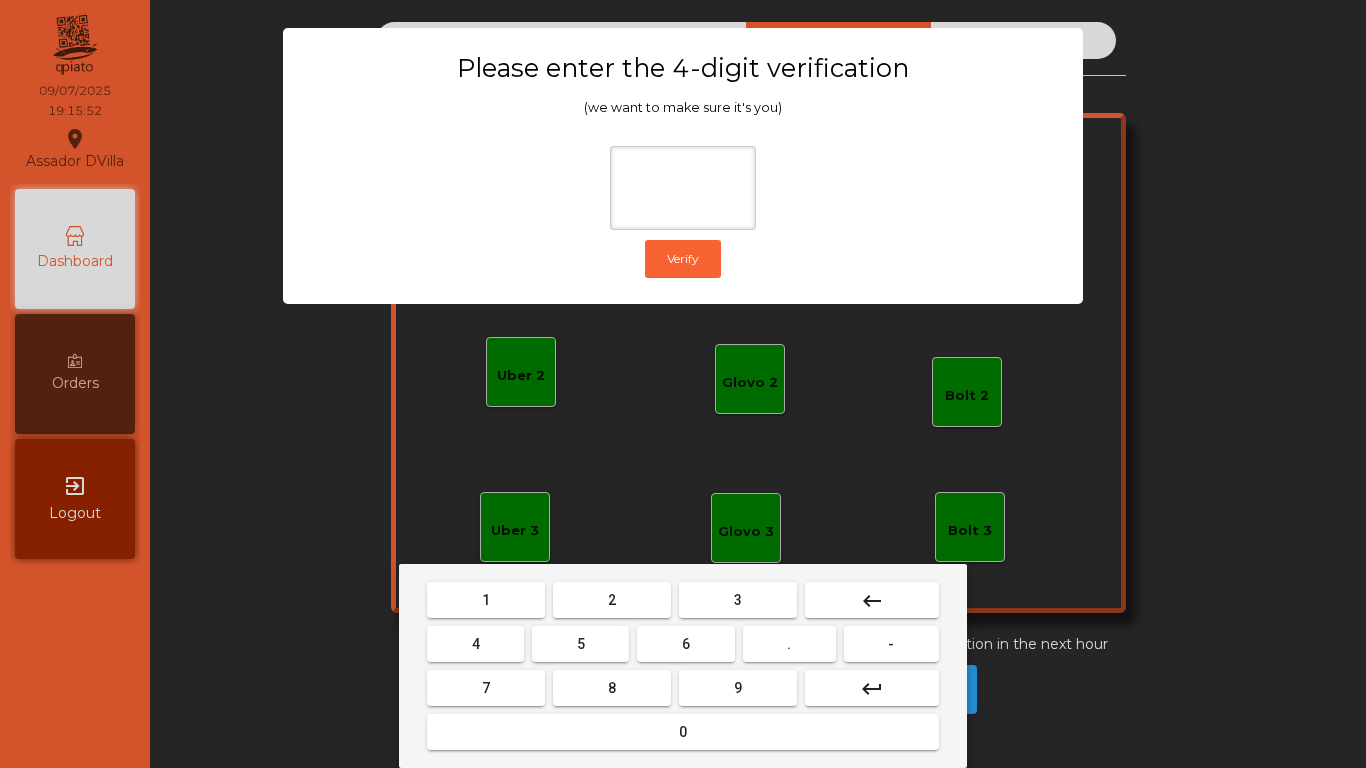 drag, startPoint x: 601, startPoint y: 597, endPoint x: 583, endPoint y: 628, distance: 35.846897 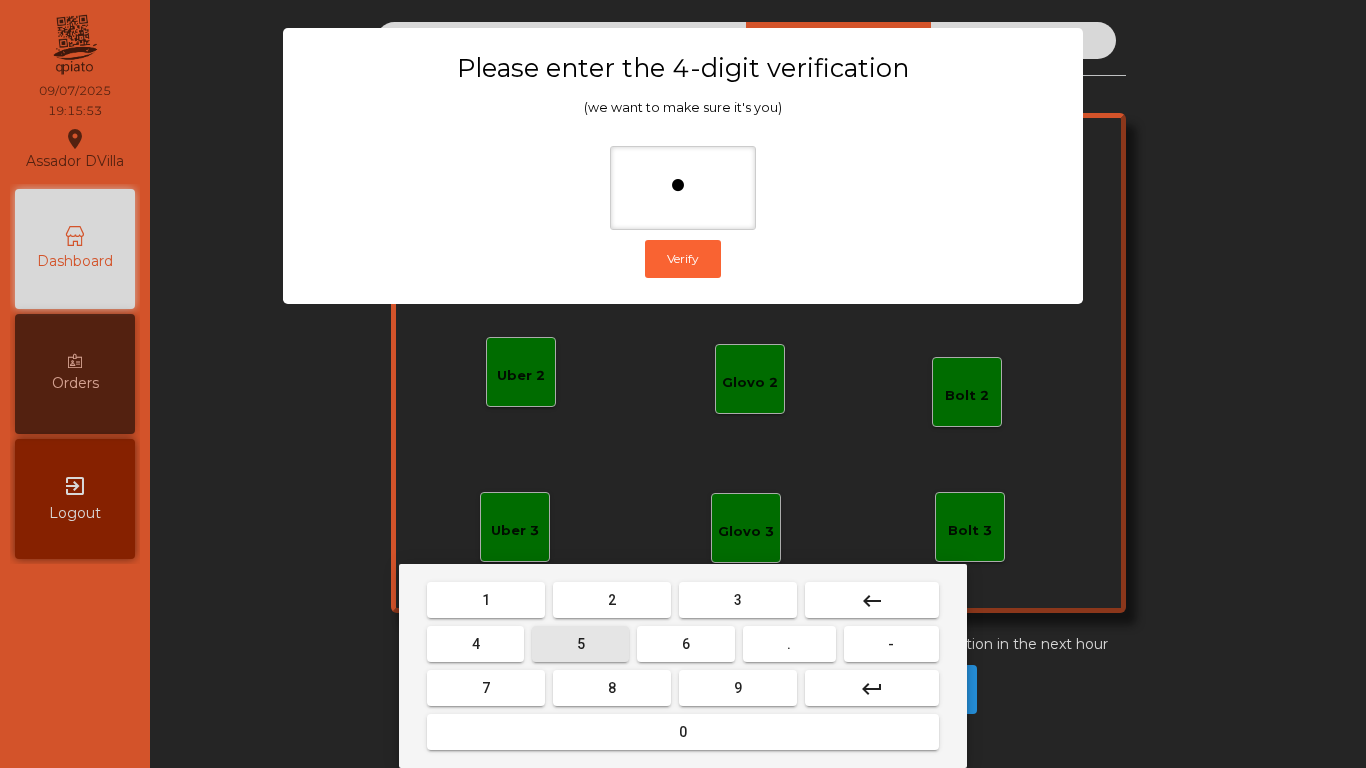 click on "5" at bounding box center [486, 600] 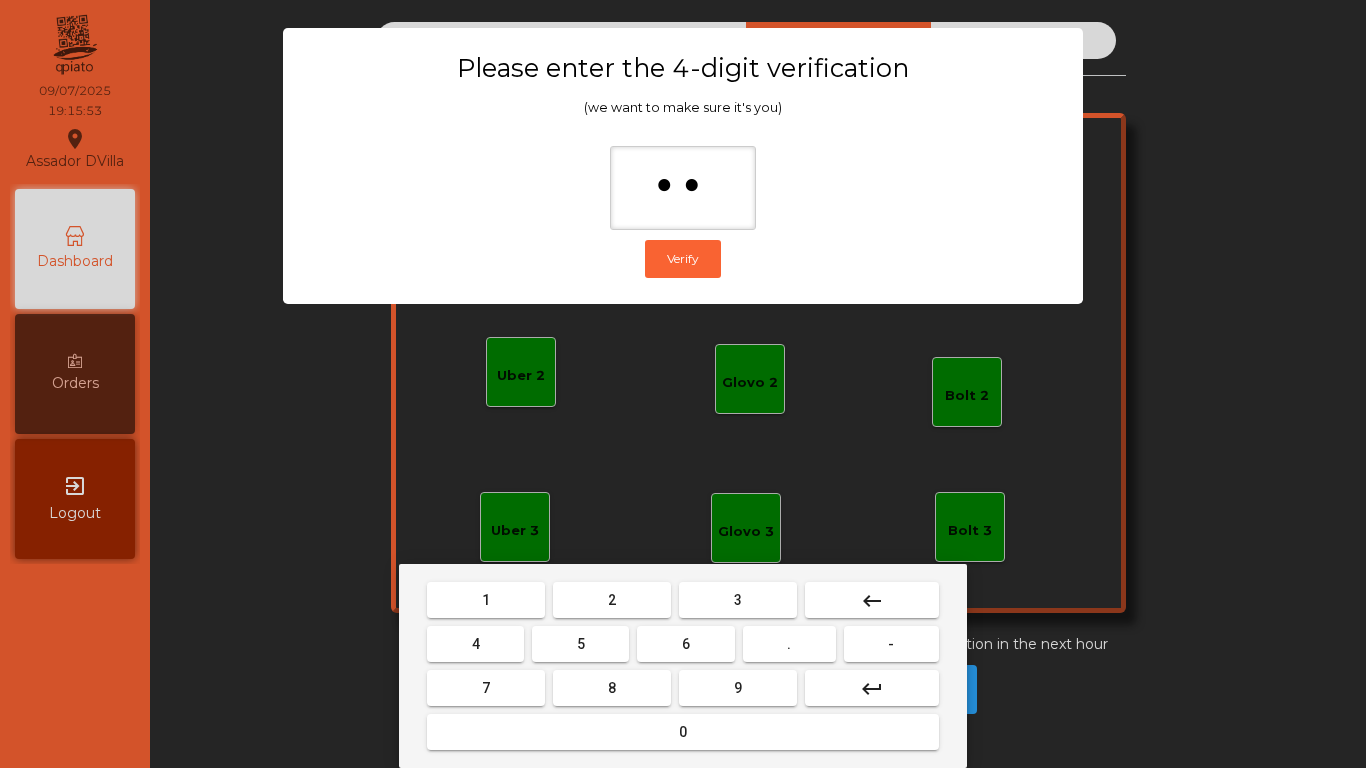 click on "keyboard_backspace" at bounding box center (872, 600) 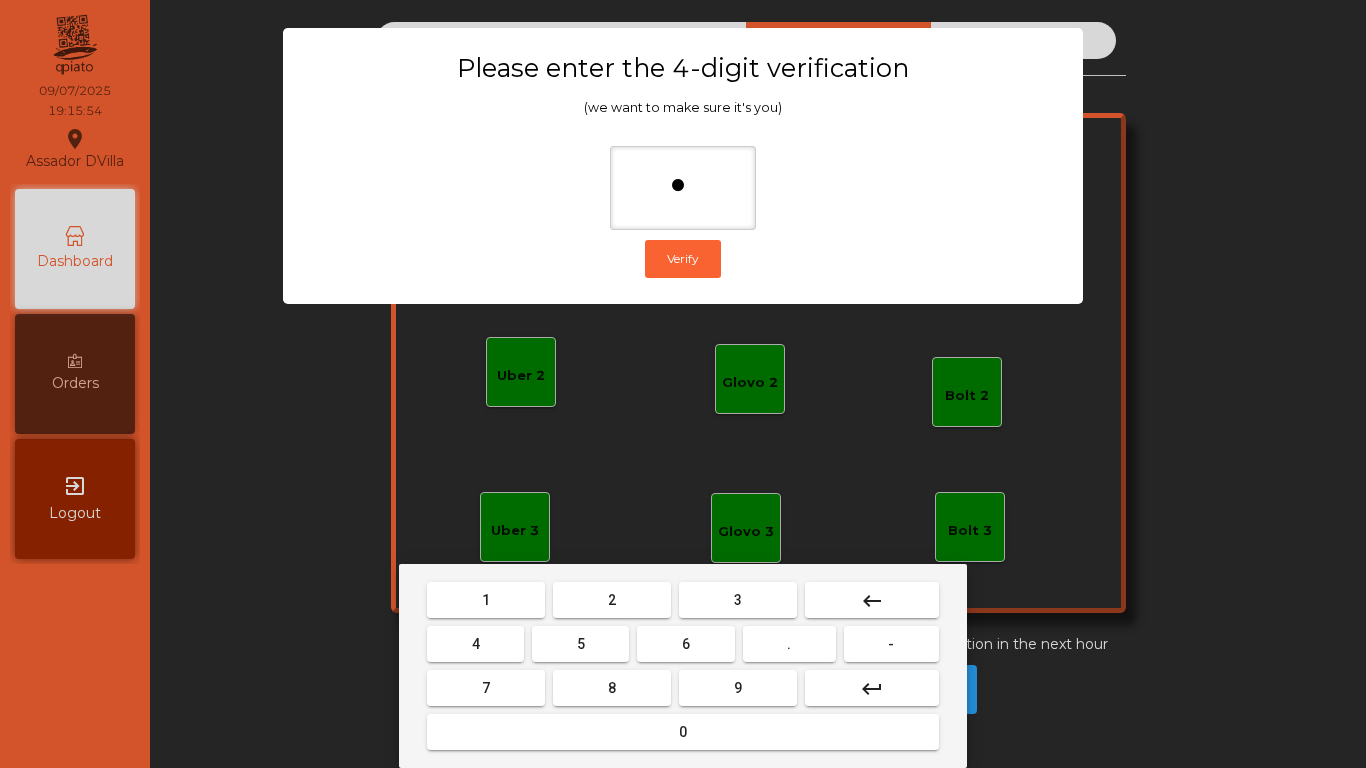 click on "4" at bounding box center (486, 600) 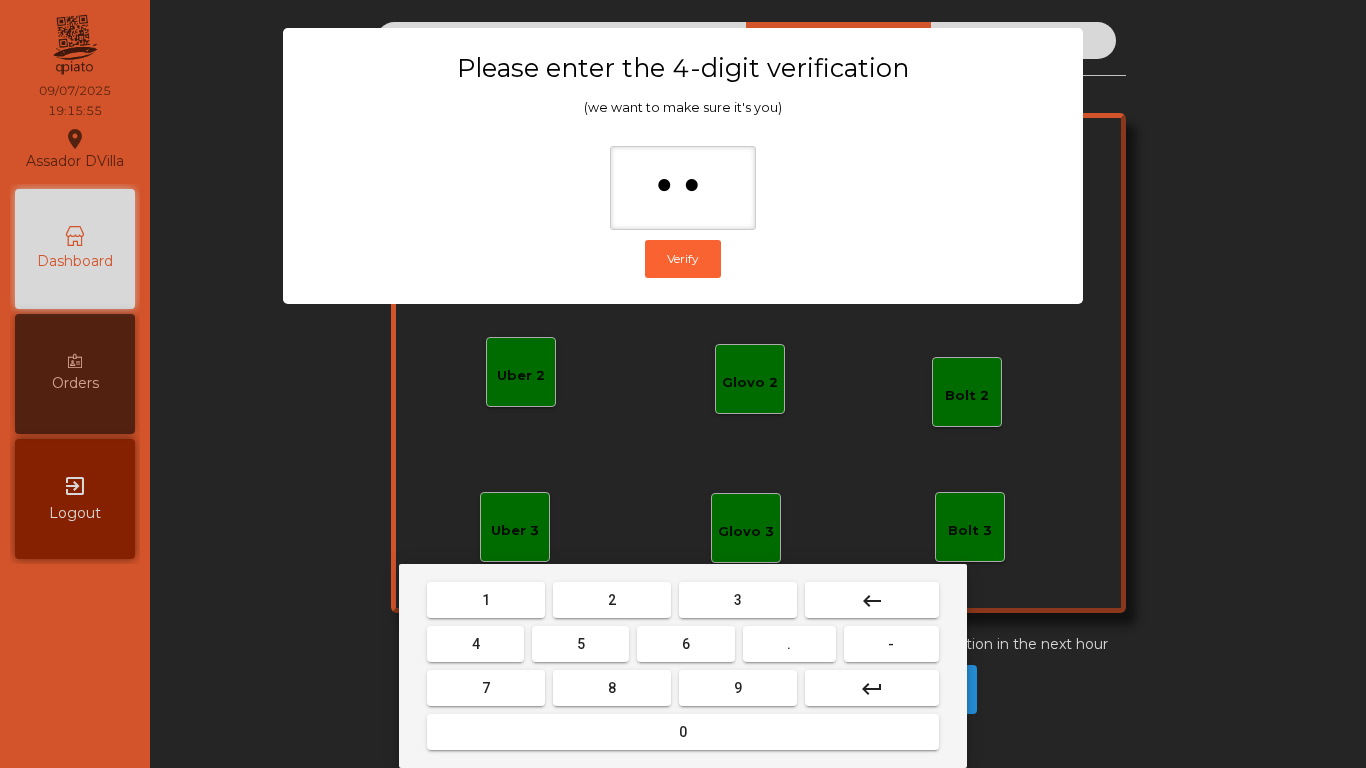 drag, startPoint x: 678, startPoint y: 639, endPoint x: 690, endPoint y: 649, distance: 15.6205 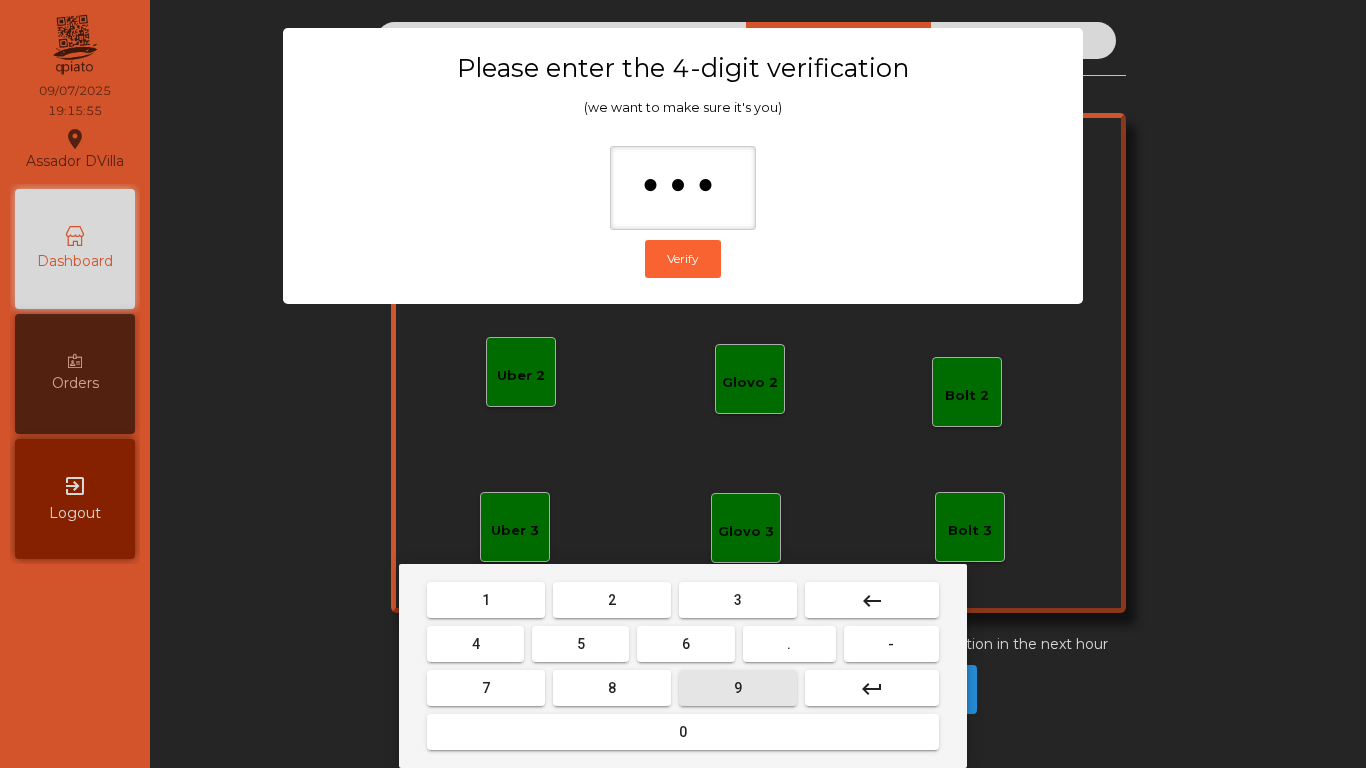 drag, startPoint x: 731, startPoint y: 690, endPoint x: 808, endPoint y: 355, distance: 343.73535 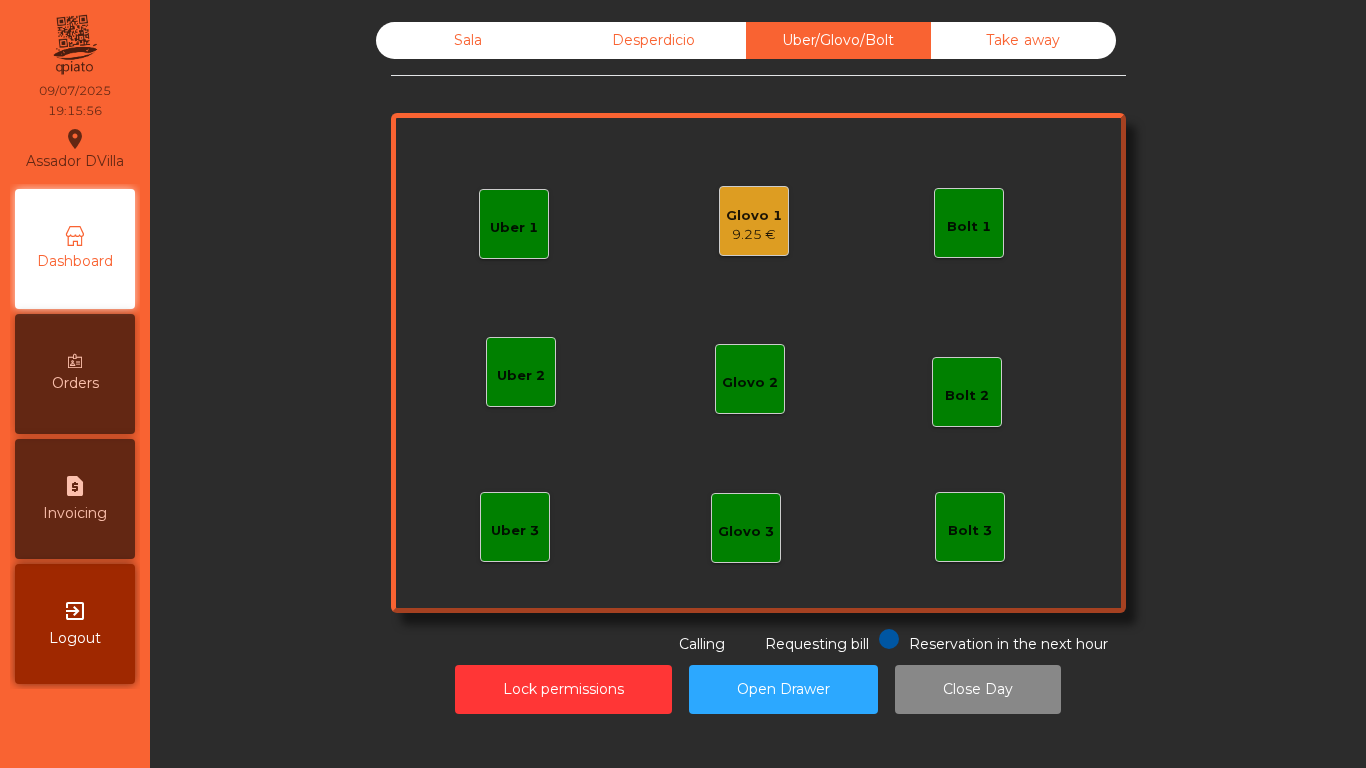 click on "Glovo 1" at bounding box center [754, 216] 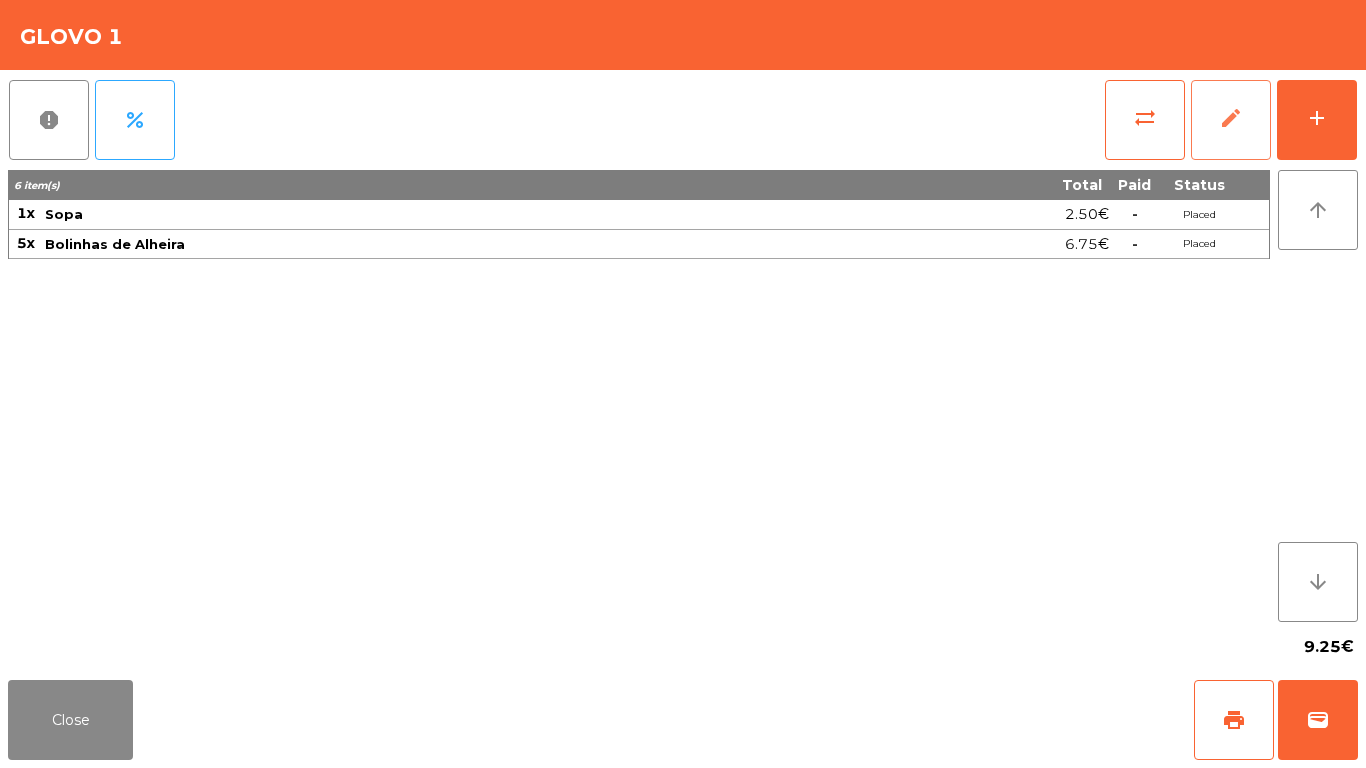 click on "edit" at bounding box center [1231, 120] 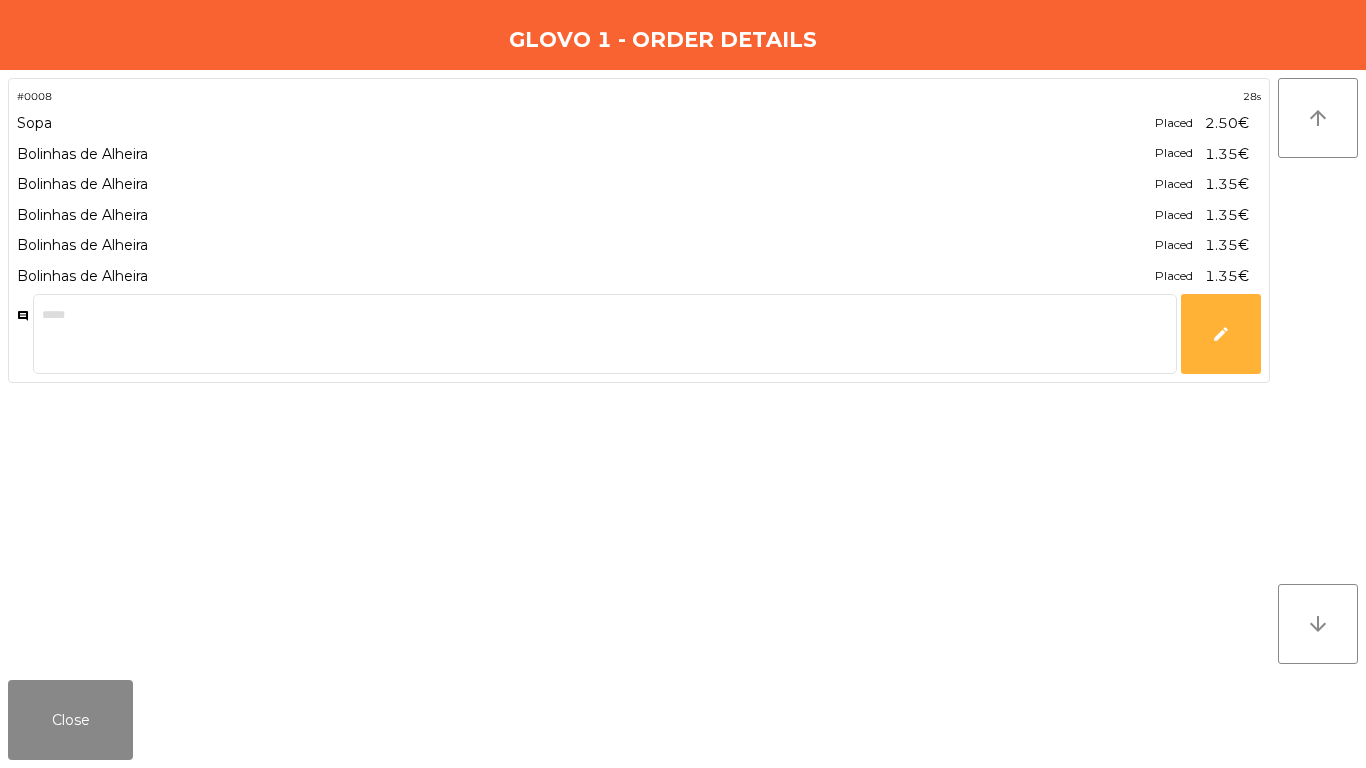 click on "1.35€" at bounding box center (1227, 123) 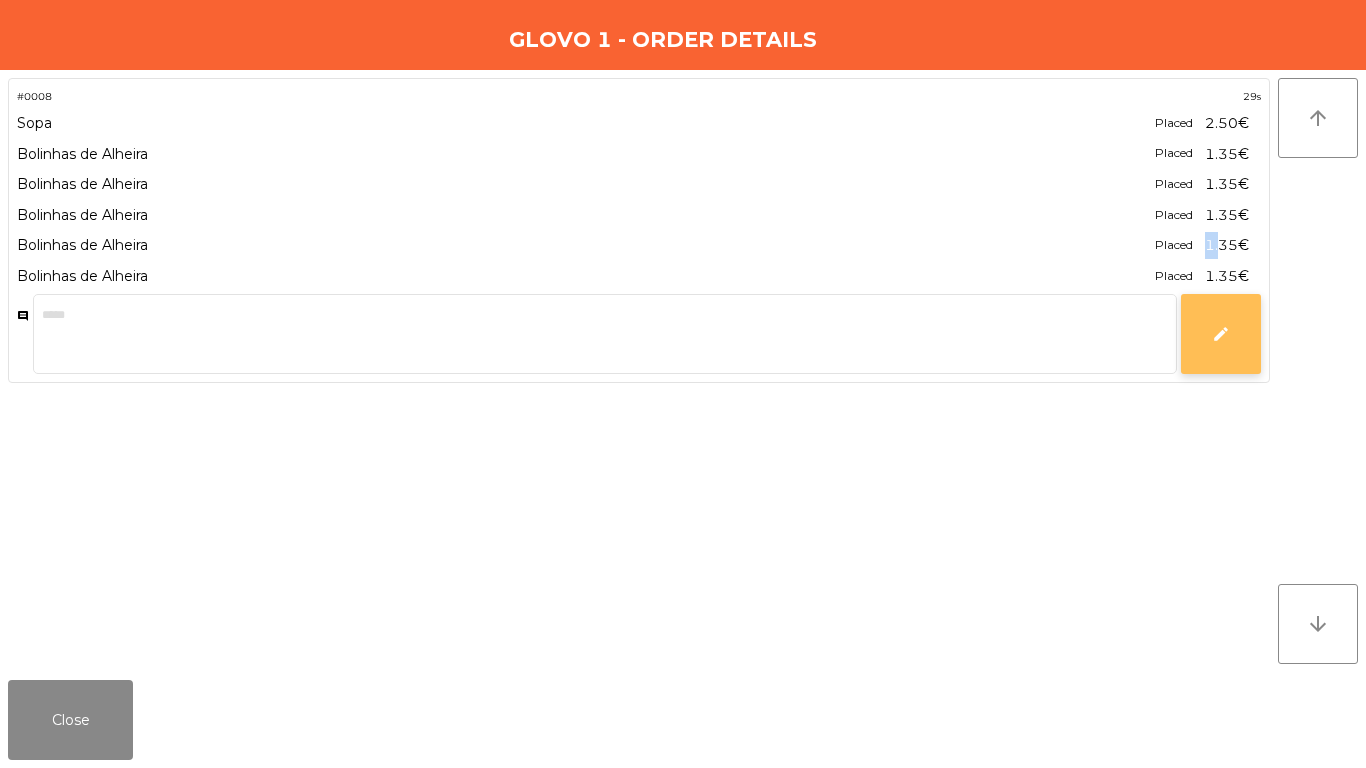 click on "edit" at bounding box center (1221, 334) 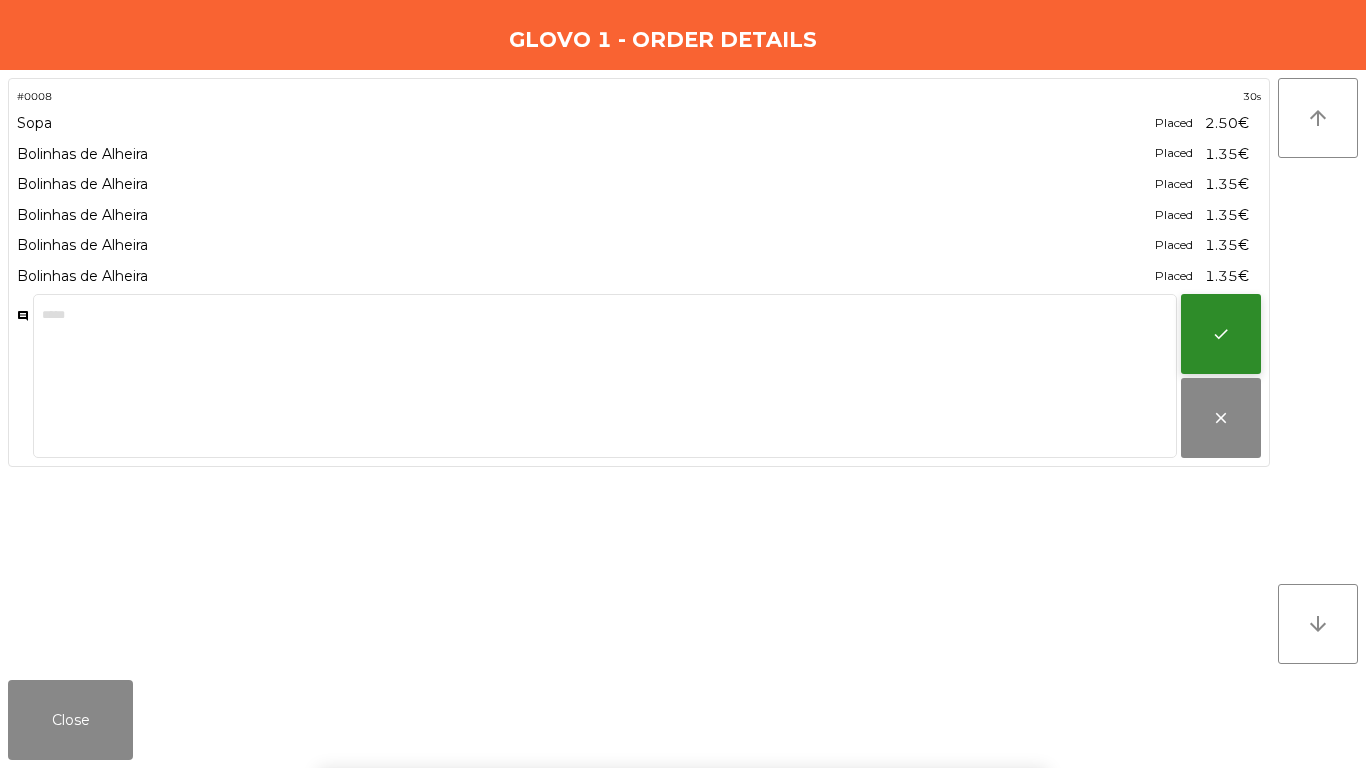 click on "check" at bounding box center [1221, 334] 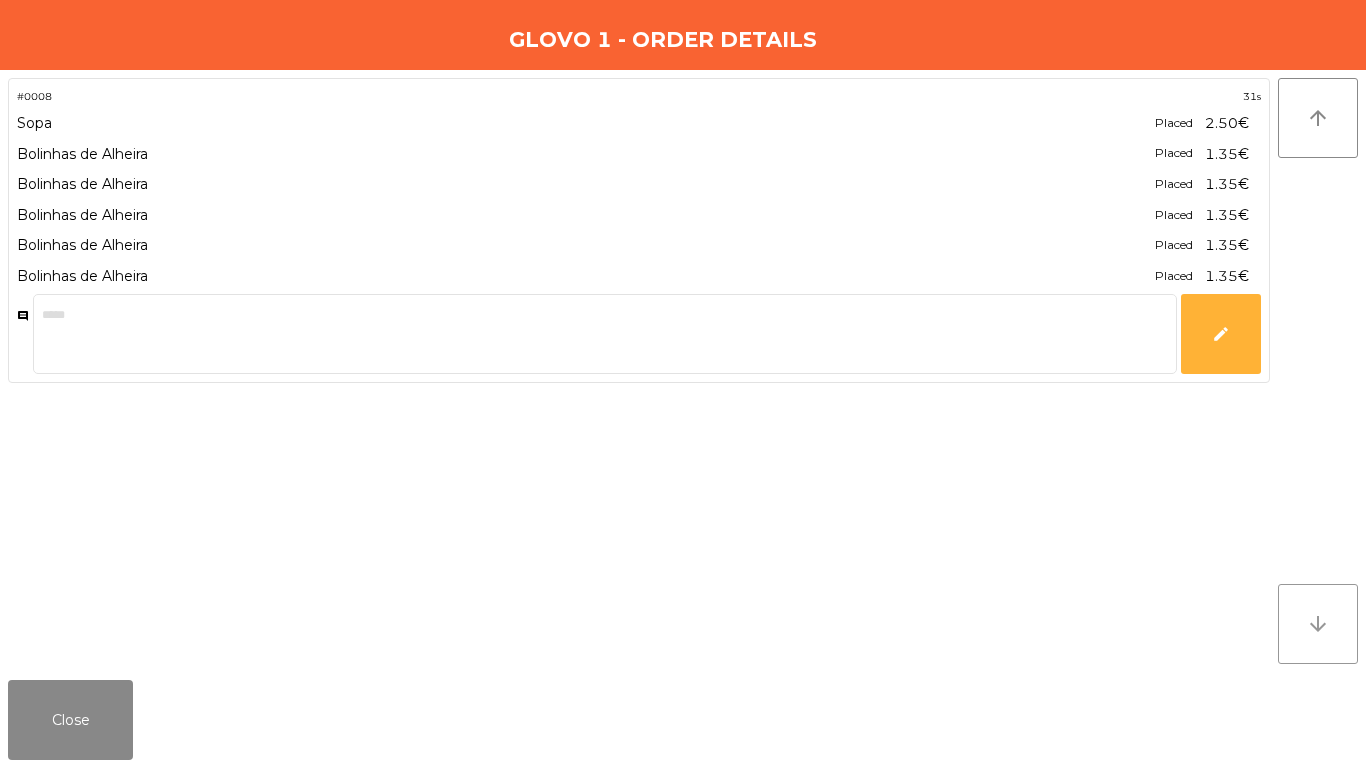 click on "#0008  31s  Sopa   Placed  2.50€ ***        Bolinhas de Alheira   Placed  1.35€ ****        Bolinhas de Alheira   Placed  1.35€ ****        Bolinhas de Alheira   Placed  1.35€ ****        Bolinhas de Alheira   Placed  1.35€ ****        Bolinhas de Alheira   Placed  1.35€ ****        comment   edit  arrow_upward arrow_downward" at bounding box center [683, 371] 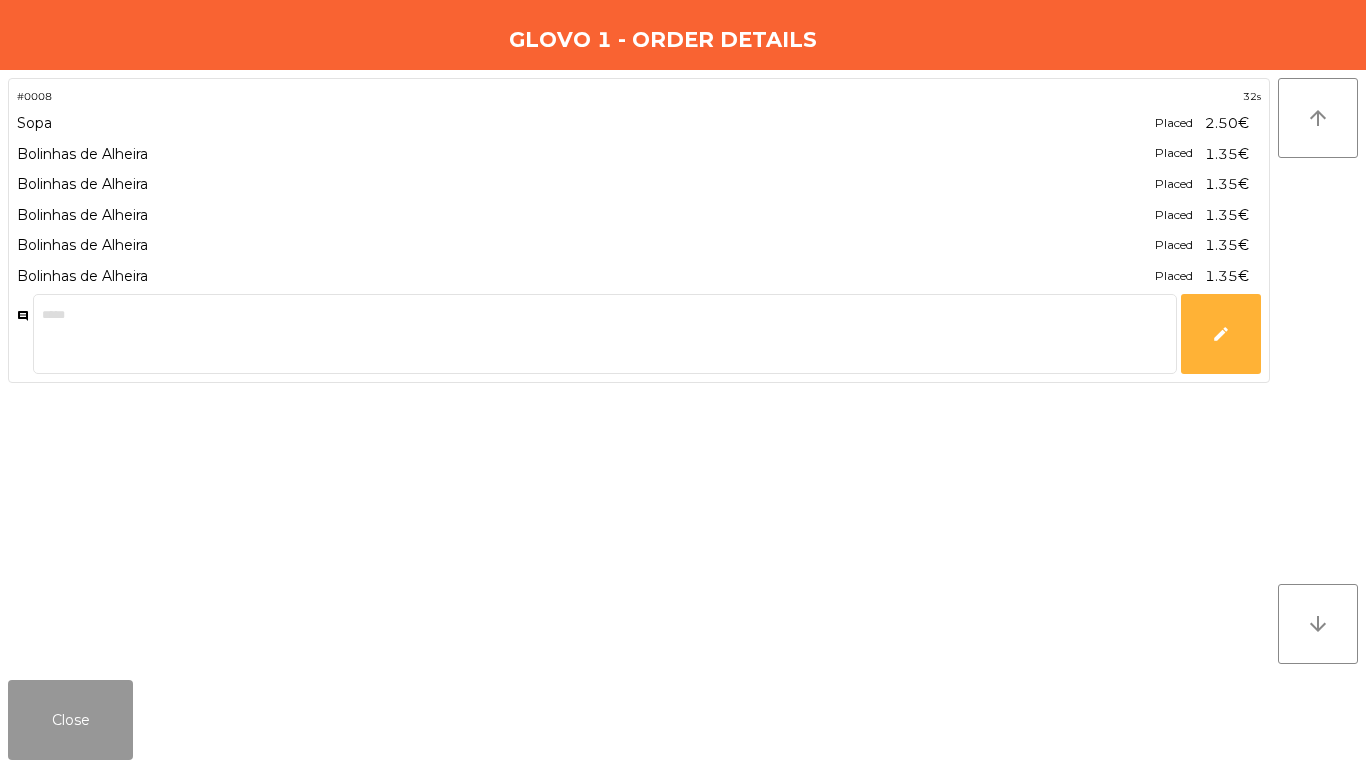 click on "Close" at bounding box center (70, 720) 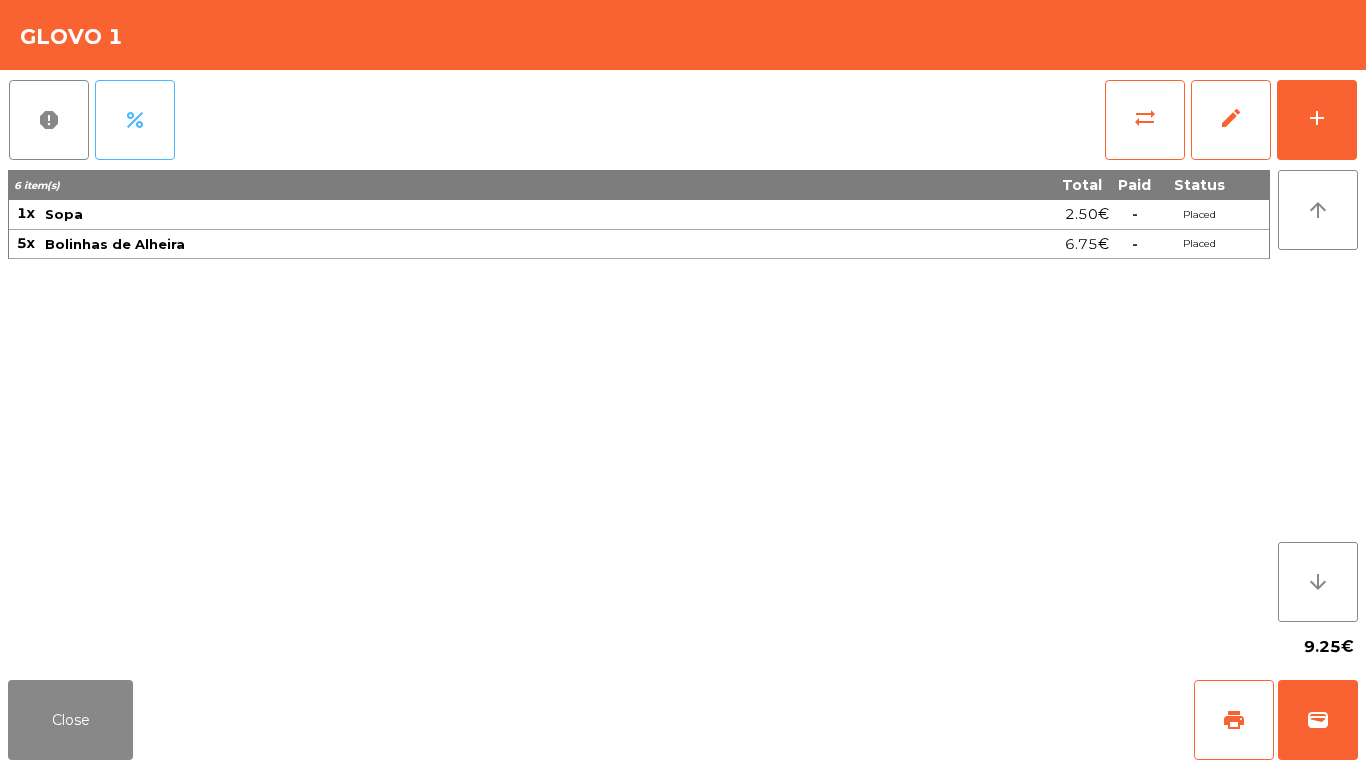 click on "percent" at bounding box center (135, 120) 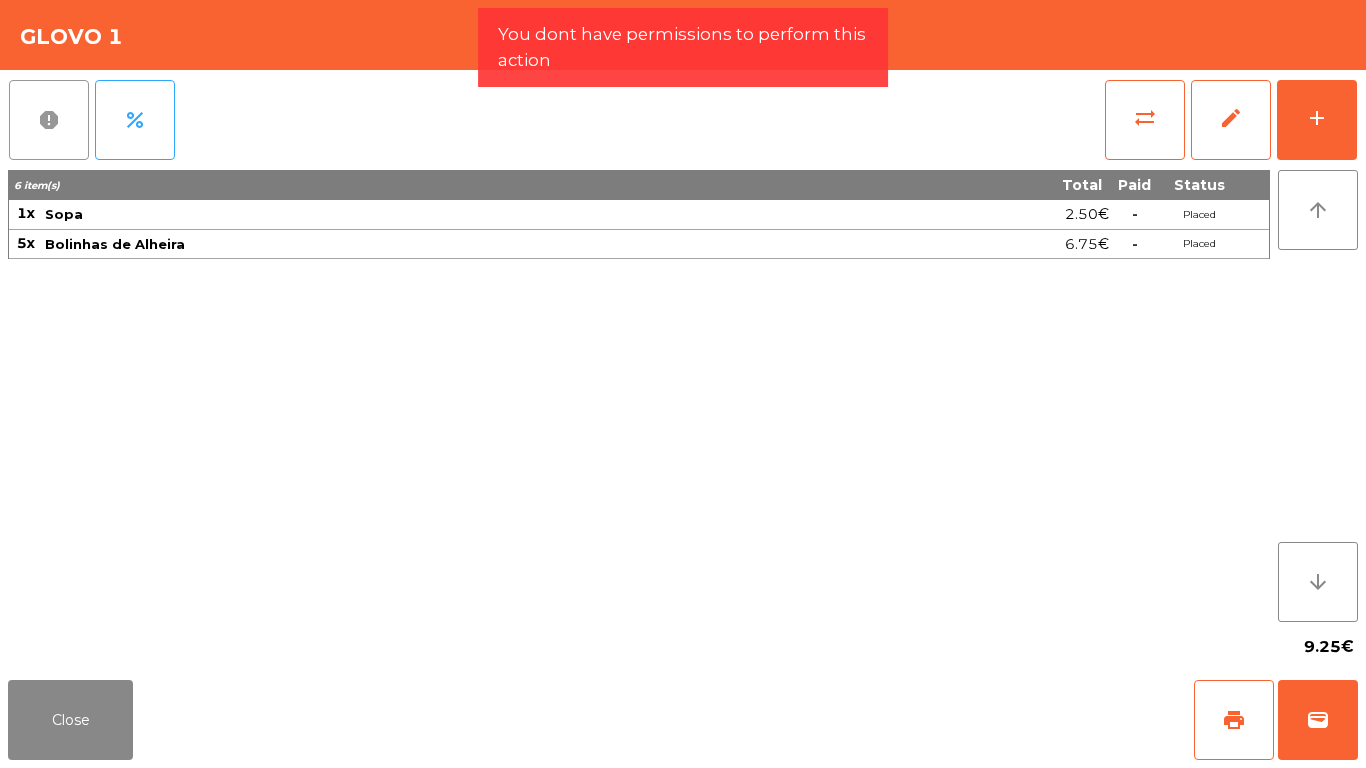 click on "report" at bounding box center [49, 120] 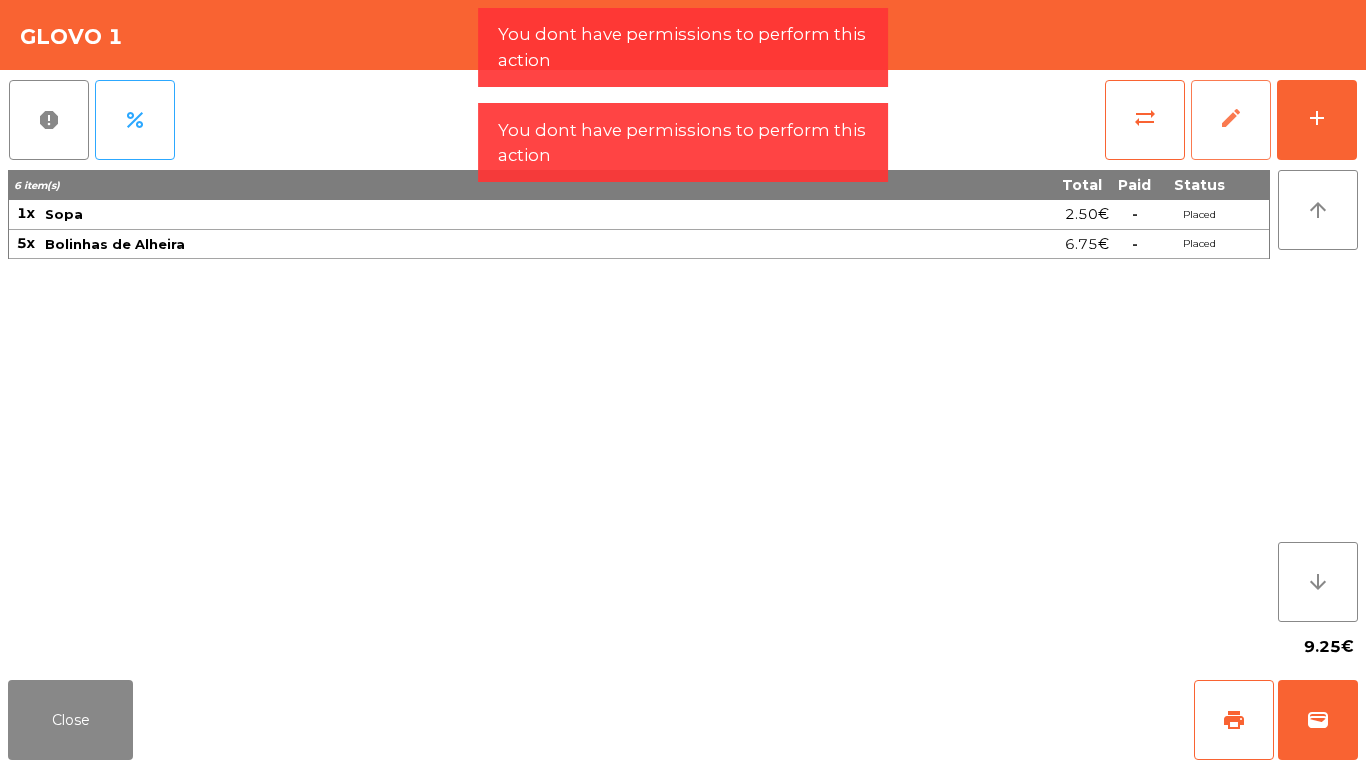 click on "edit" at bounding box center [1231, 120] 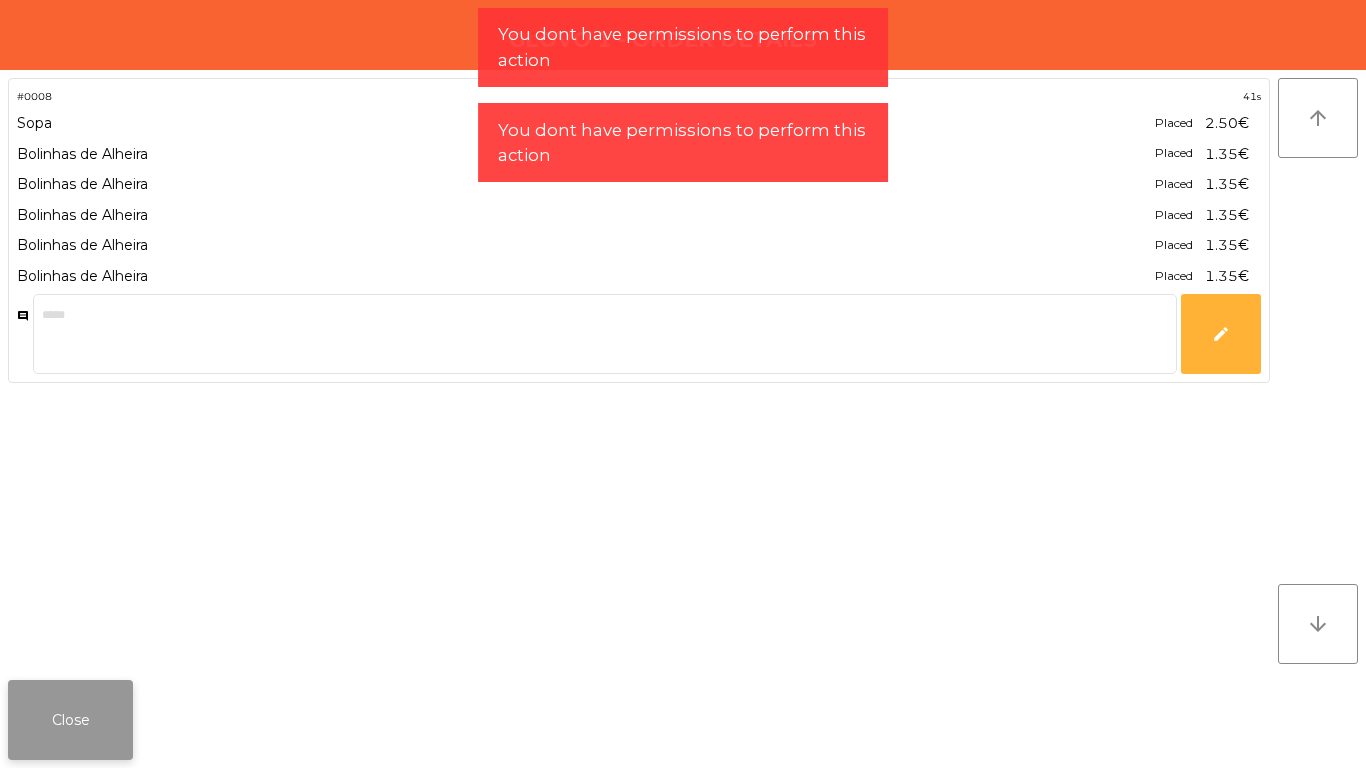 click on "Close" at bounding box center [70, 720] 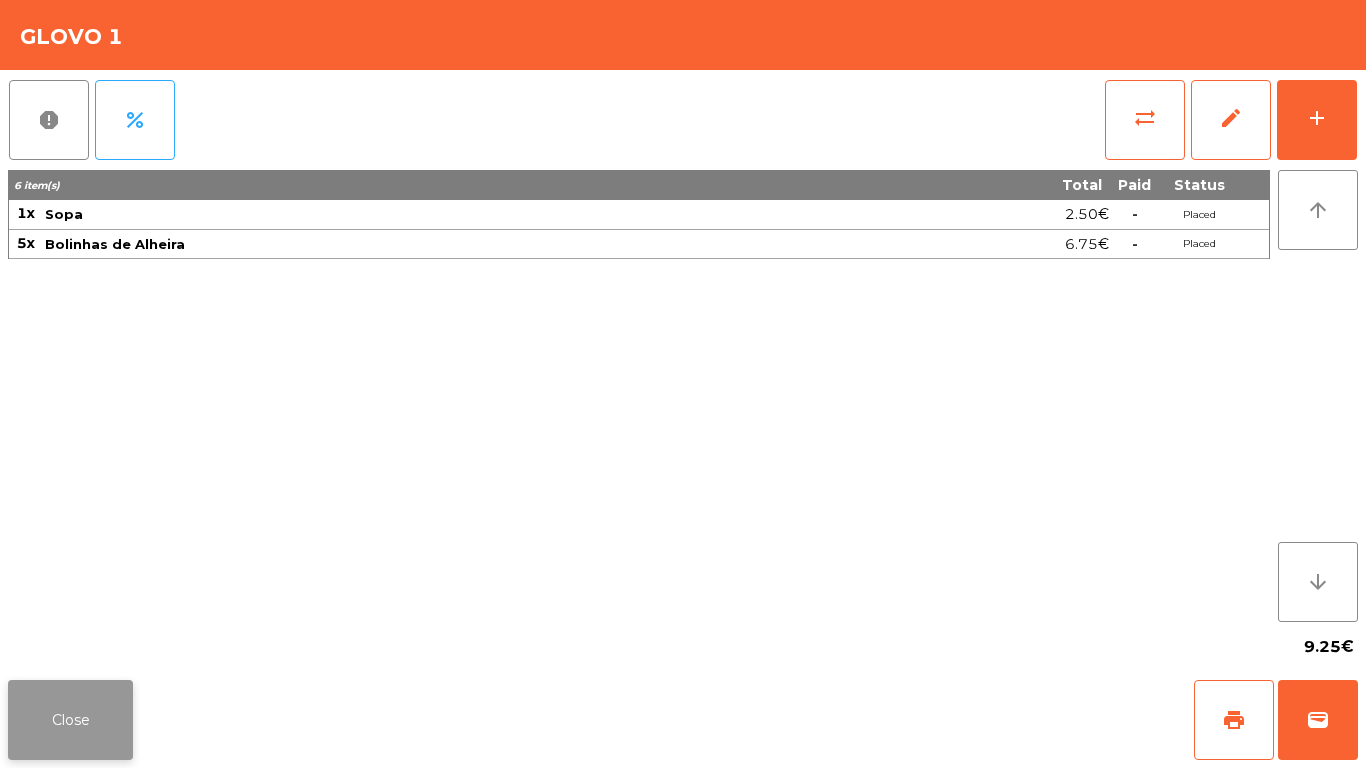 click on "Close" at bounding box center (70, 720) 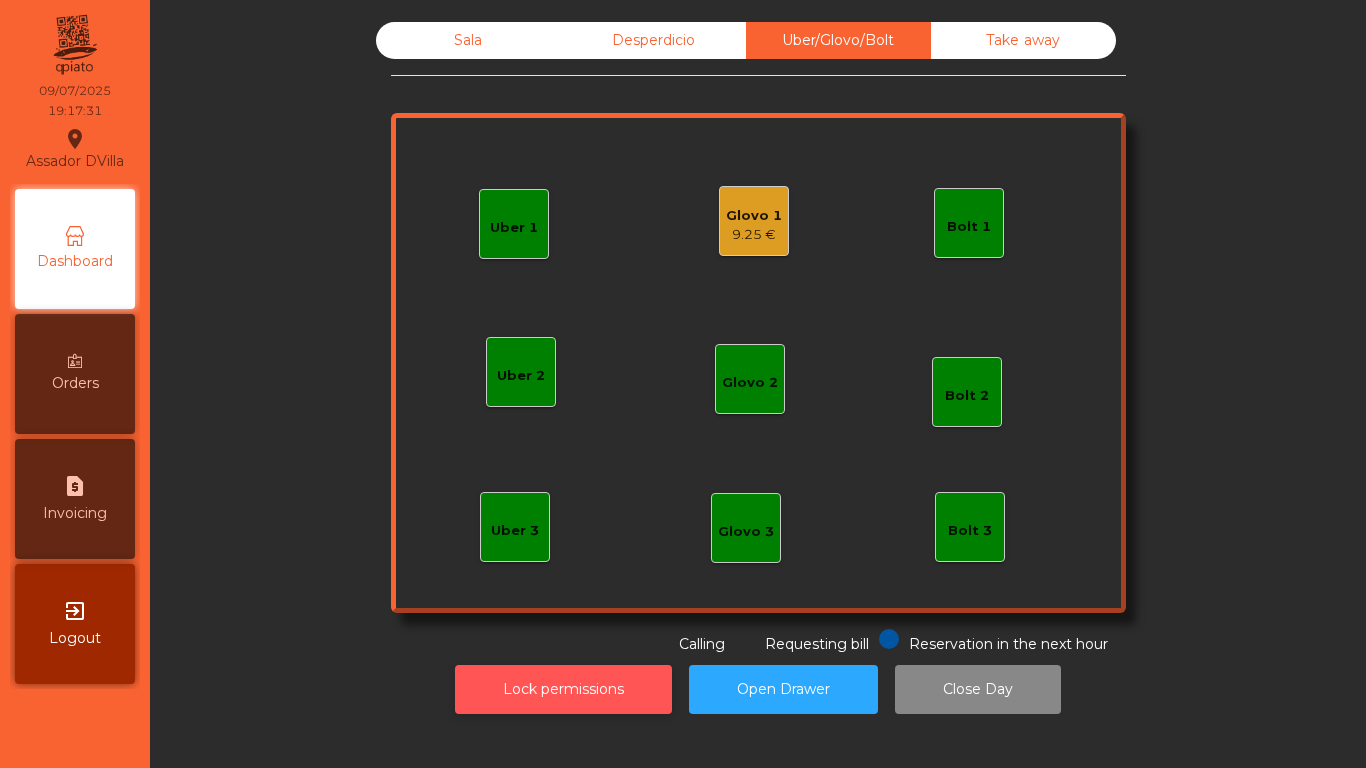 click on "Lock permissions" at bounding box center [563, 689] 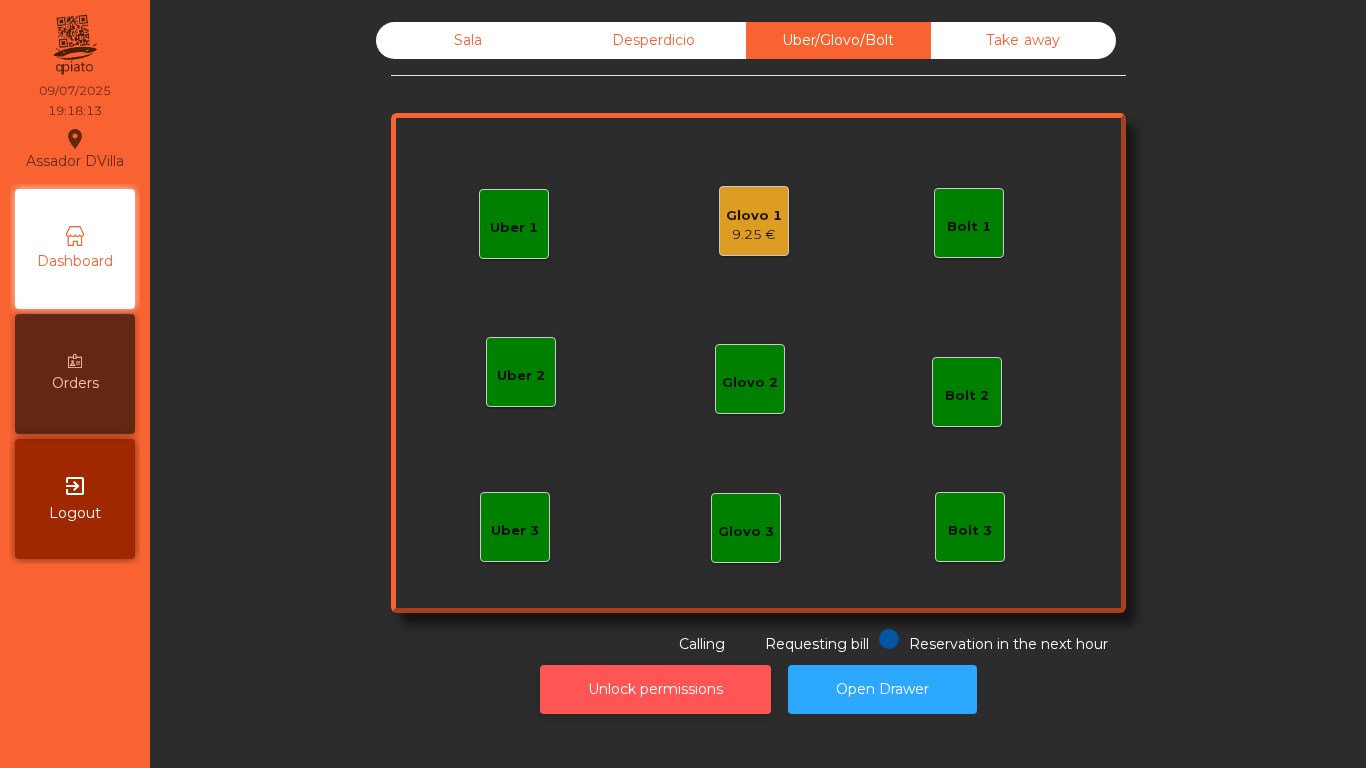 click on "Unlock permissions" at bounding box center [655, 689] 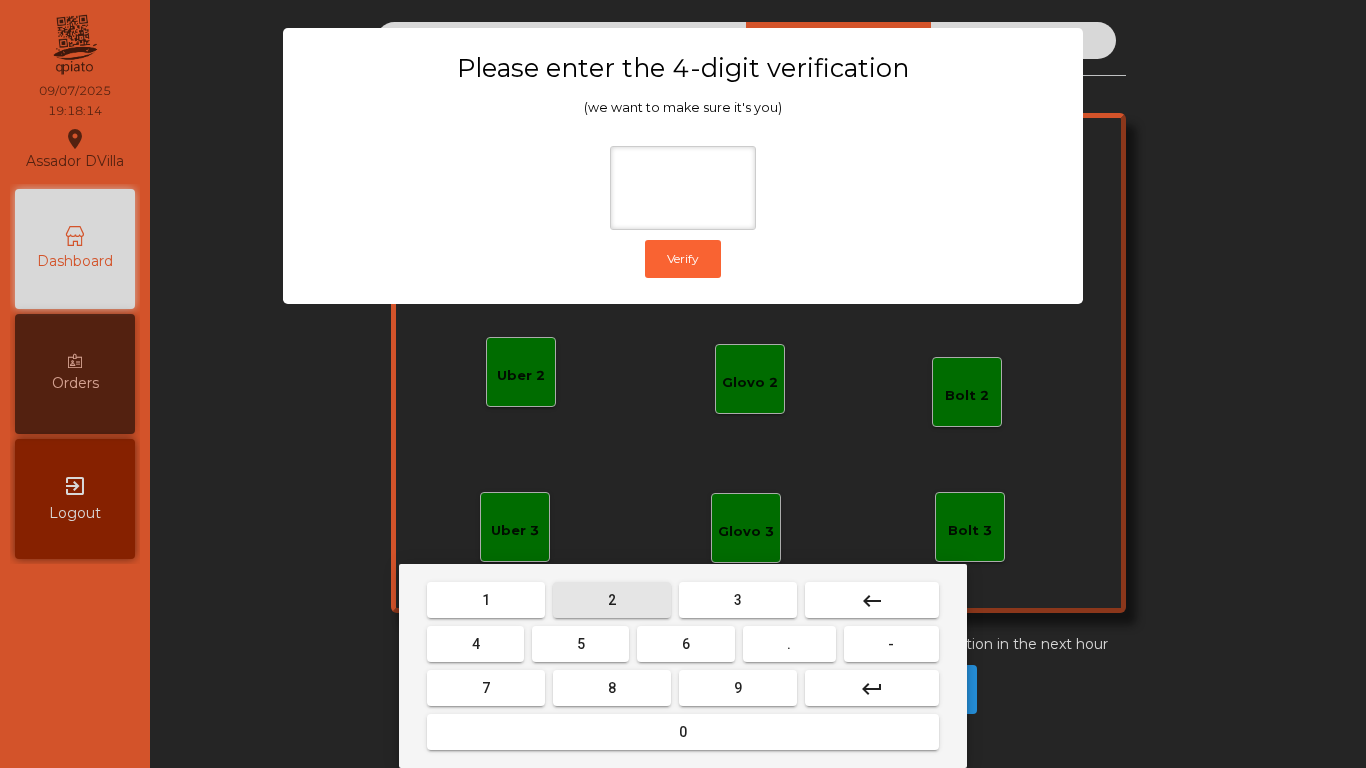 click on "2" at bounding box center [486, 600] 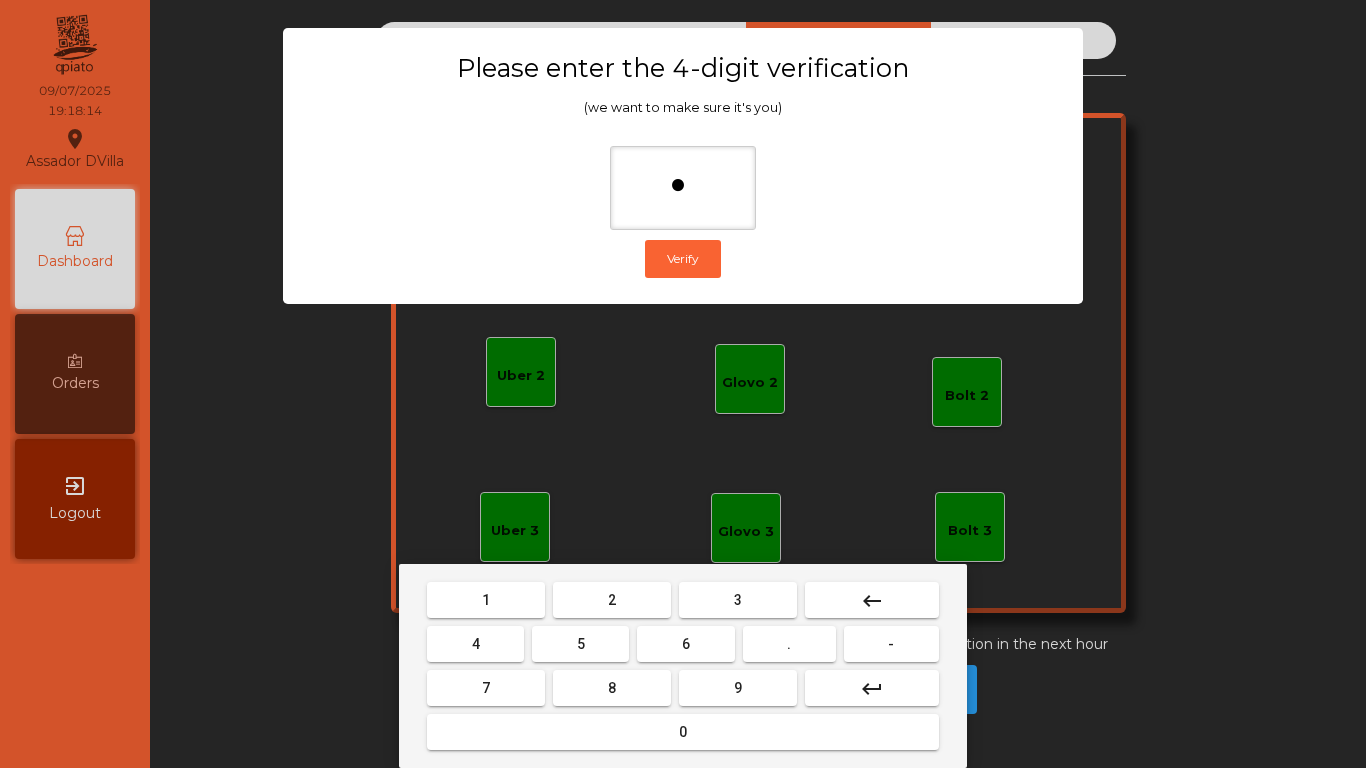 drag, startPoint x: 495, startPoint y: 642, endPoint x: 506, endPoint y: 643, distance: 11.045361 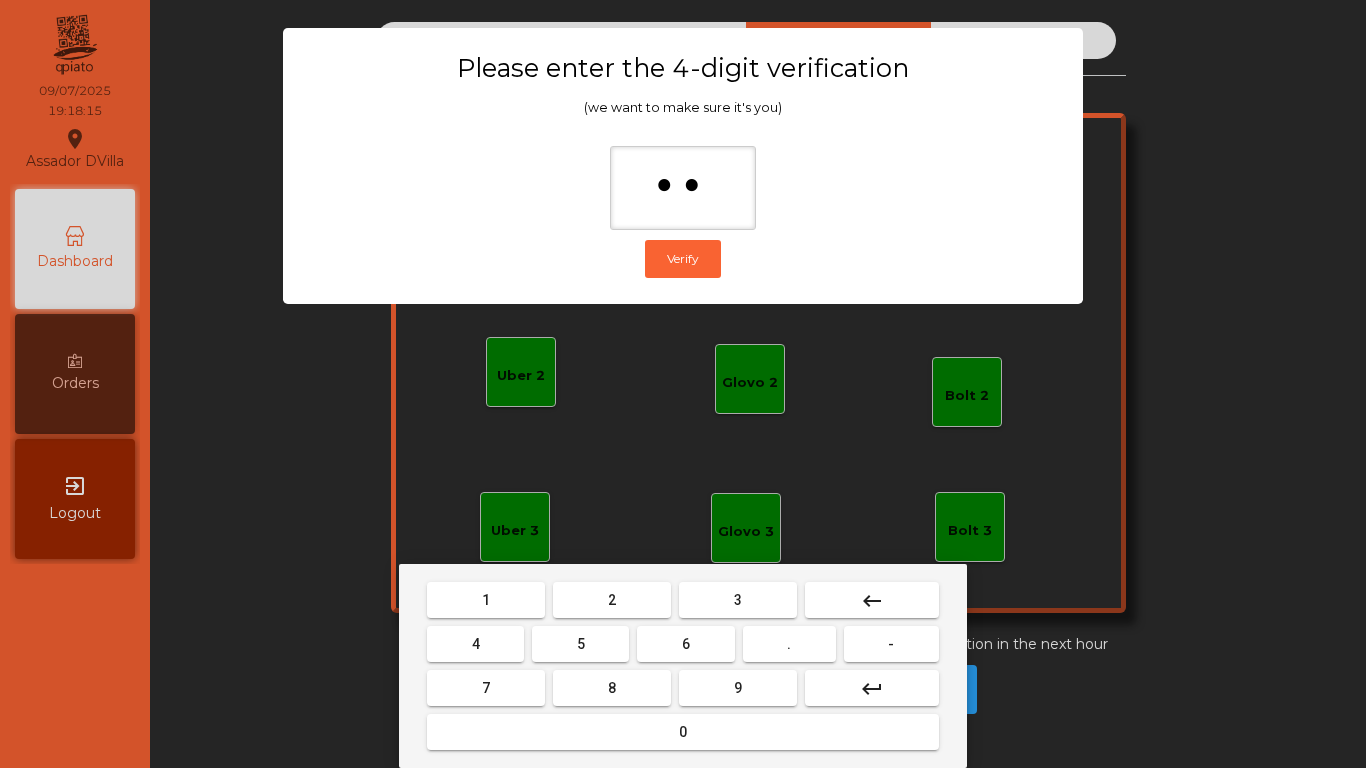 drag, startPoint x: 694, startPoint y: 650, endPoint x: 715, endPoint y: 685, distance: 40.81666 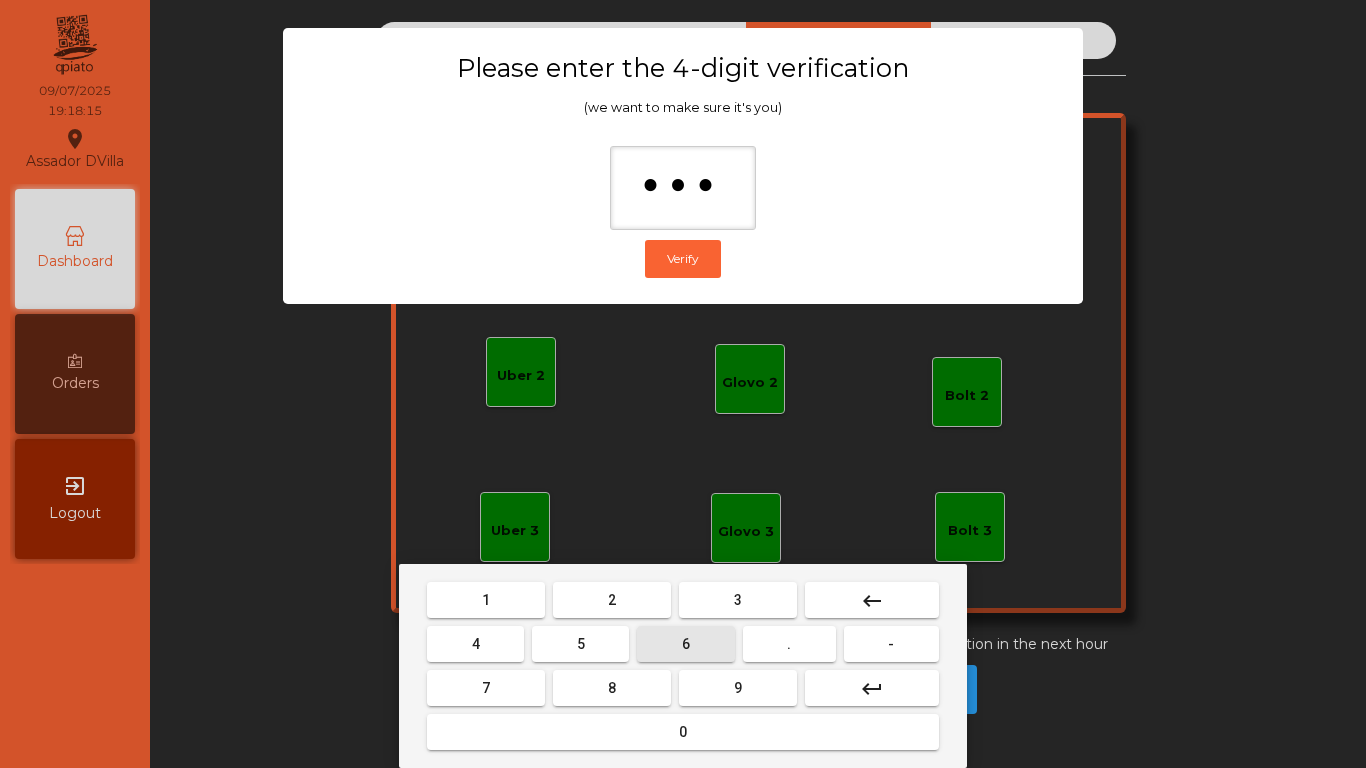 click on "9" at bounding box center (486, 600) 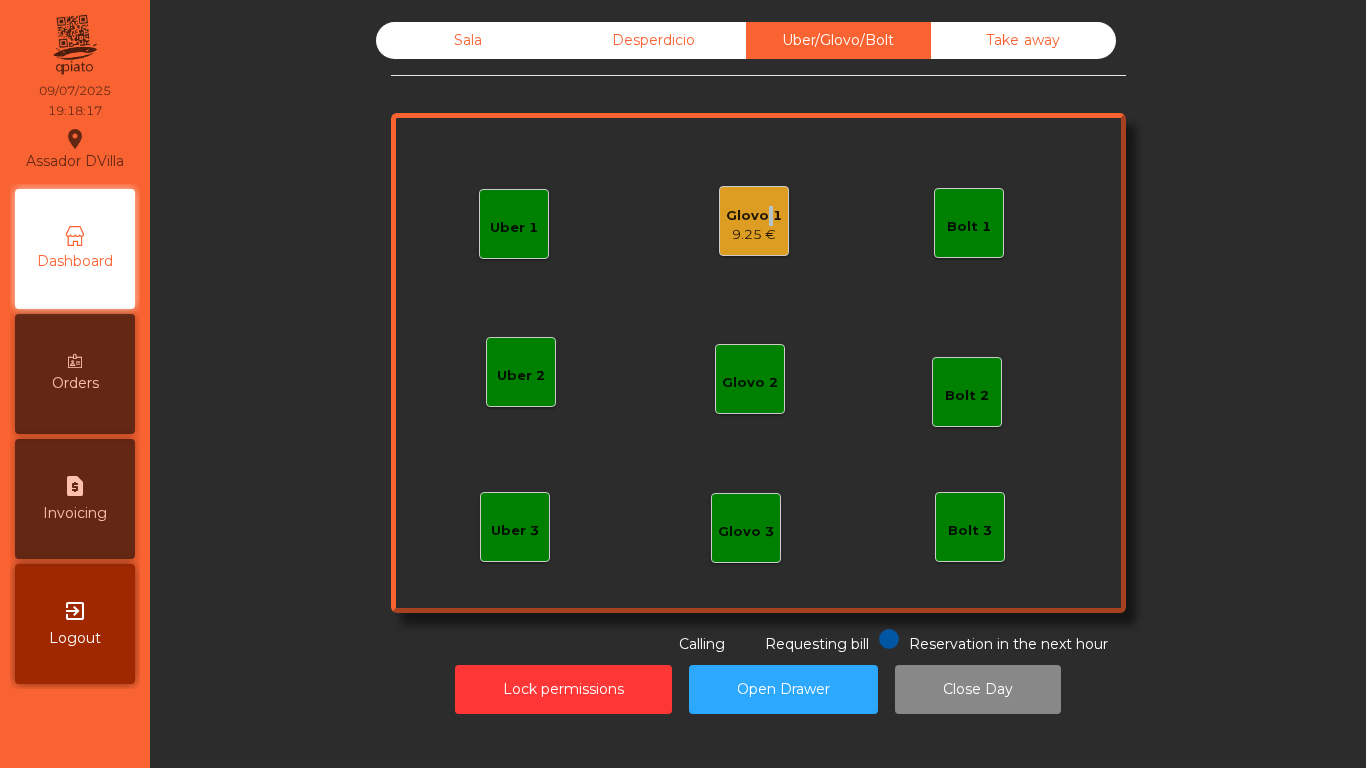 click on "Glovo 1" at bounding box center (754, 216) 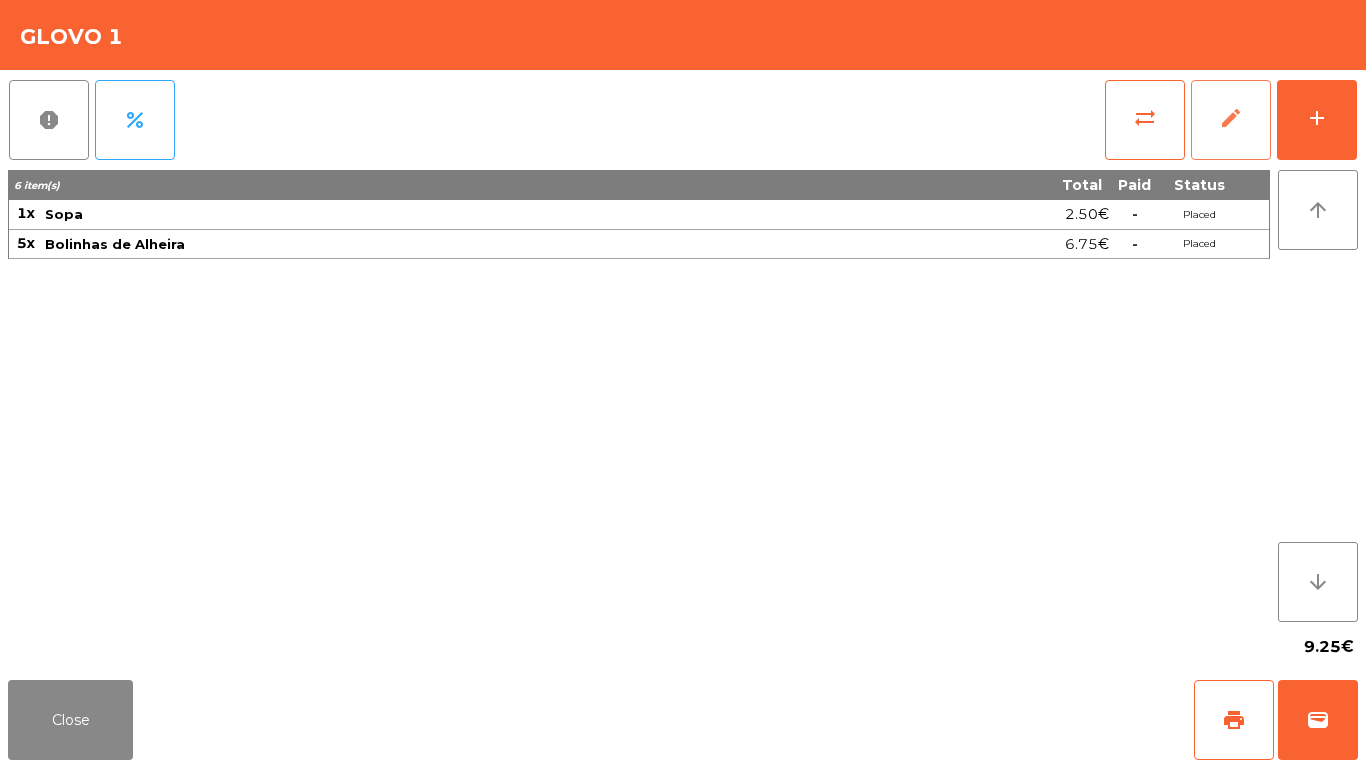 click on "edit" at bounding box center (1231, 120) 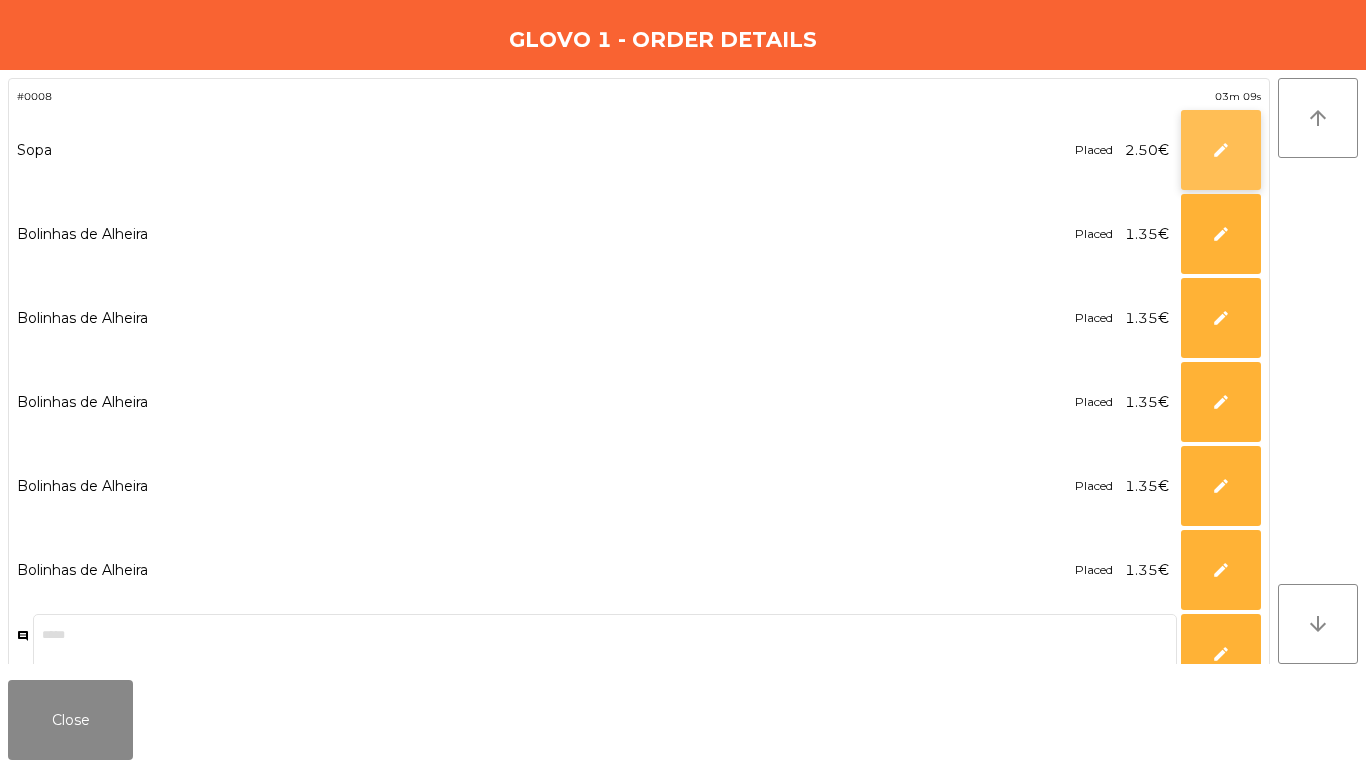 click on "edit" at bounding box center (1221, 150) 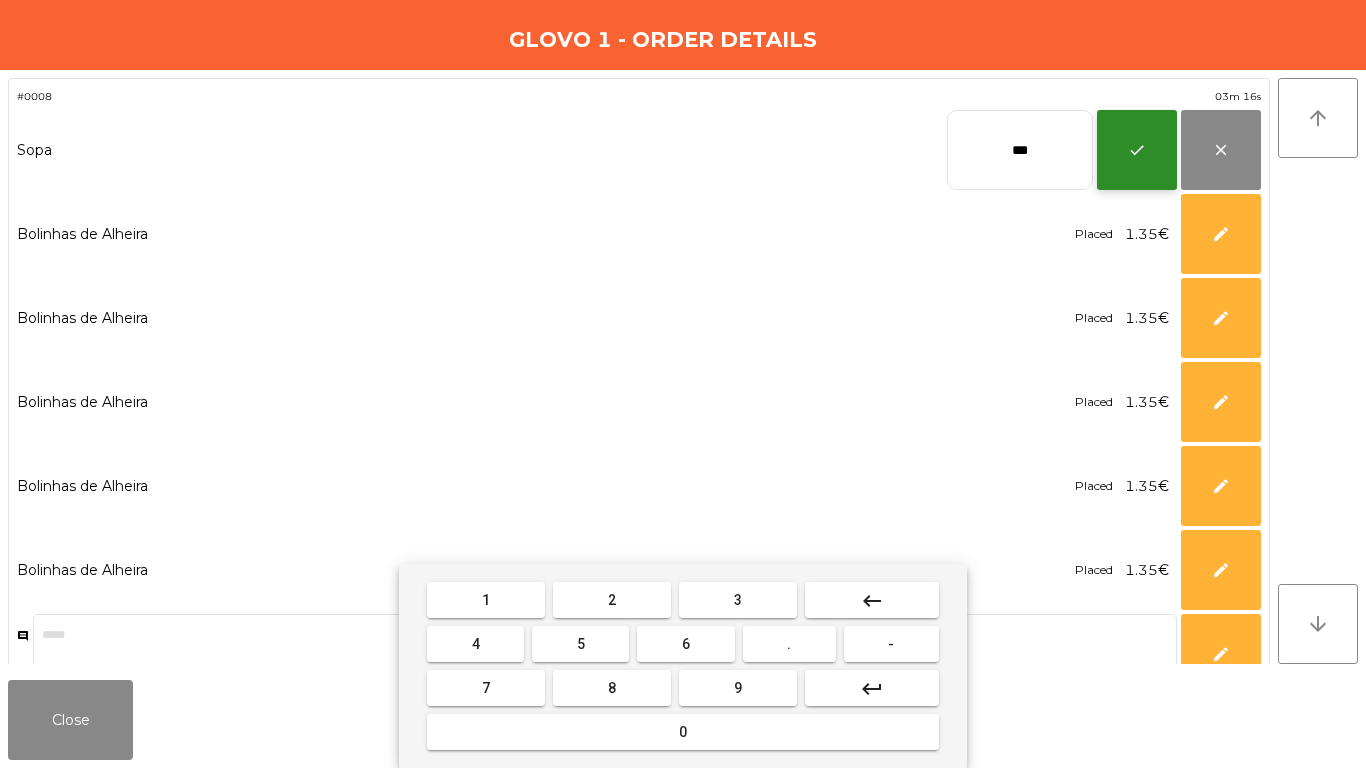 type on "***" 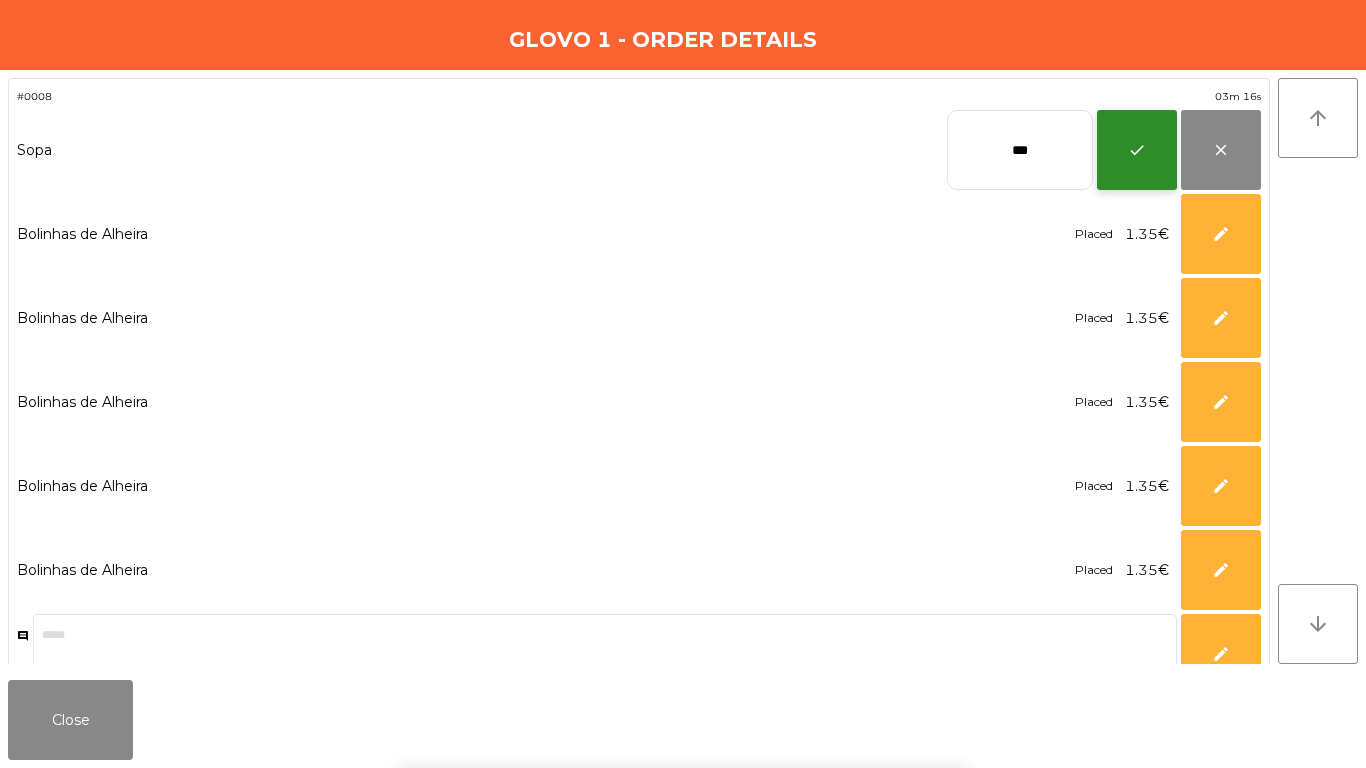 click on "check" at bounding box center [1137, 150] 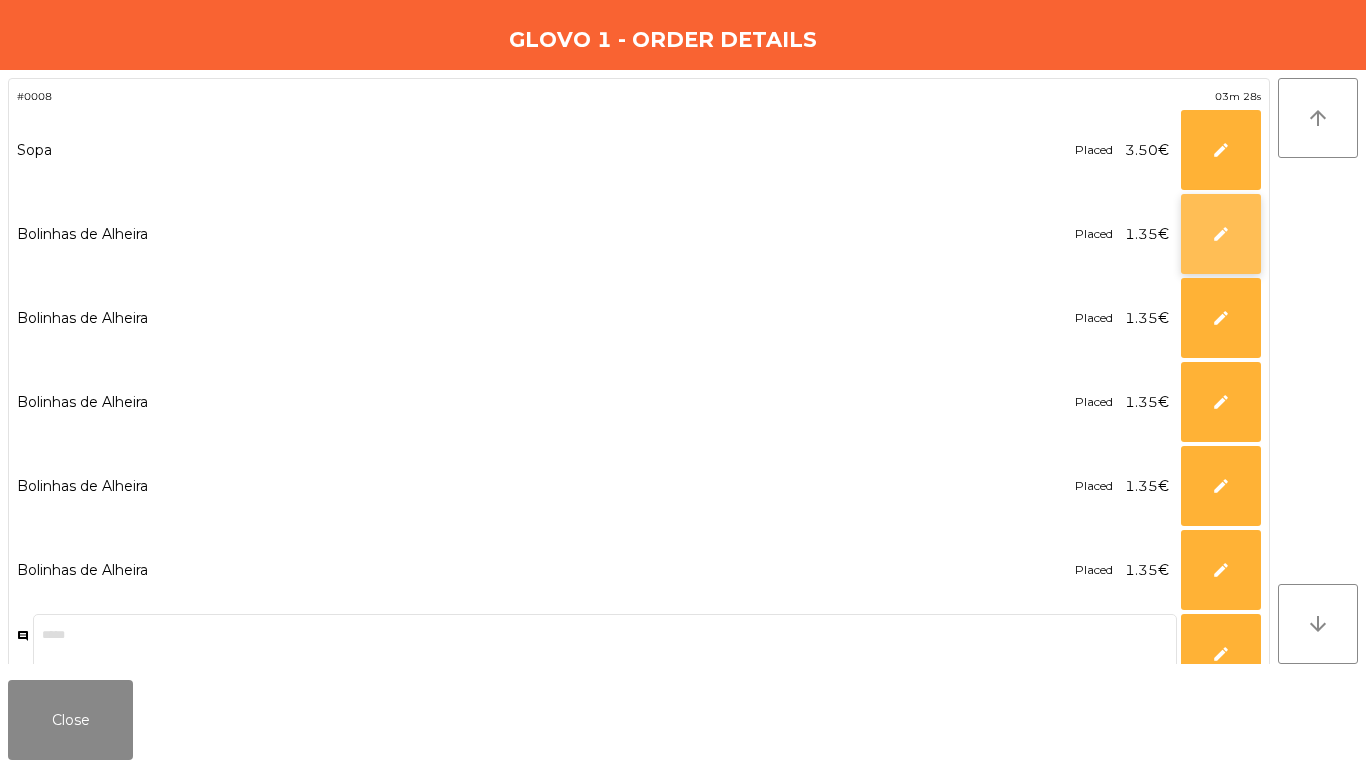 click on "edit" at bounding box center (1221, 150) 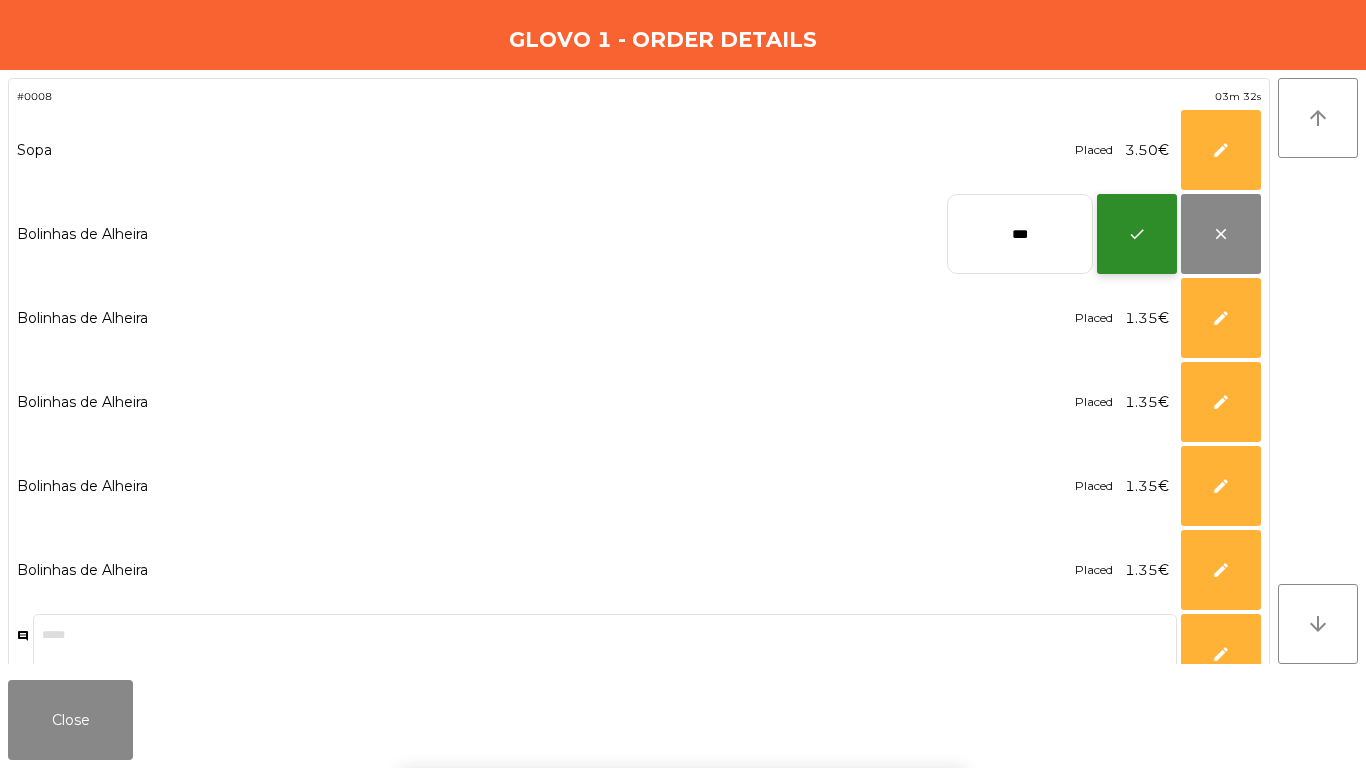 click on "check" at bounding box center [1137, 234] 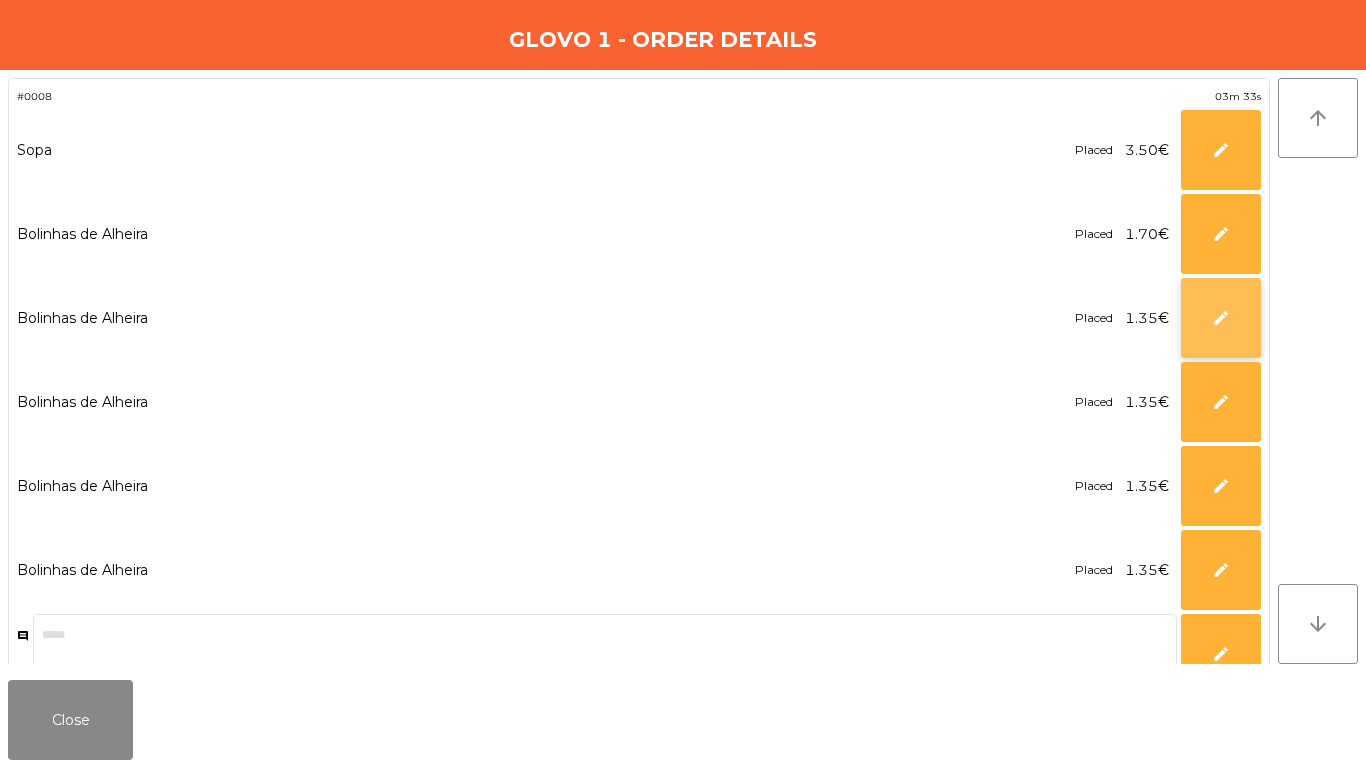 click on "Placed  1.35€ ****  edit" at bounding box center [1168, 150] 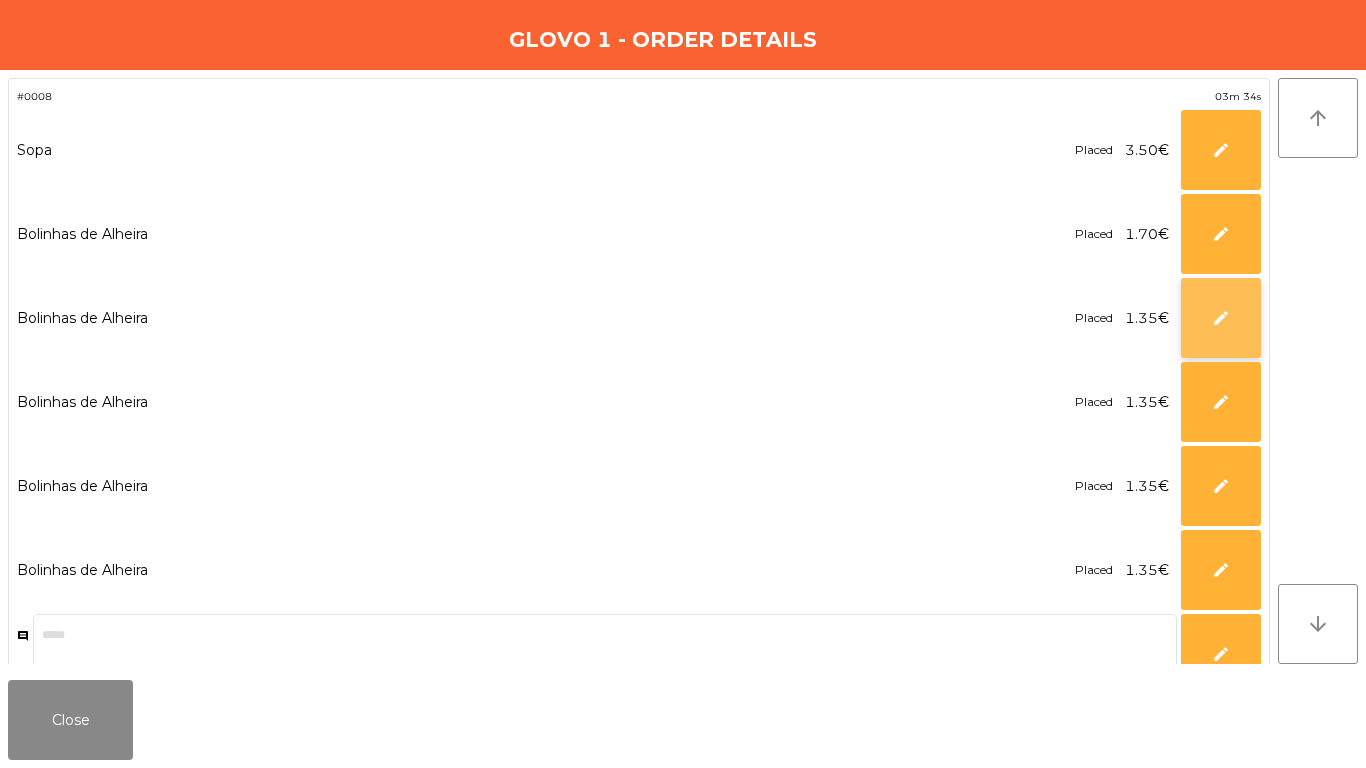 click on "edit" at bounding box center [1221, 150] 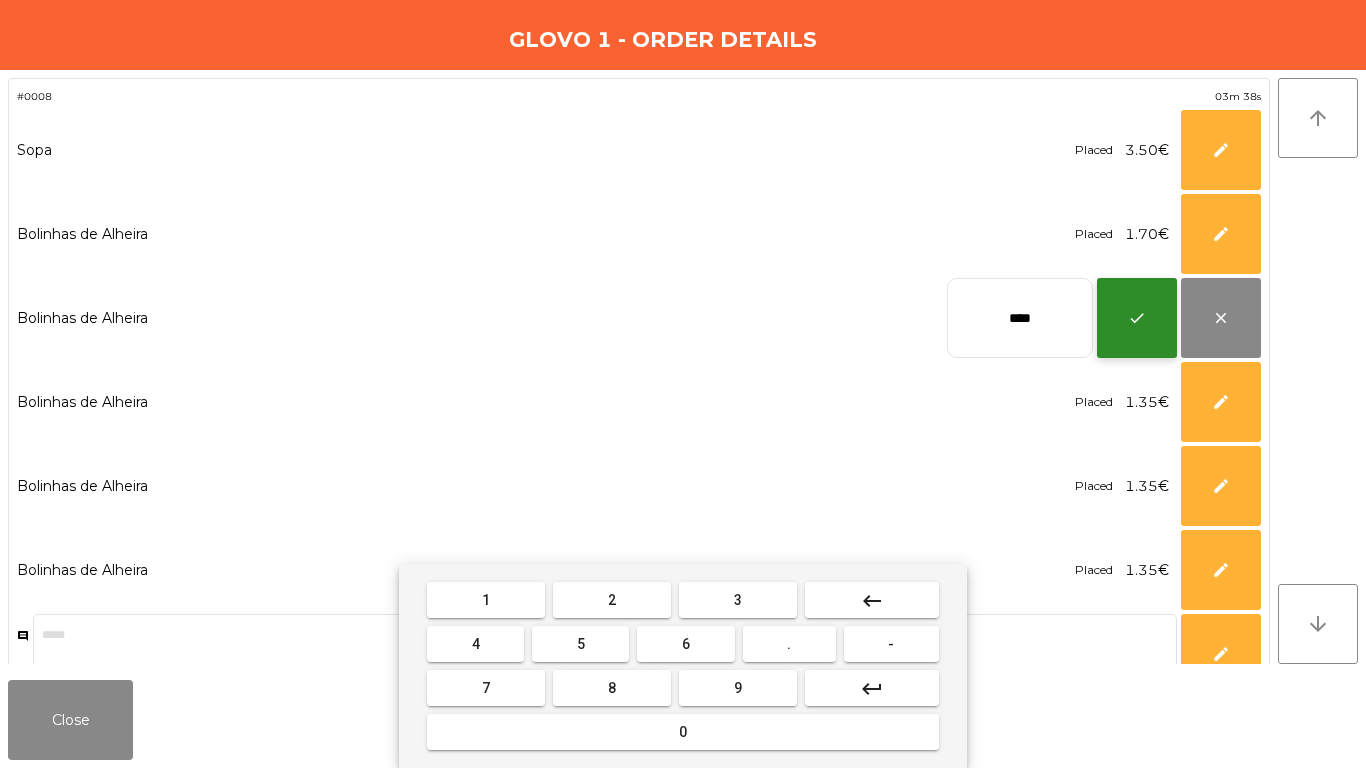 type on "****" 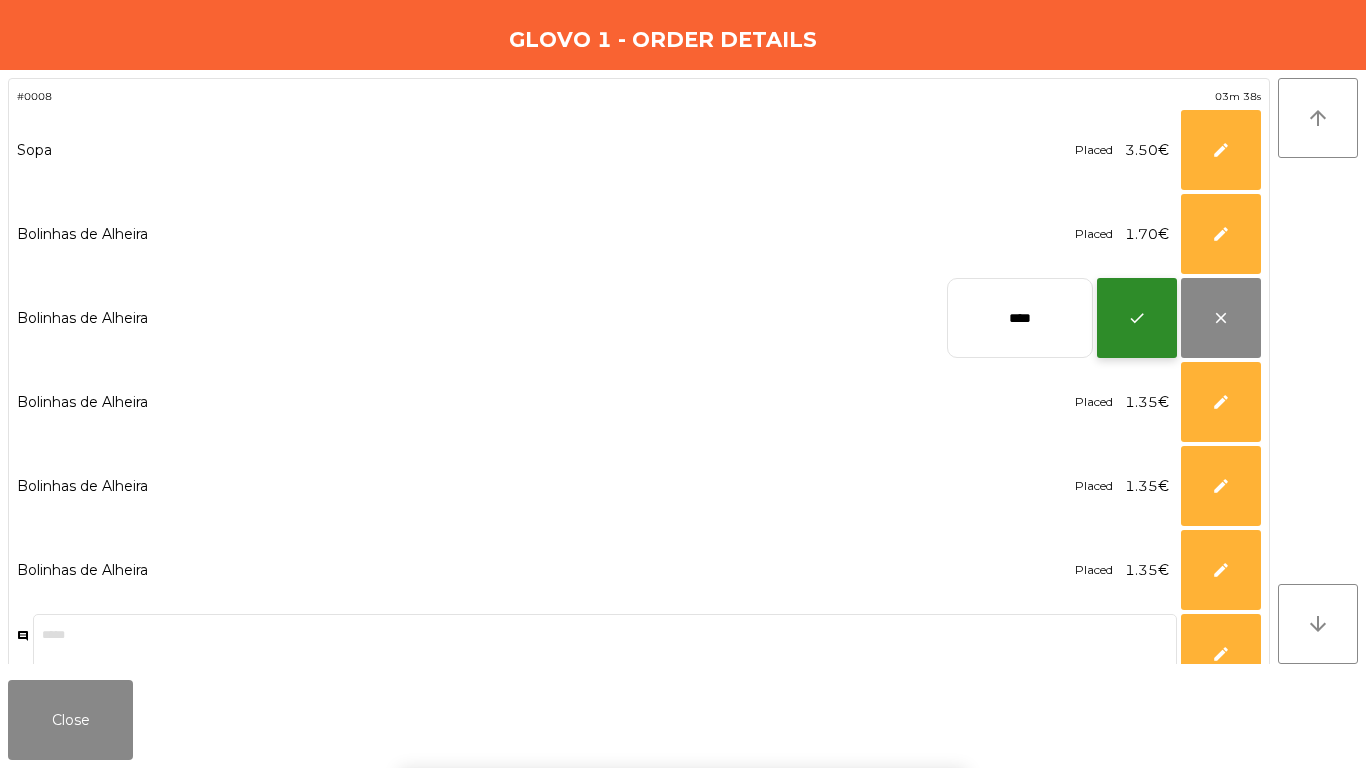 click on "check" at bounding box center [1137, 318] 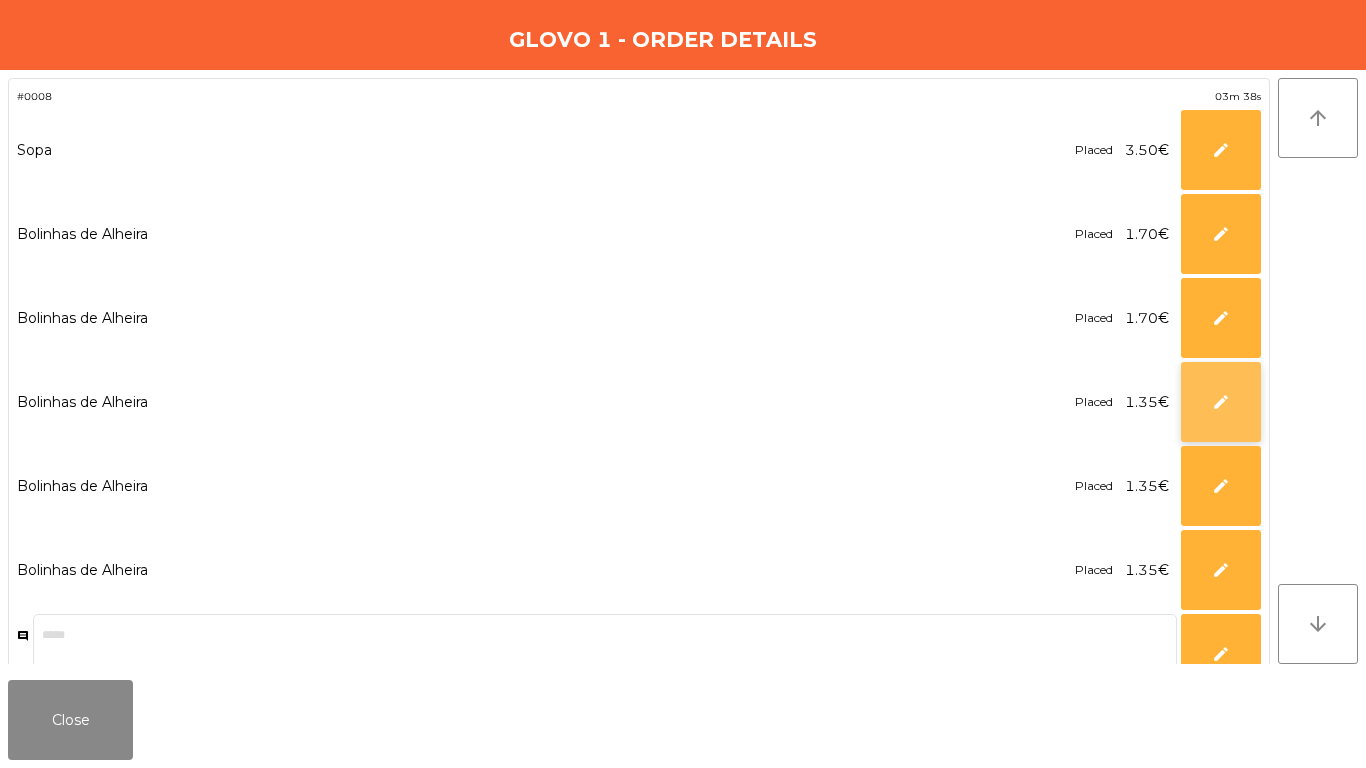 click on "edit" at bounding box center (1221, 150) 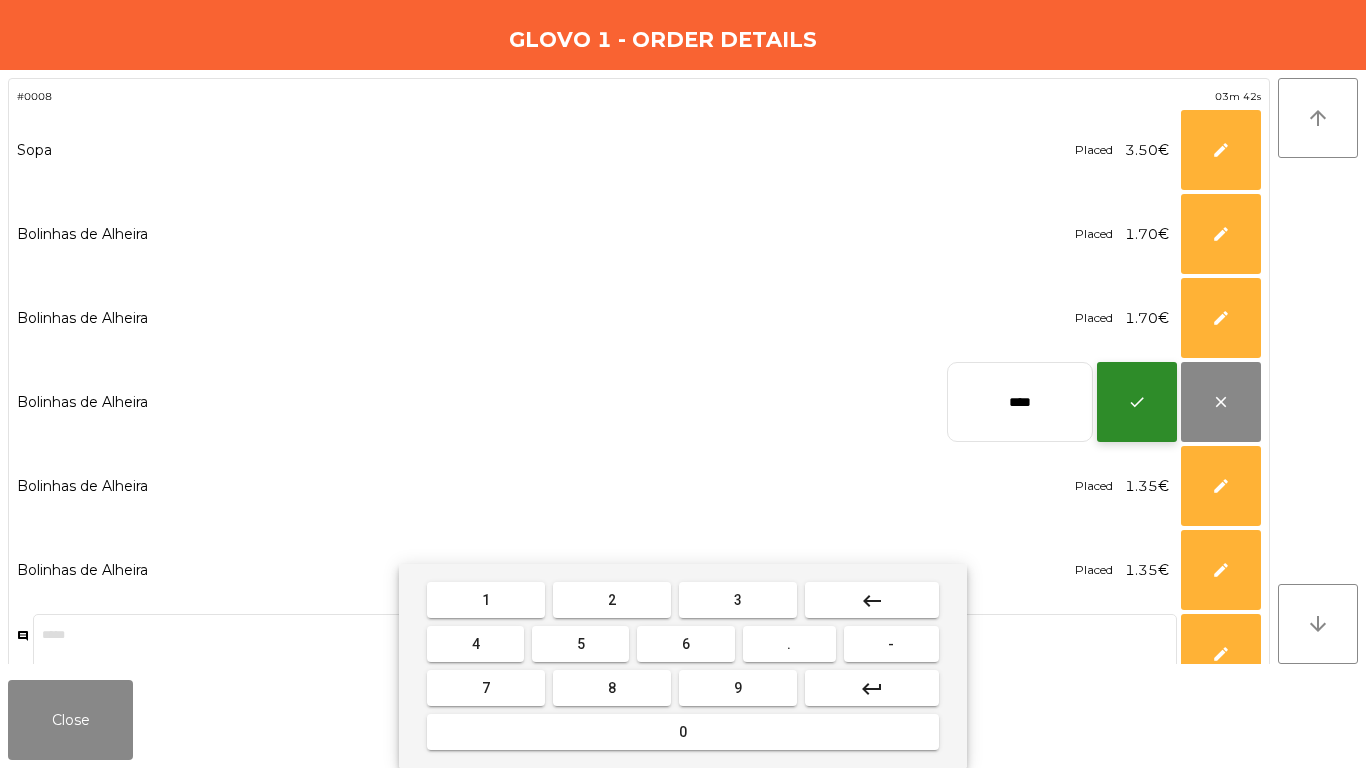 type on "****" 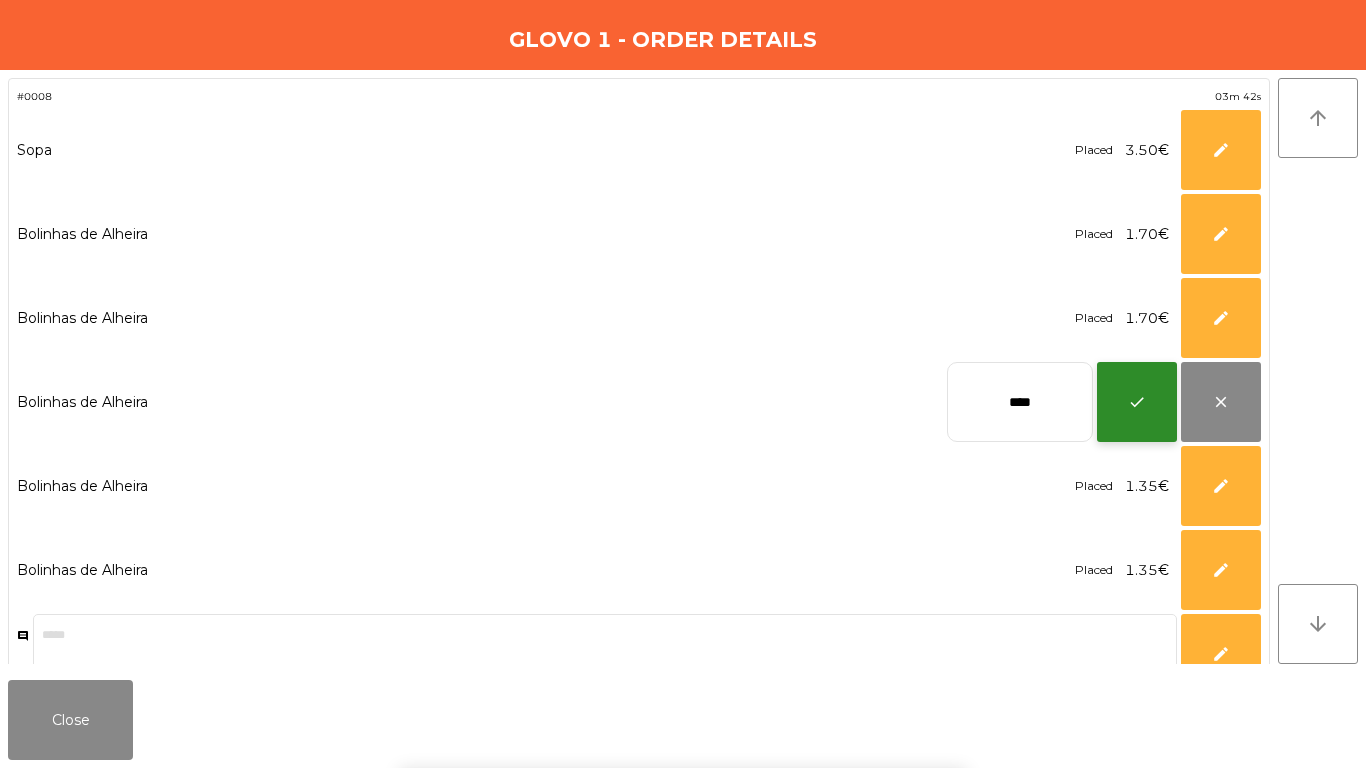 click on "check" at bounding box center [1137, 402] 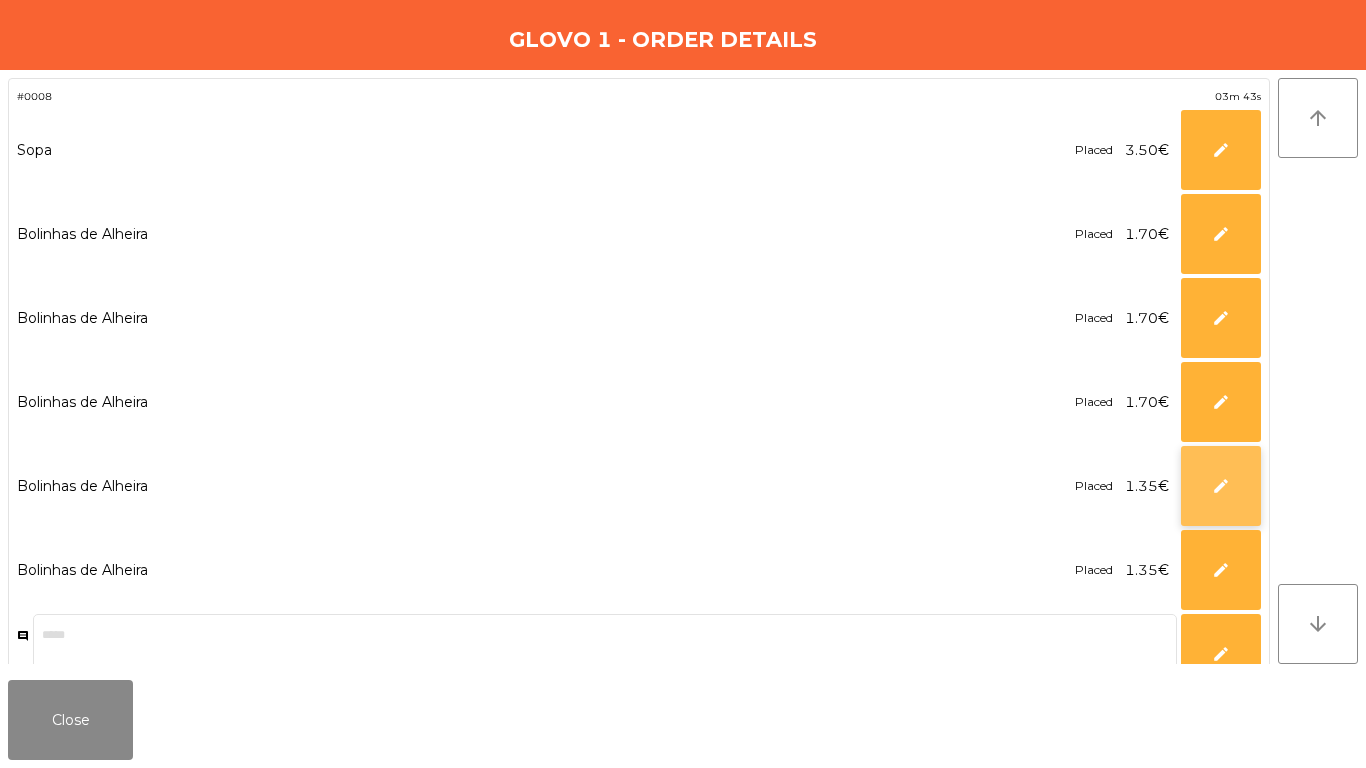 click on "edit" at bounding box center (1221, 150) 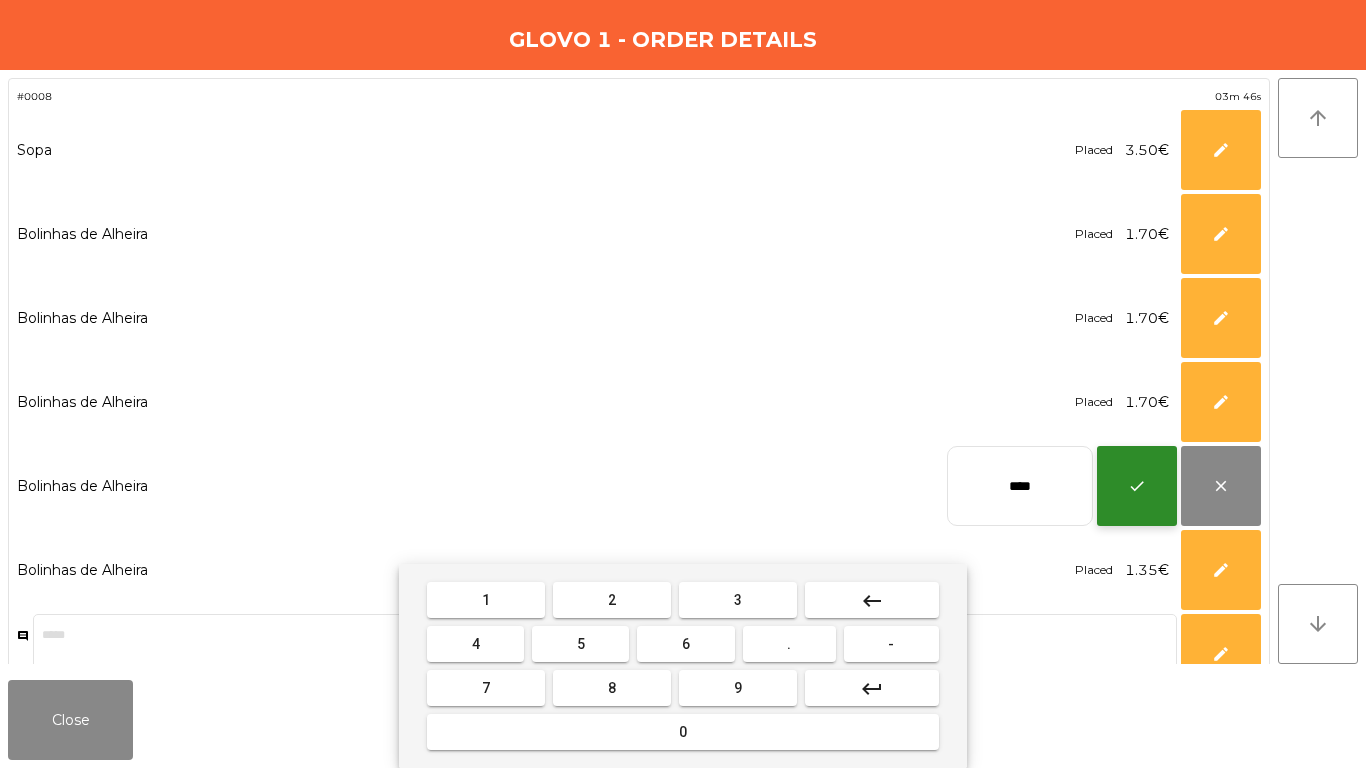 type on "****" 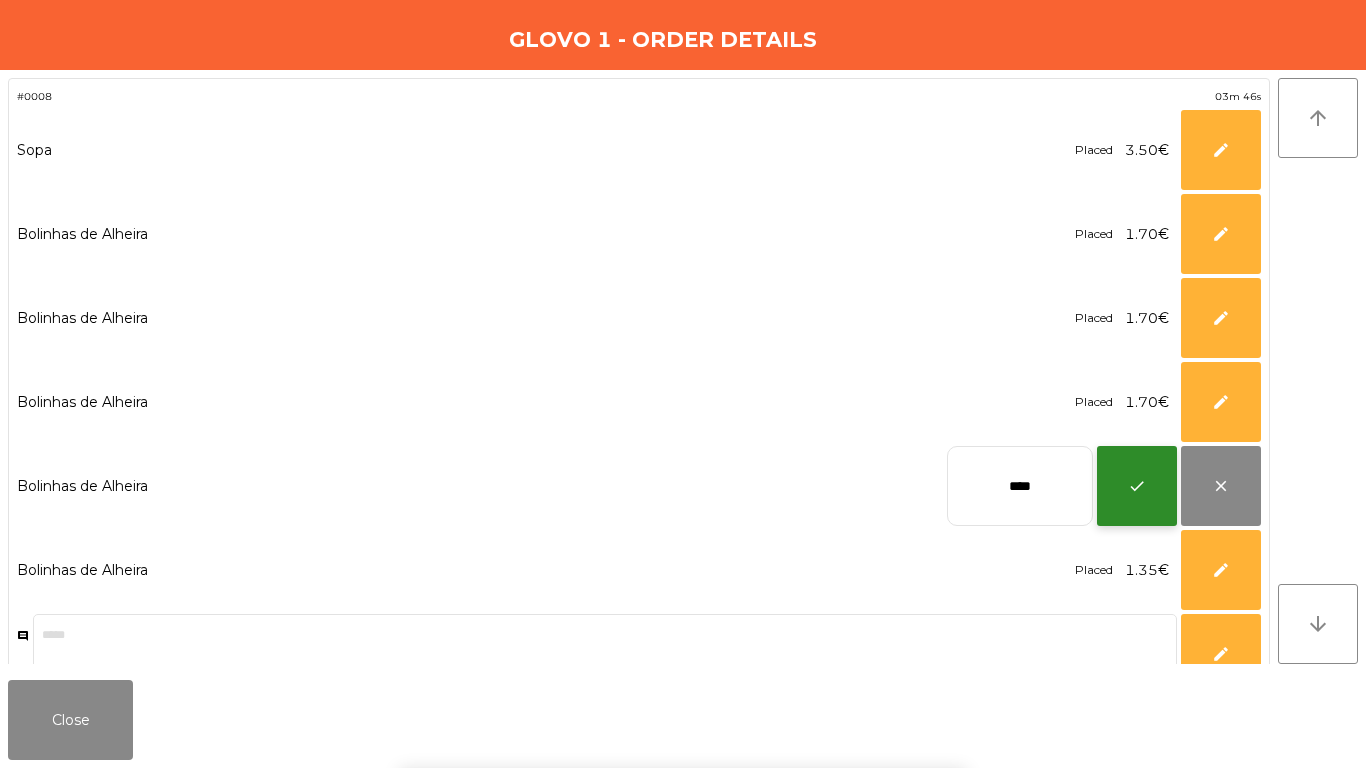 click on "check" at bounding box center [1137, 486] 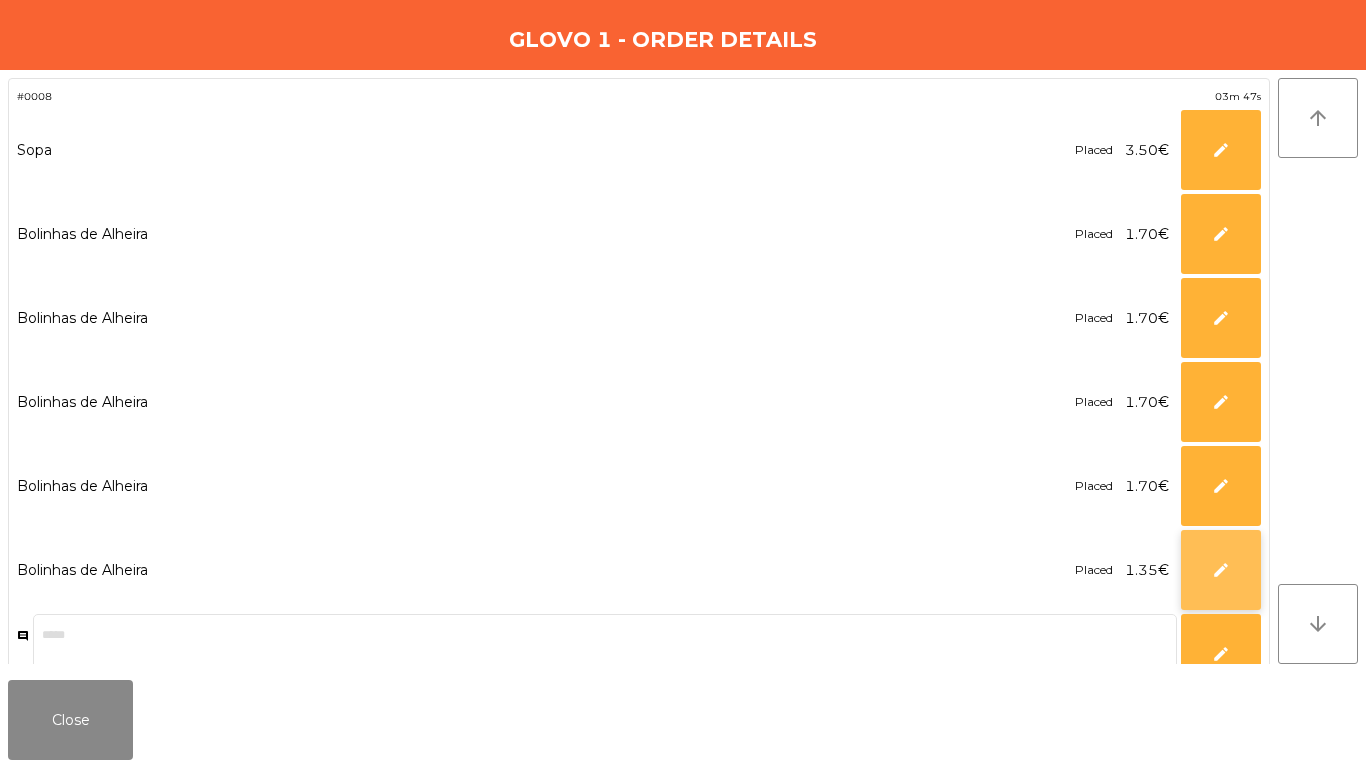 click on "edit" at bounding box center [1221, 150] 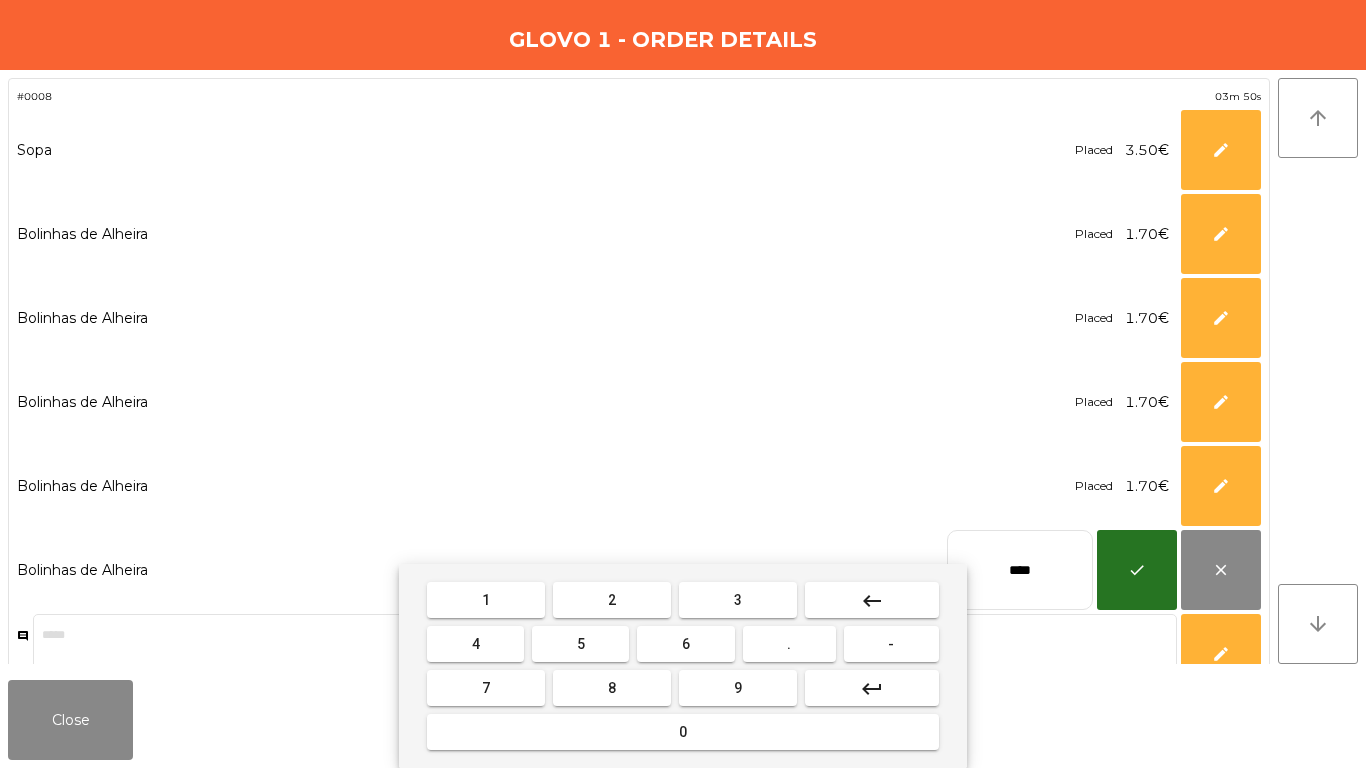 type on "****" 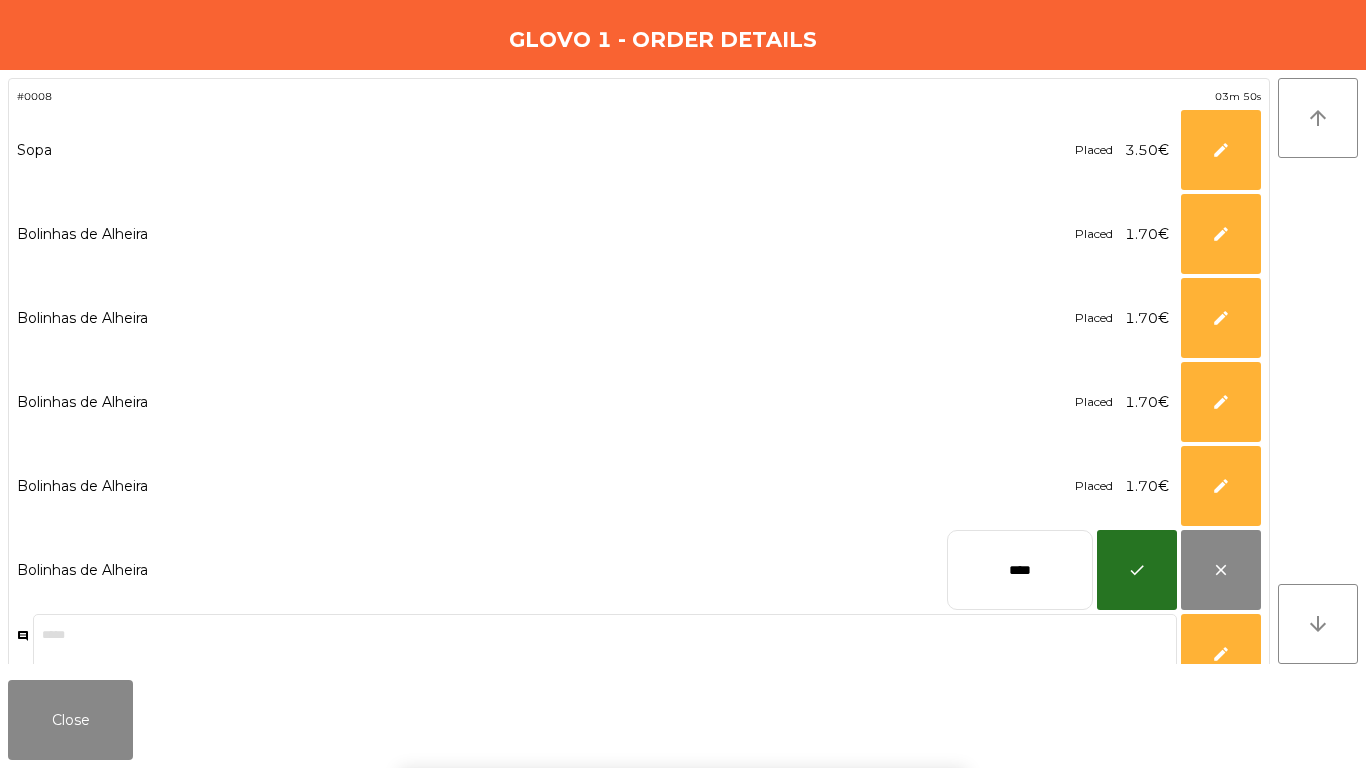 click on "1 2 3 keyboard_backspace 4 5 6 . - 7 8 9 keyboard_return 0" at bounding box center (683, 666) 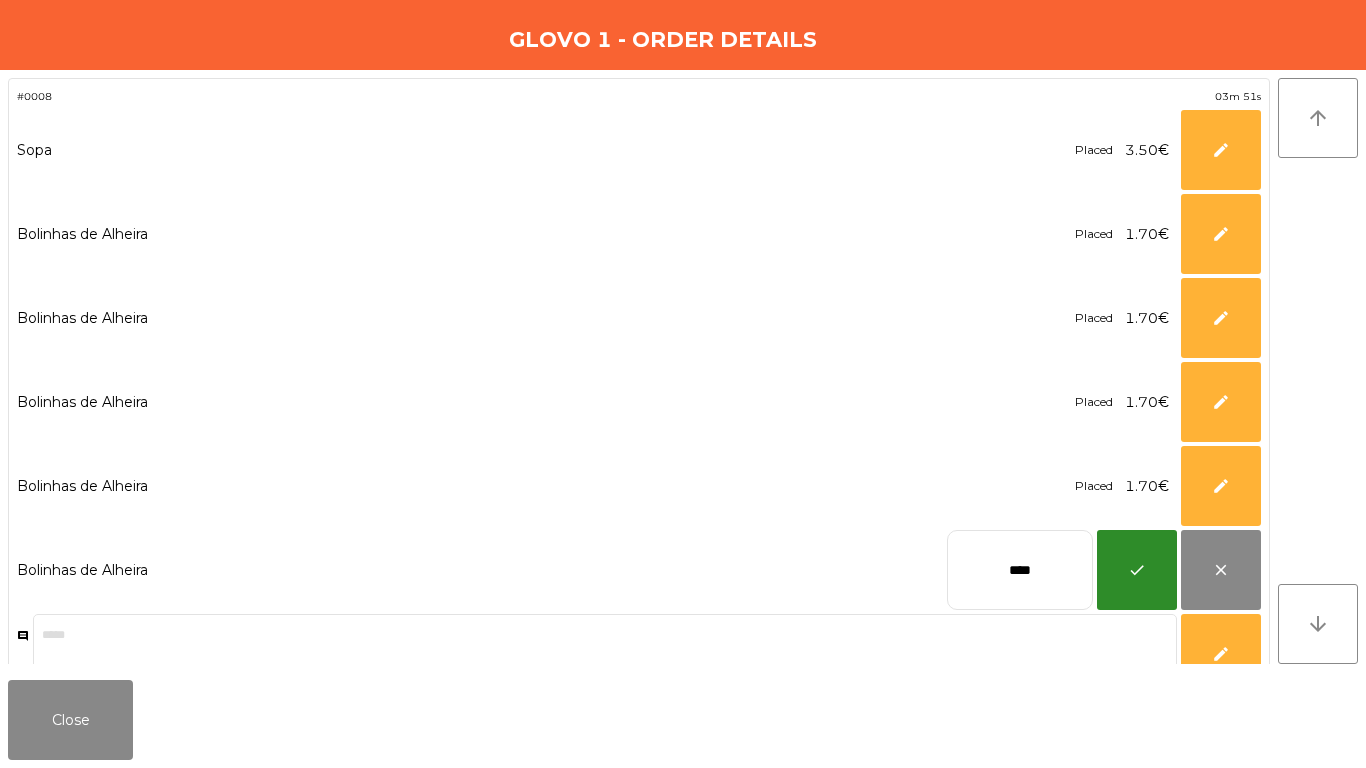 click on "check" at bounding box center (1137, 570) 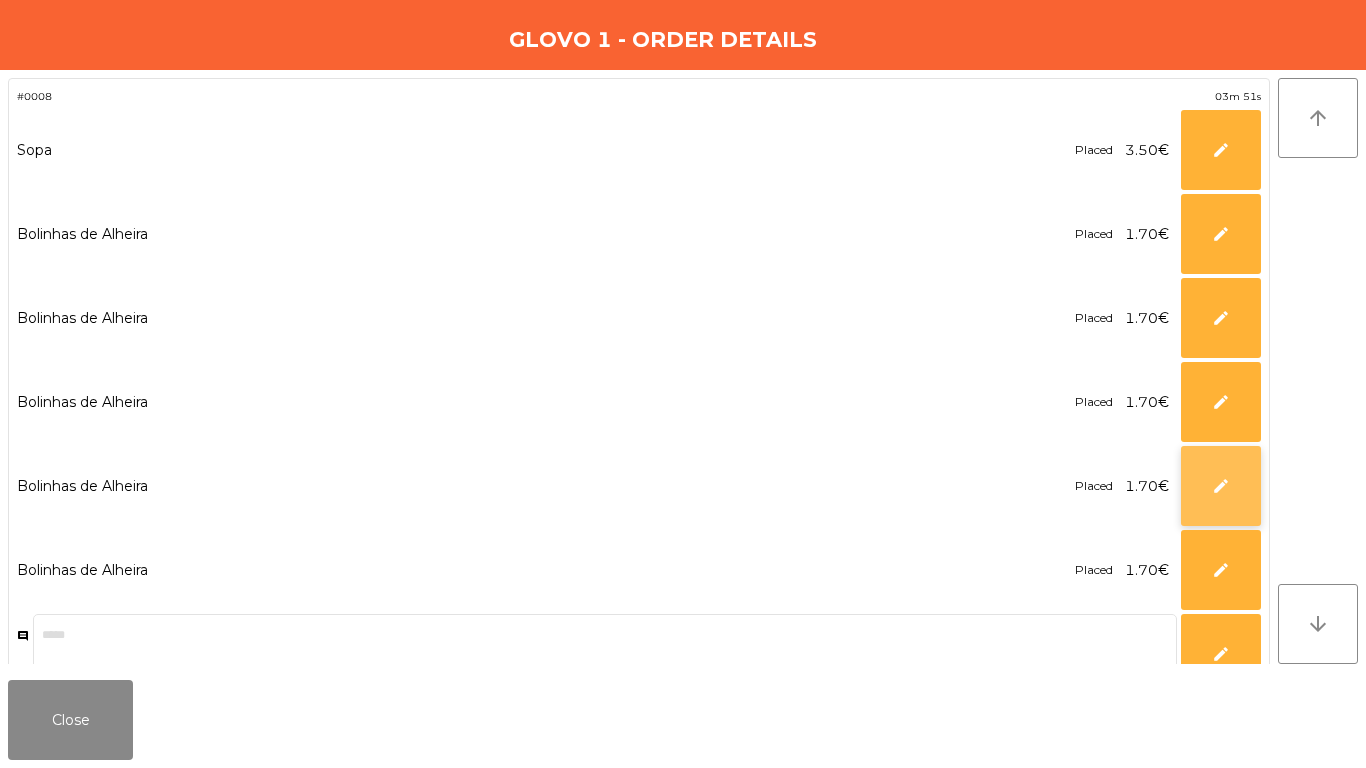 scroll, scrollTop: 39, scrollLeft: 0, axis: vertical 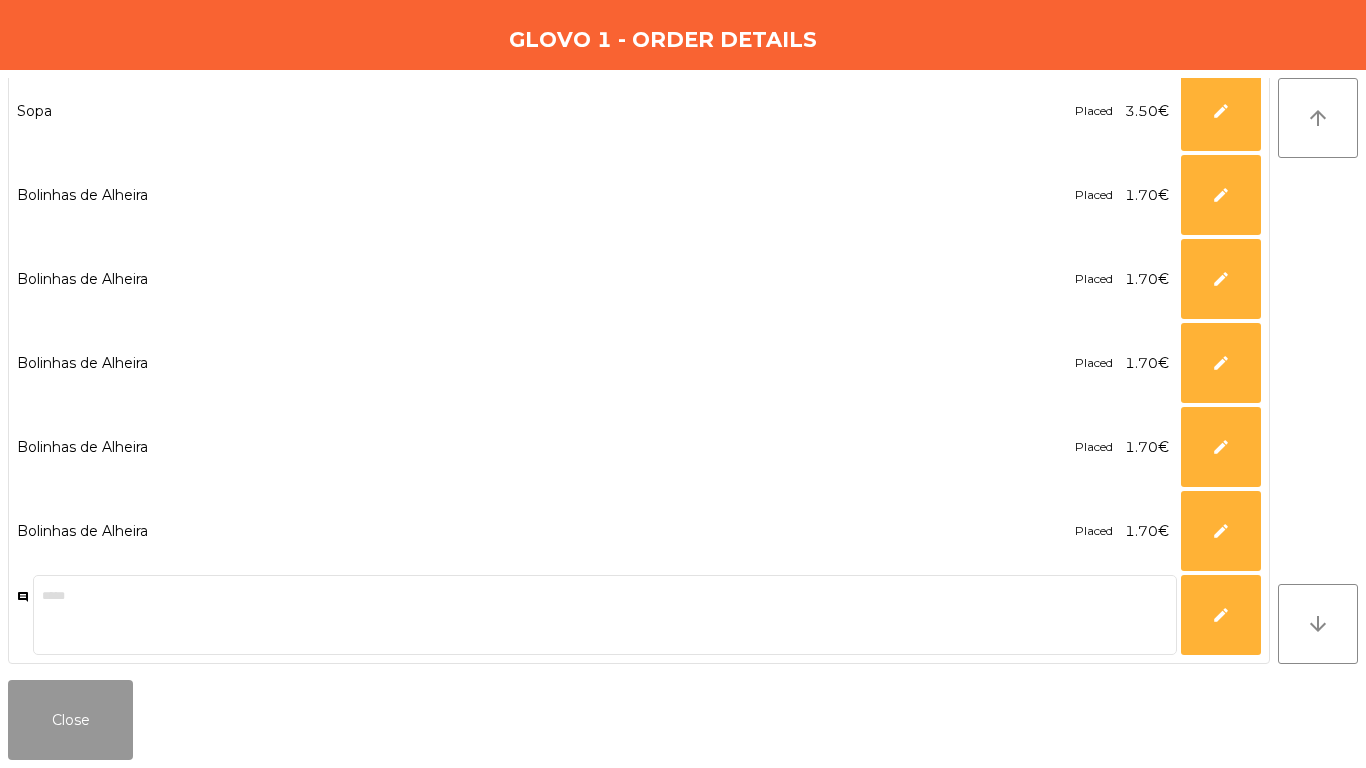 click on "Close" at bounding box center (70, 720) 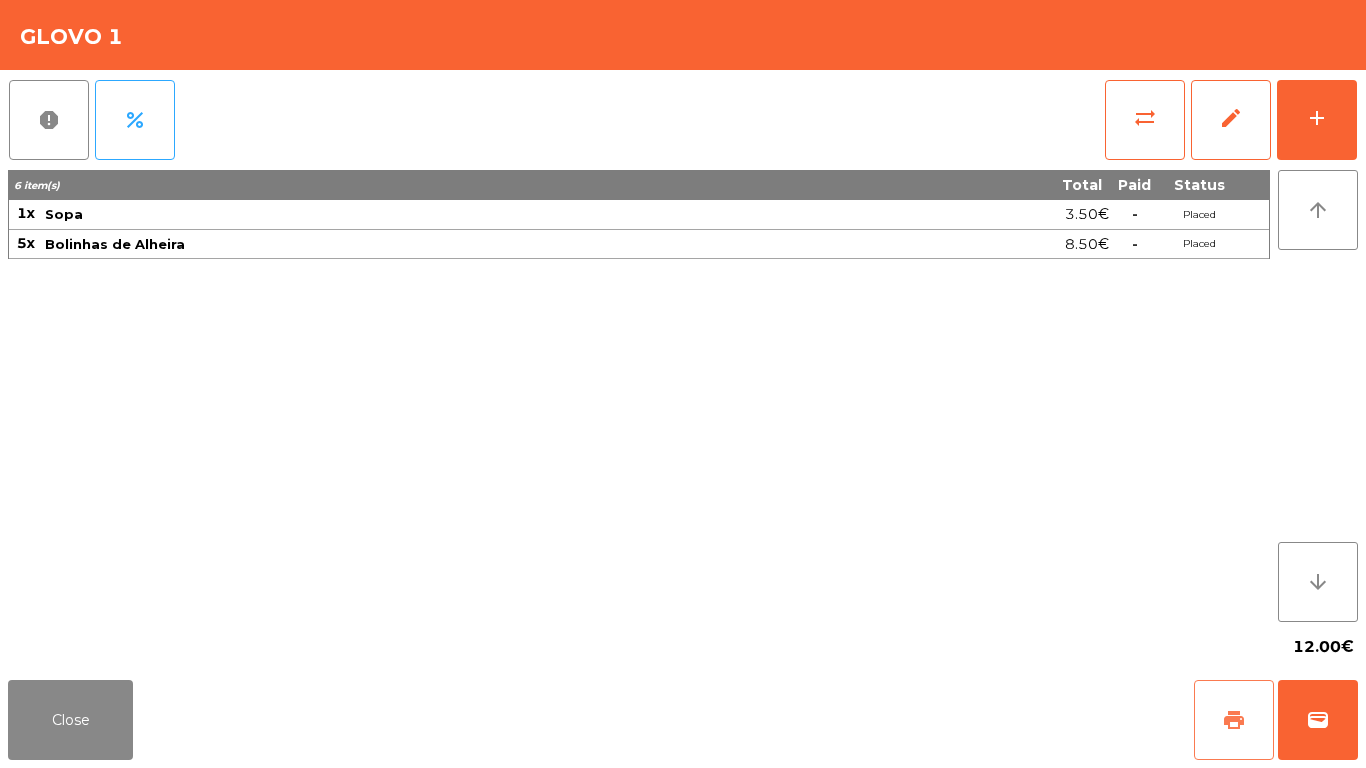 click on "print" at bounding box center [1234, 720] 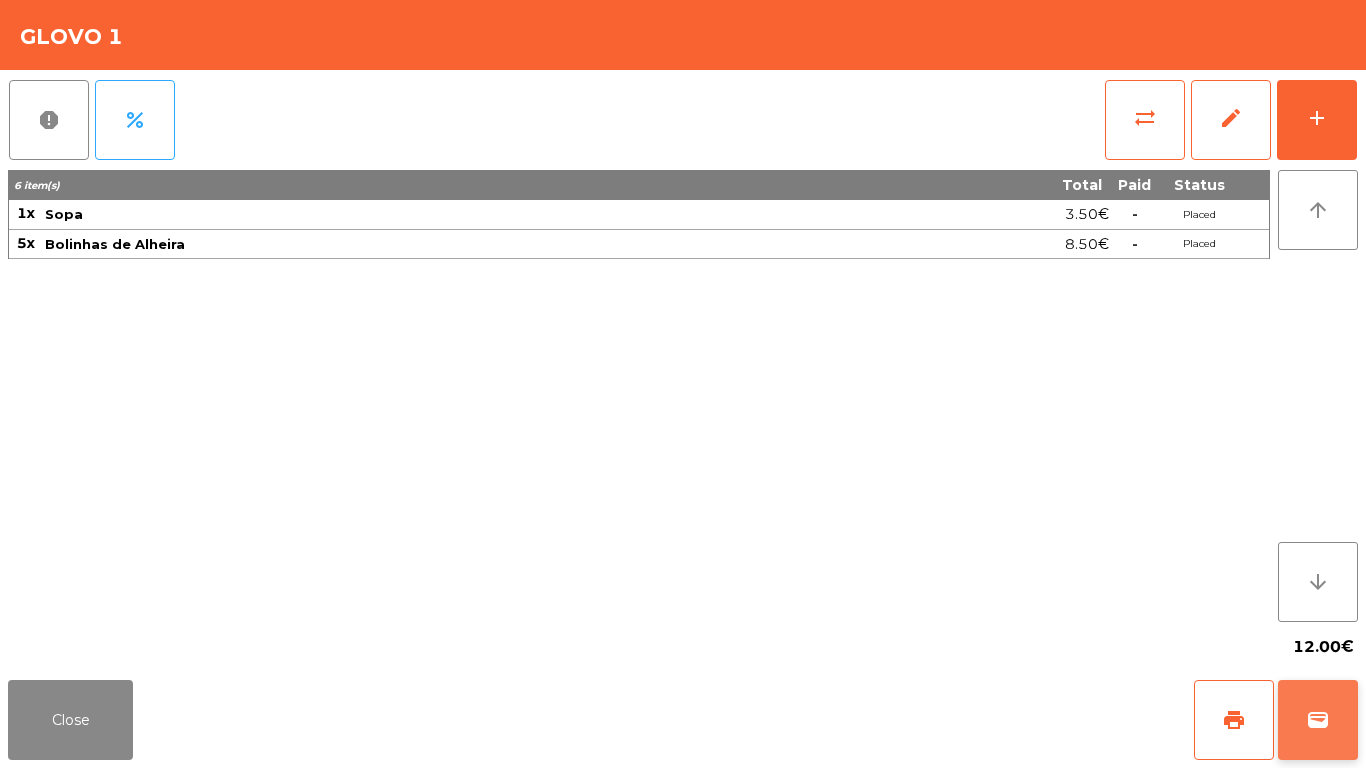 click on "wallet" at bounding box center [1318, 720] 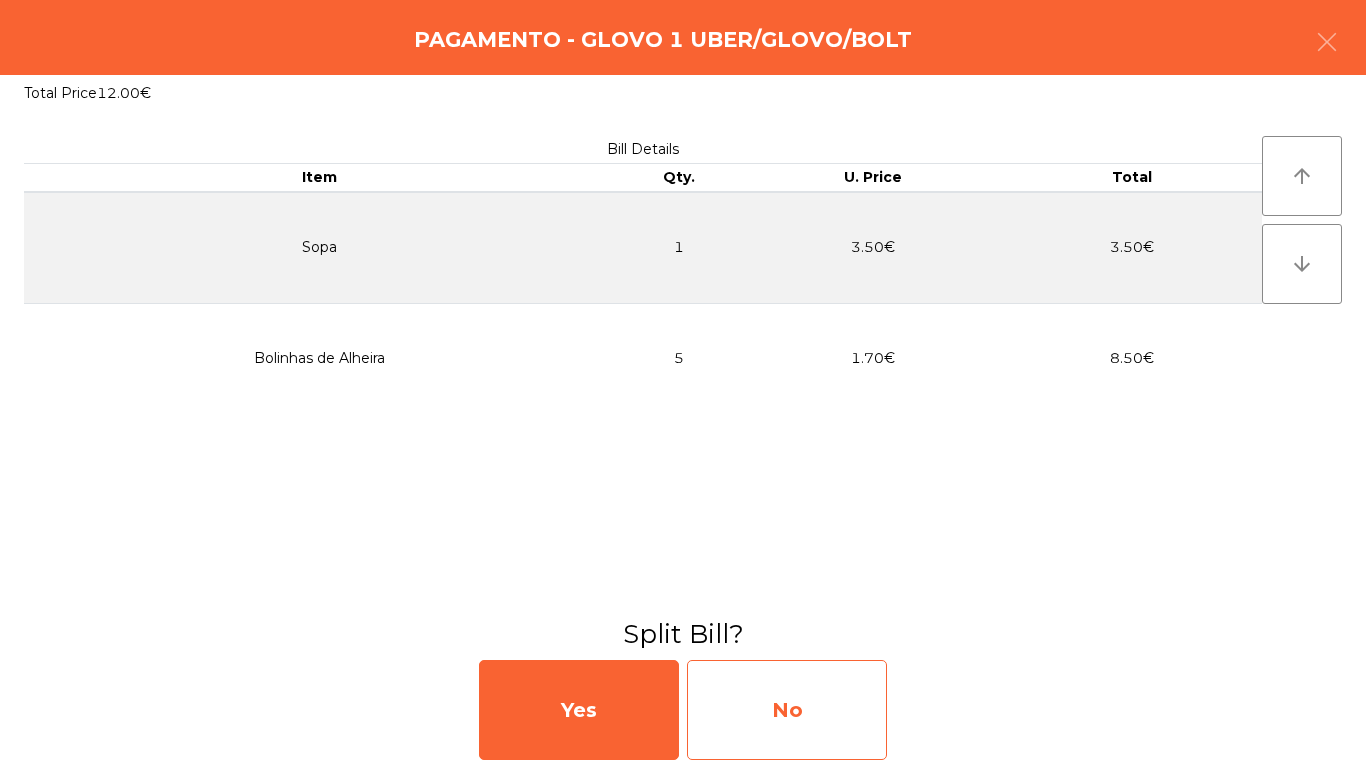 click on "No" at bounding box center (787, 710) 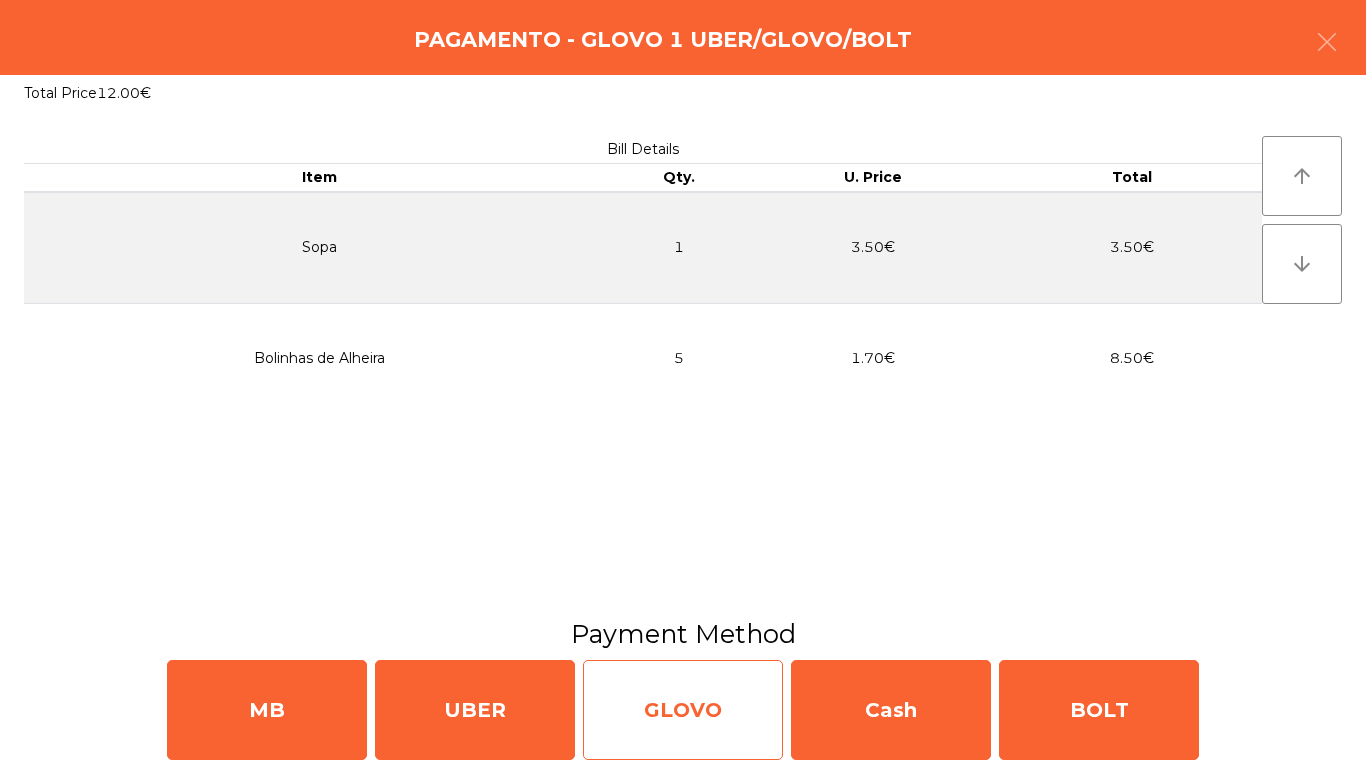 click on "GLOVO" at bounding box center [683, 710] 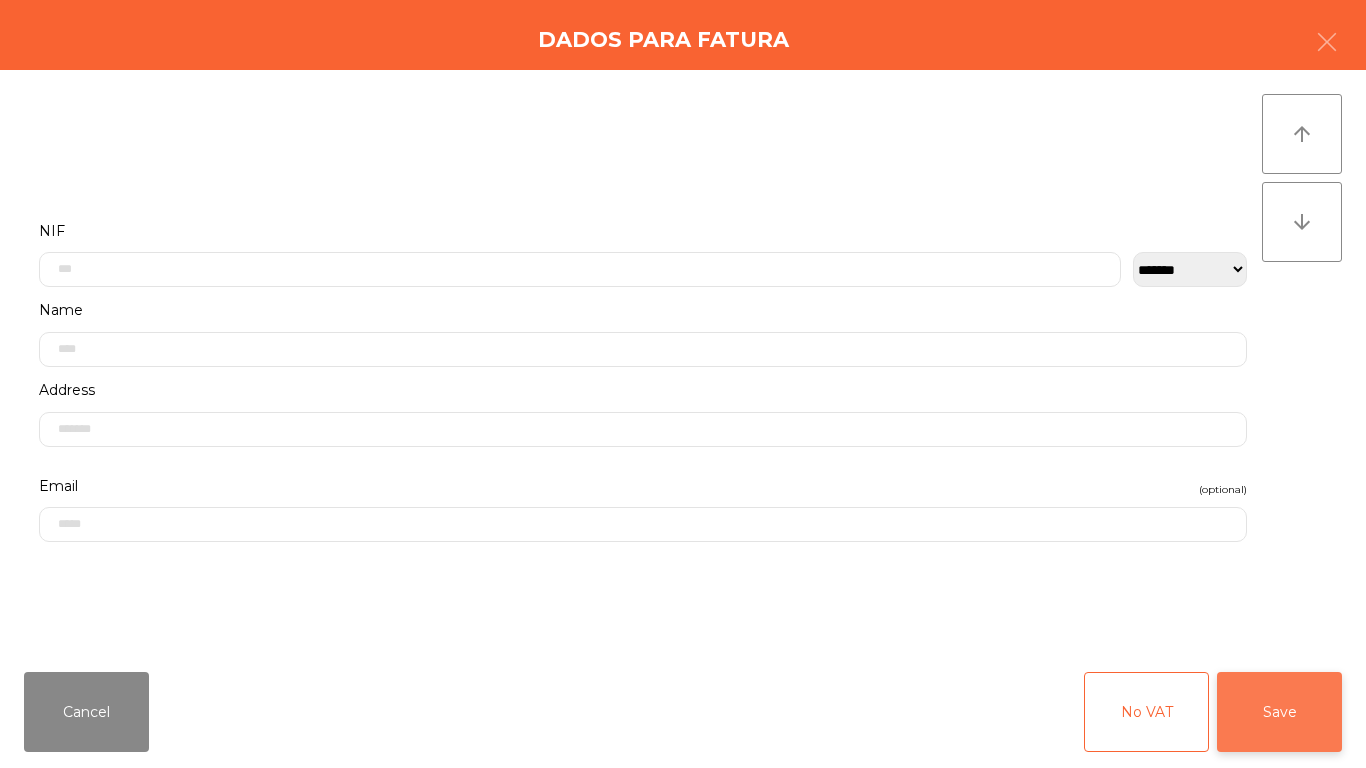 click on "Save" at bounding box center (1279, 712) 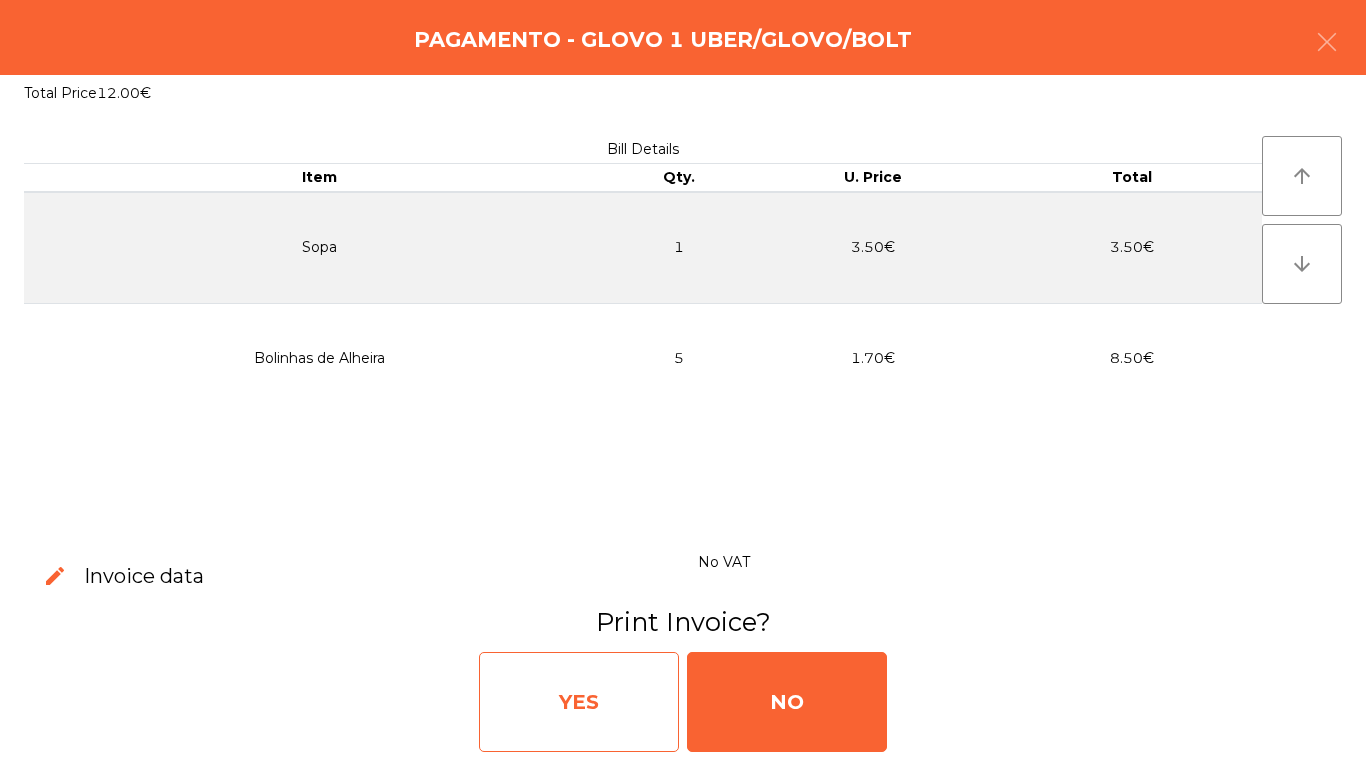 drag, startPoint x: 553, startPoint y: 720, endPoint x: 551, endPoint y: 705, distance: 15.132746 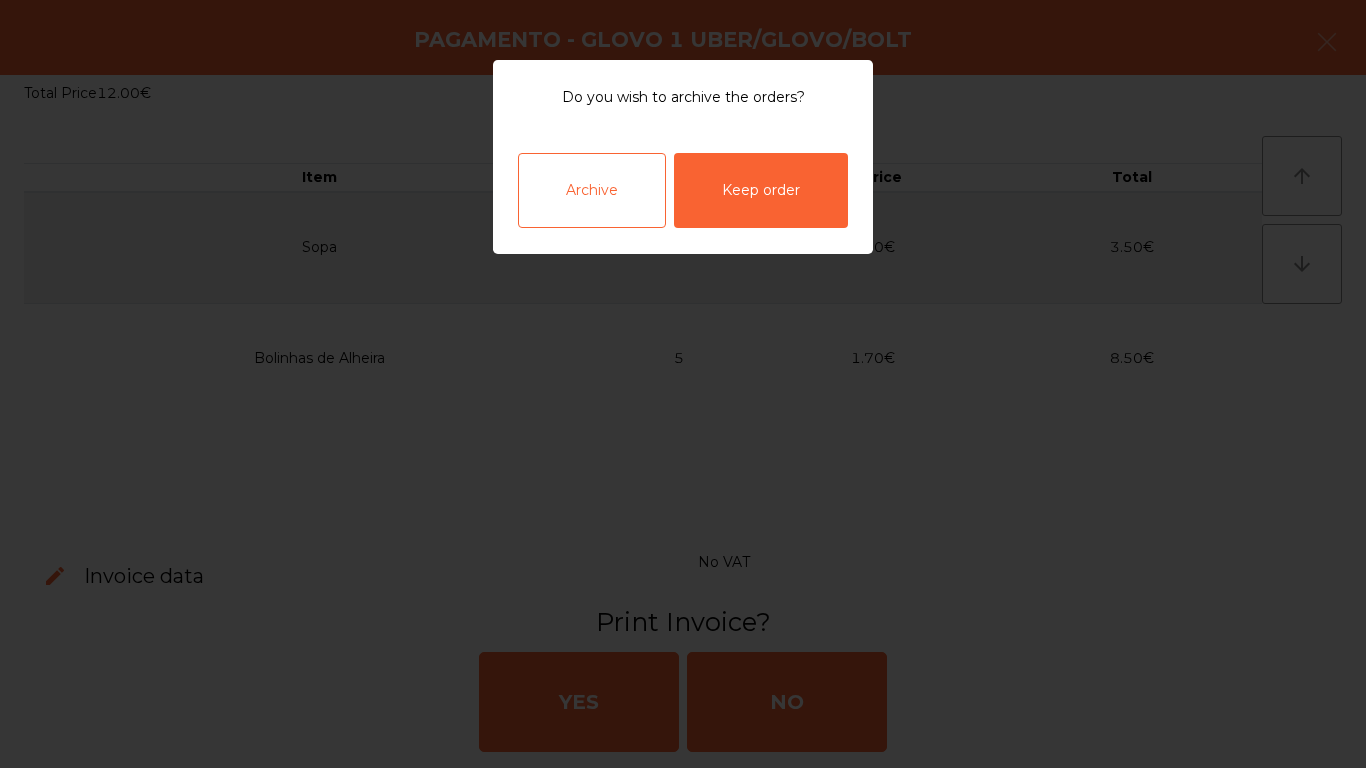 drag, startPoint x: 774, startPoint y: 216, endPoint x: 760, endPoint y: 214, distance: 14.142136 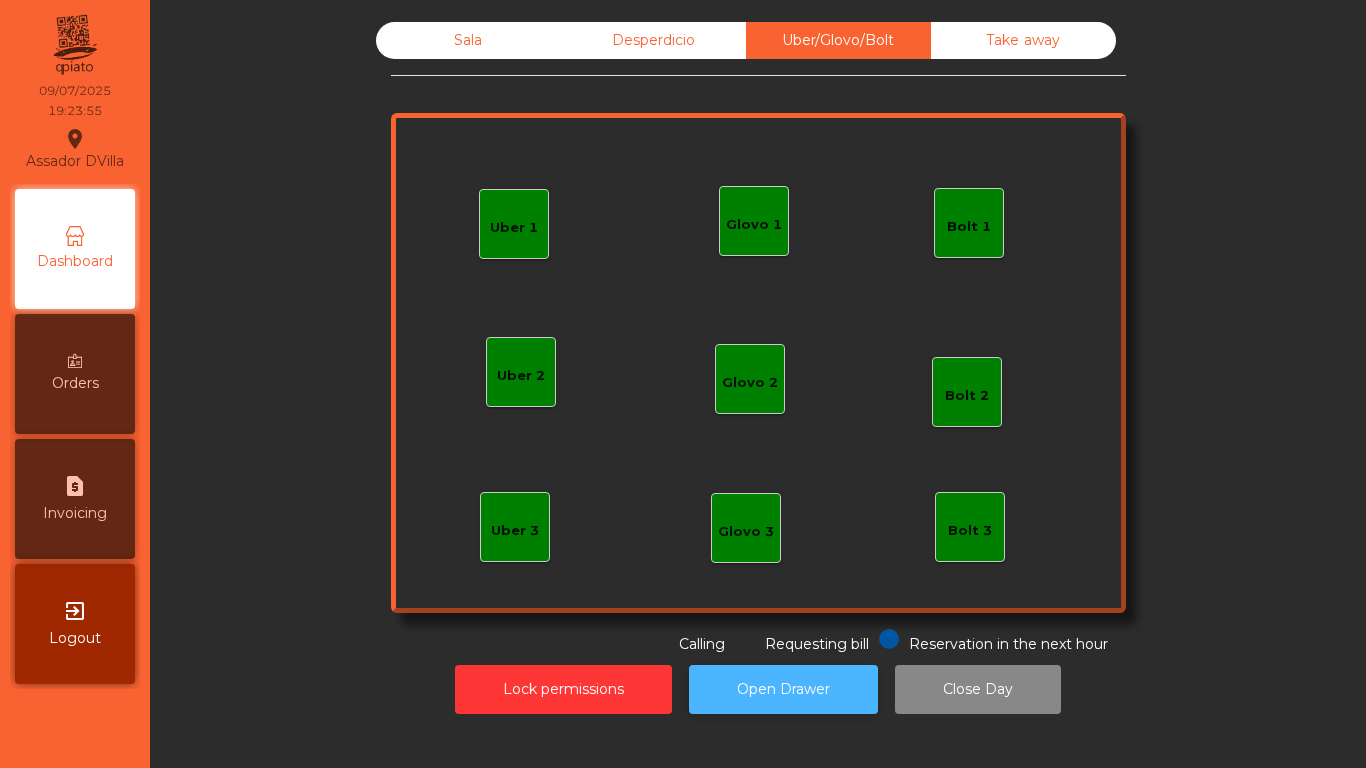click on "Open Drawer" at bounding box center (783, 689) 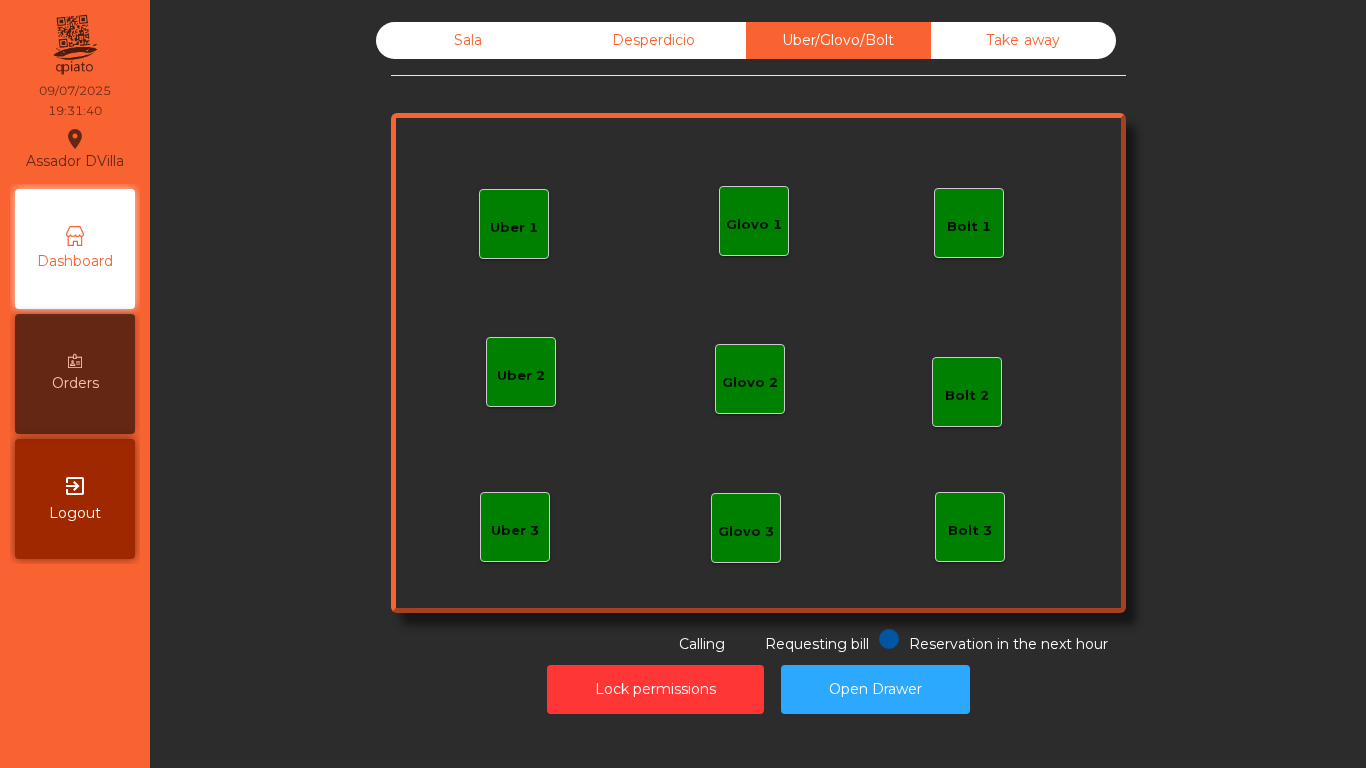 click on "Sala" at bounding box center [468, 40] 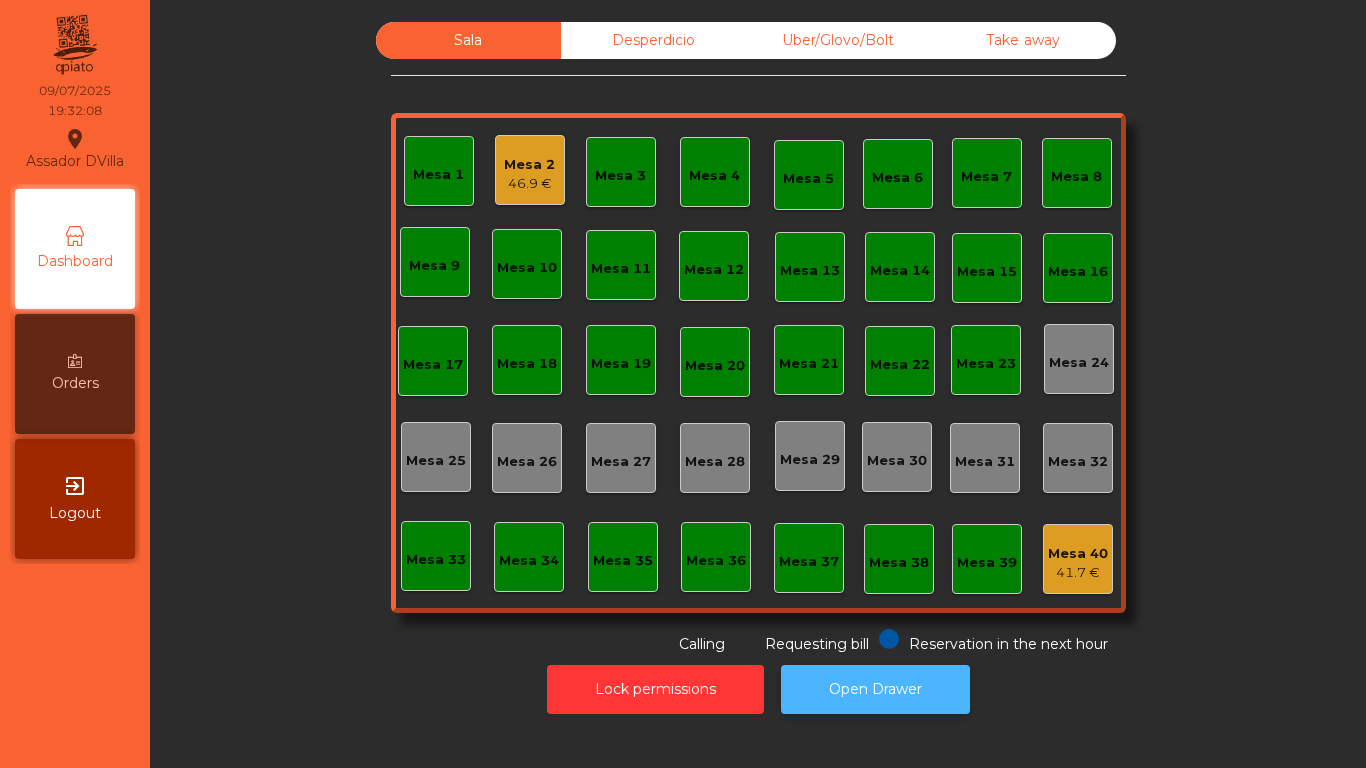 click on "Open Drawer" at bounding box center (875, 689) 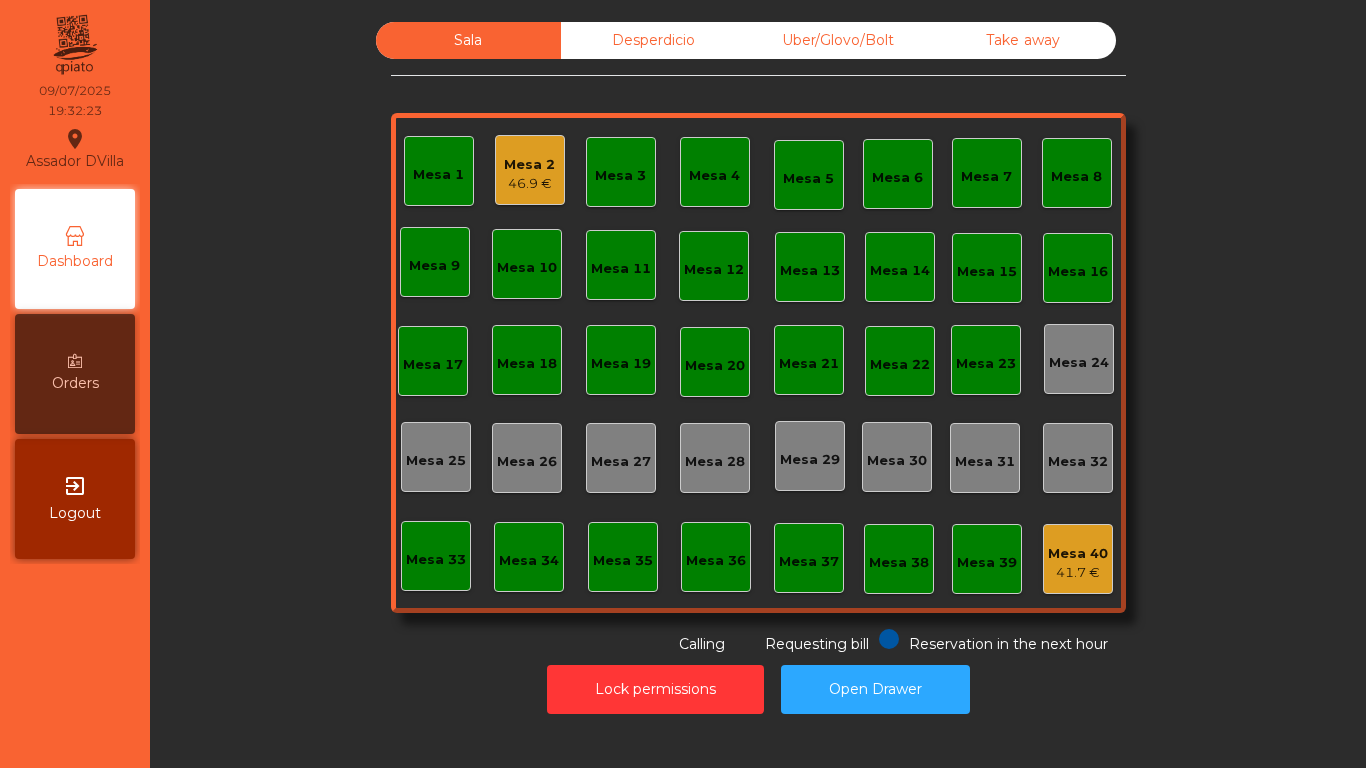 click on "Mesa 2" at bounding box center [529, 165] 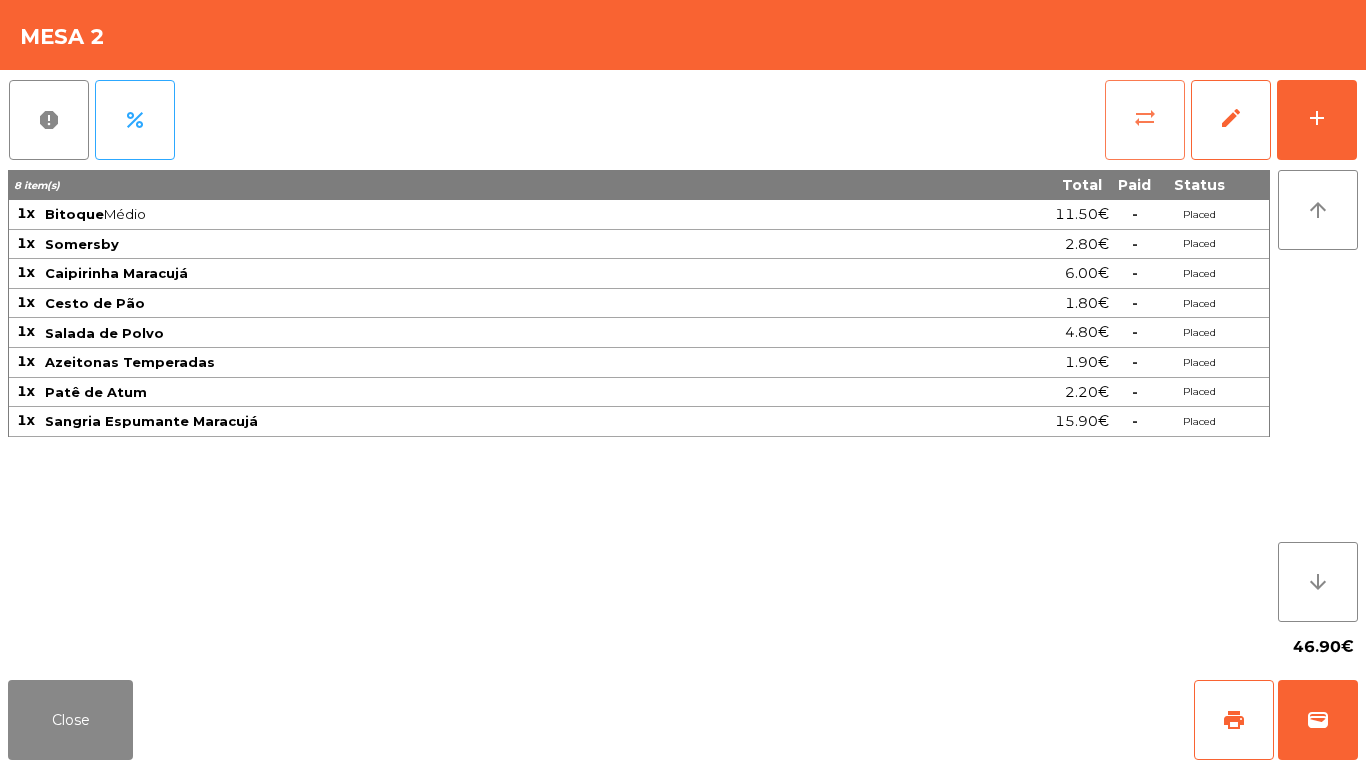 click on "sync_alt" at bounding box center (1145, 120) 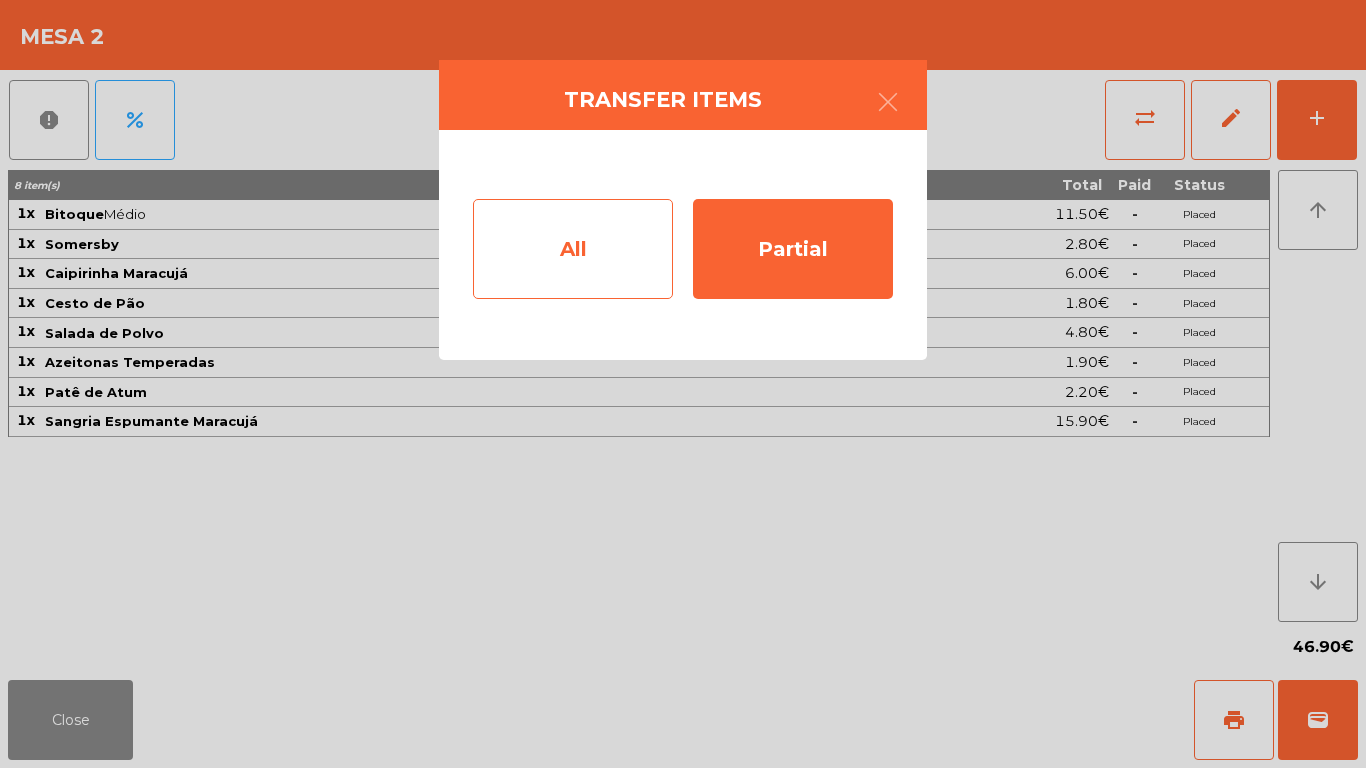click on "All" at bounding box center [573, 249] 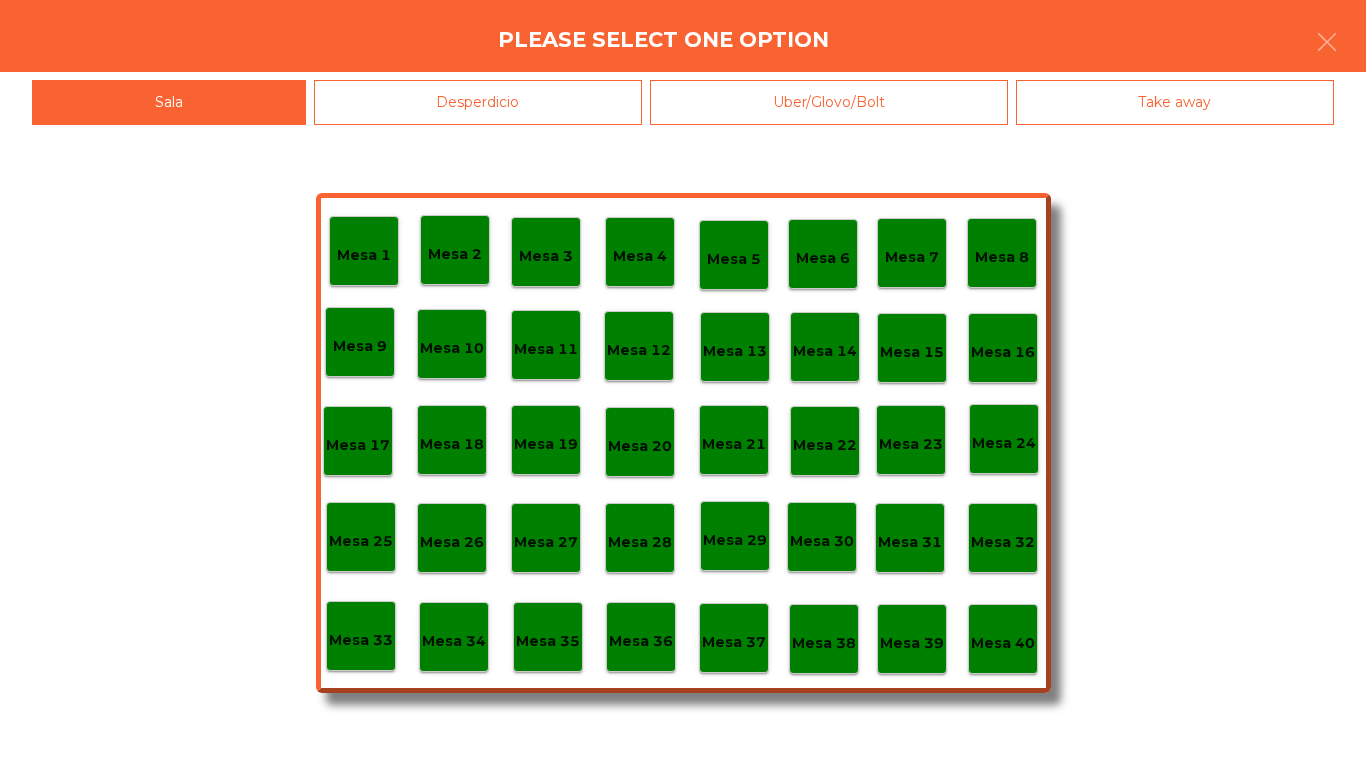click on "Mesa 40" at bounding box center [364, 255] 